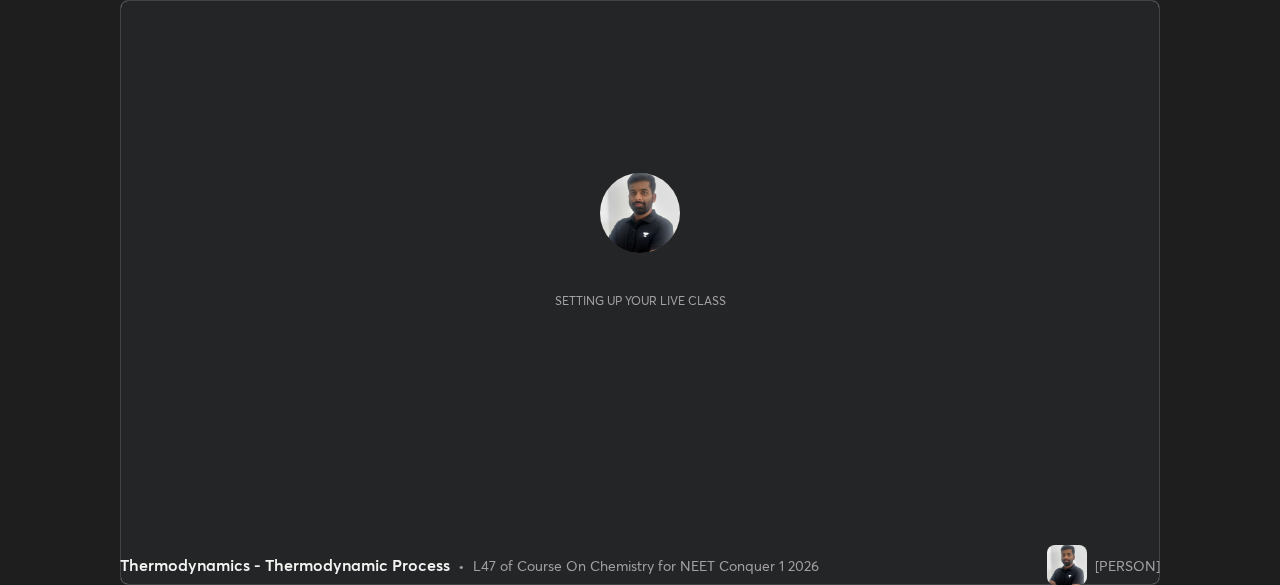 scroll, scrollTop: 0, scrollLeft: 0, axis: both 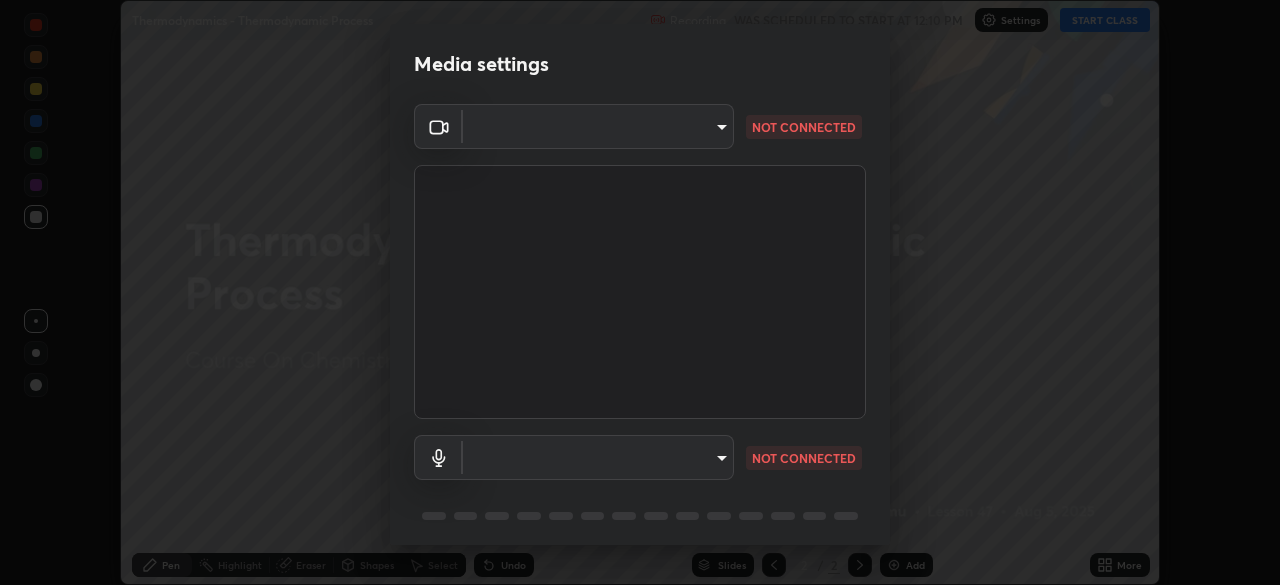 type on "3587b5fcf6e6b1efd567becf28dfd5d3df51b249fd3ad8f2a19155ee8f6d36a4" 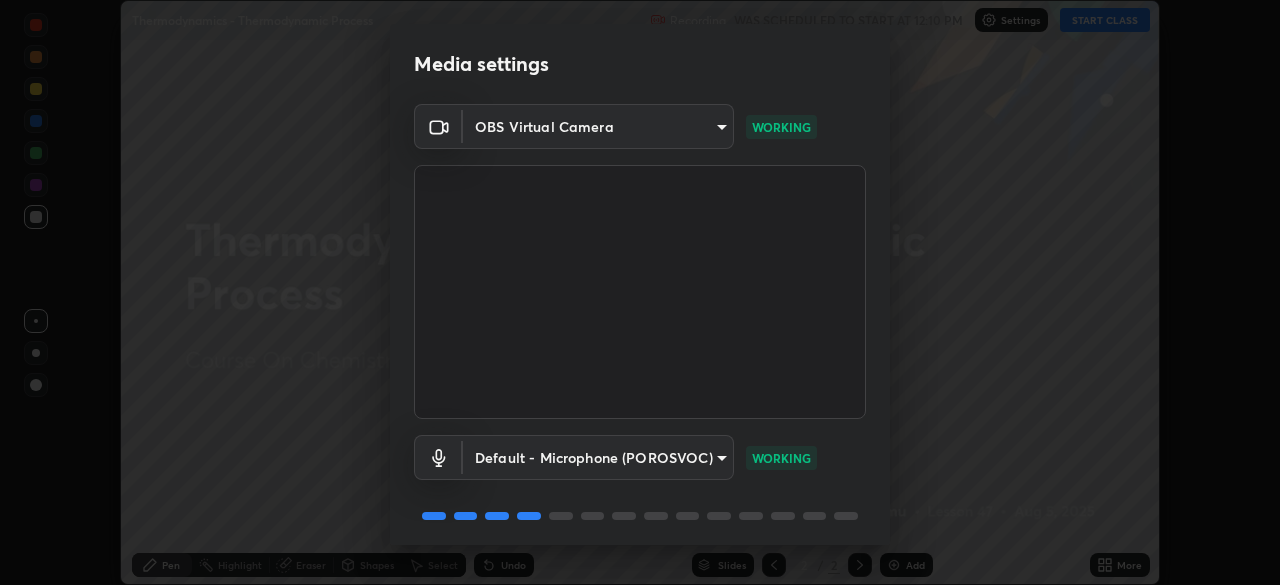 scroll, scrollTop: 71, scrollLeft: 0, axis: vertical 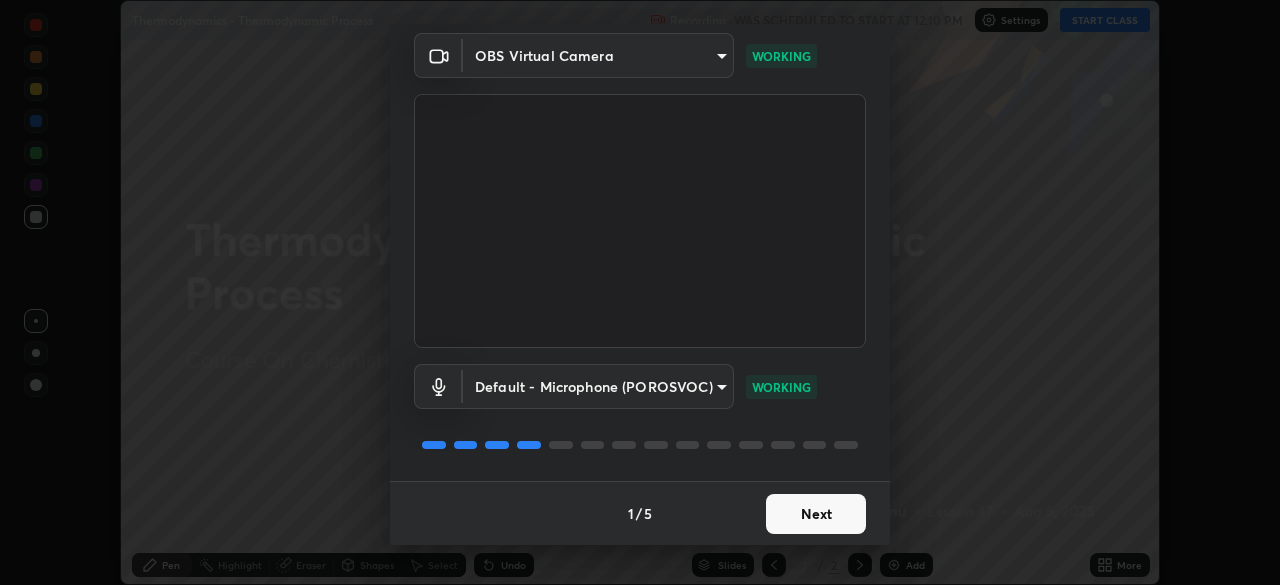 click on "Next" at bounding box center (816, 514) 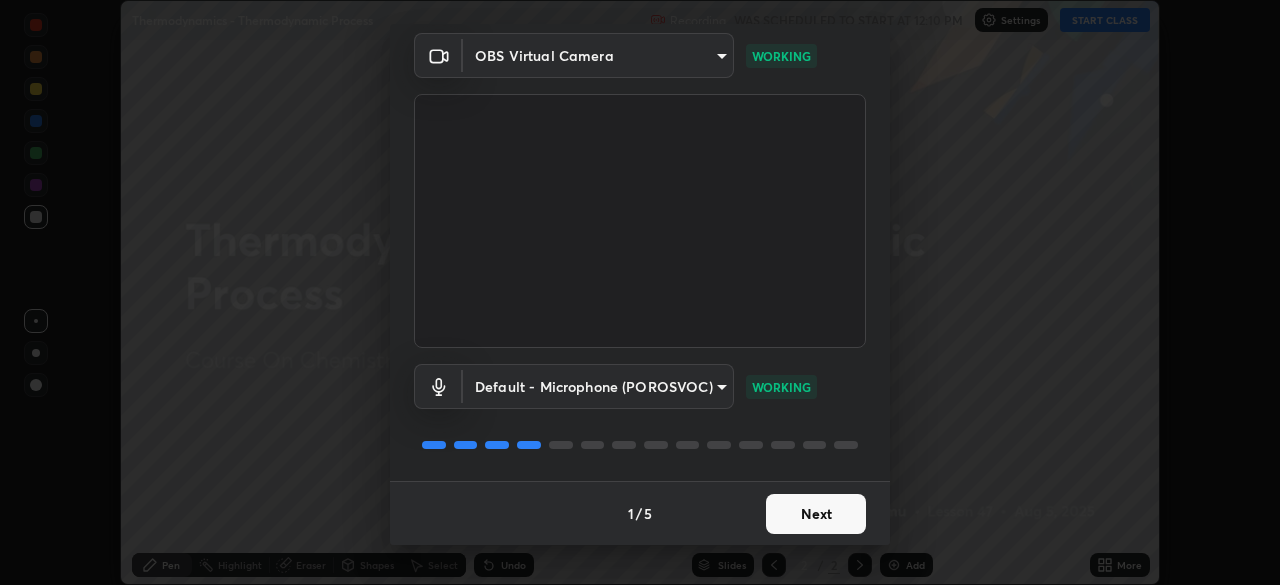 scroll, scrollTop: 0, scrollLeft: 0, axis: both 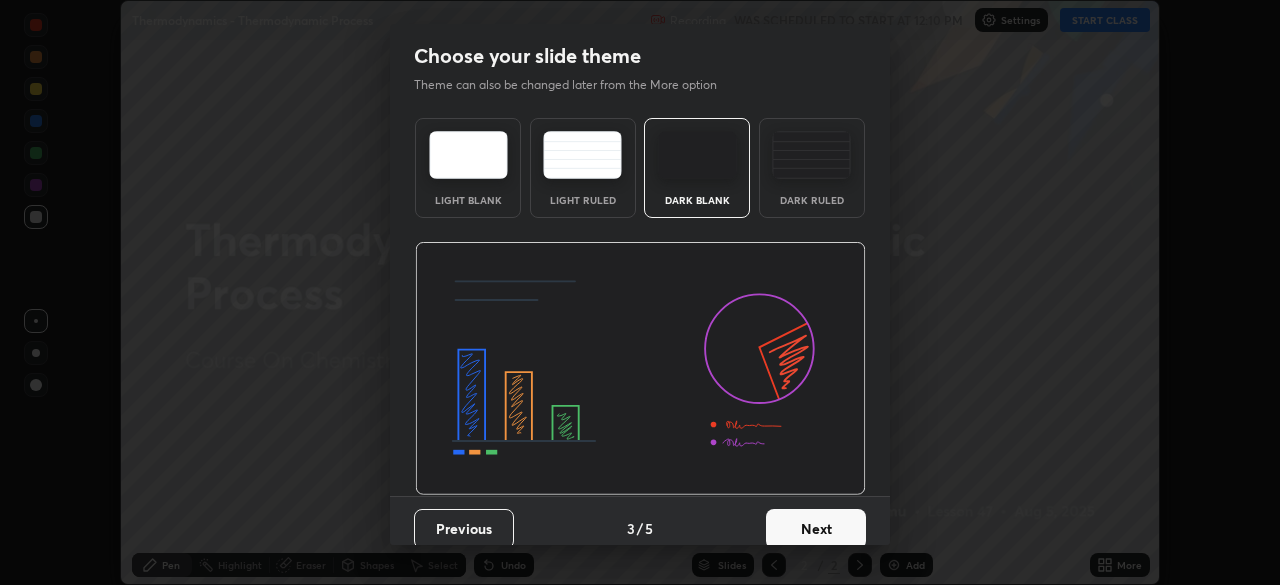 click on "Next" at bounding box center [816, 529] 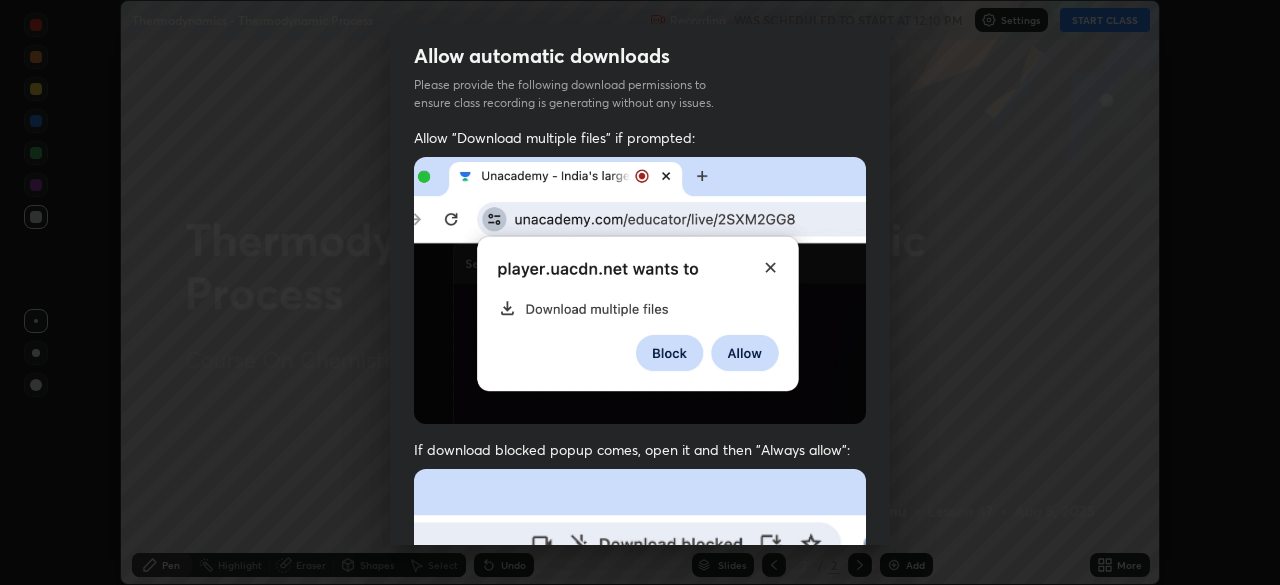 click at bounding box center [640, 687] 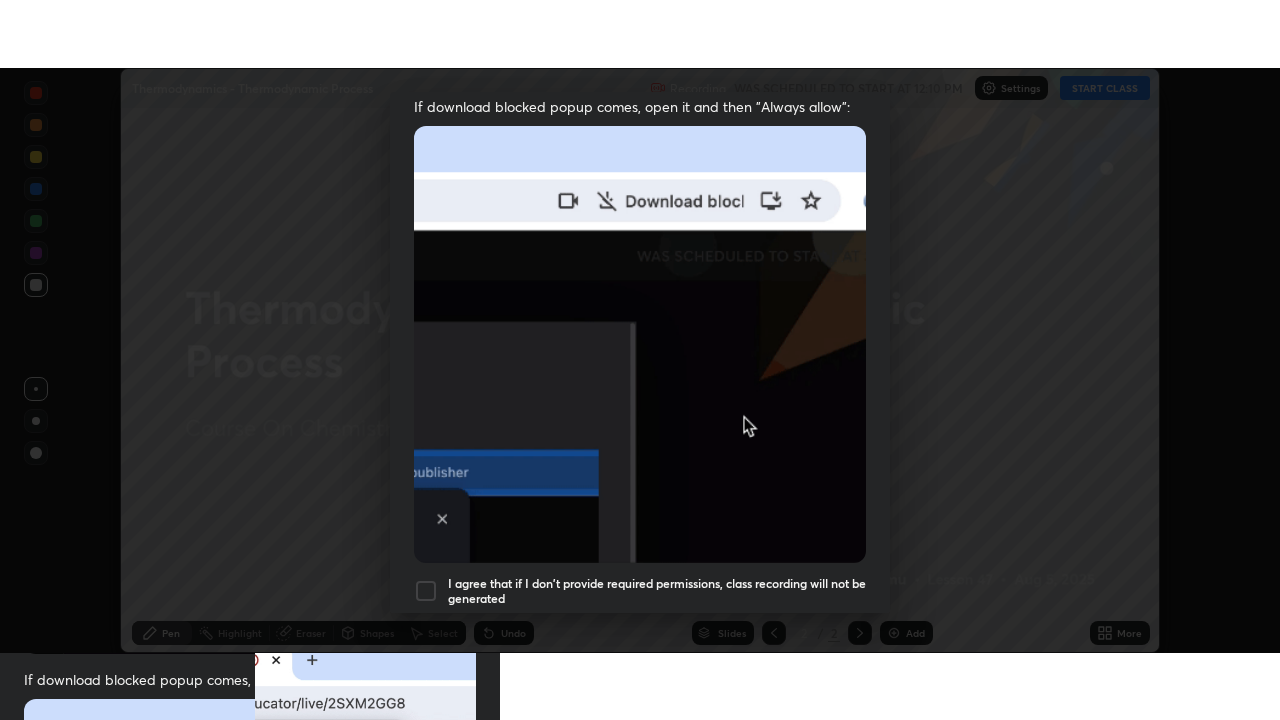 scroll, scrollTop: 479, scrollLeft: 0, axis: vertical 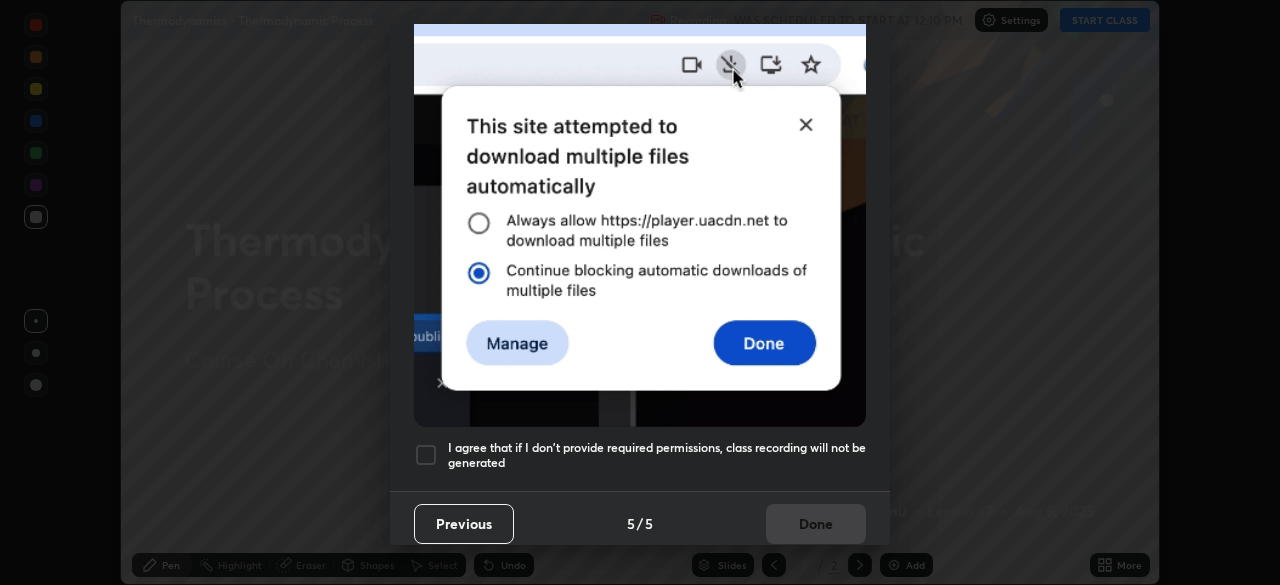 click on "I agree that if I don't provide required permissions, class recording will not be generated" at bounding box center (657, 455) 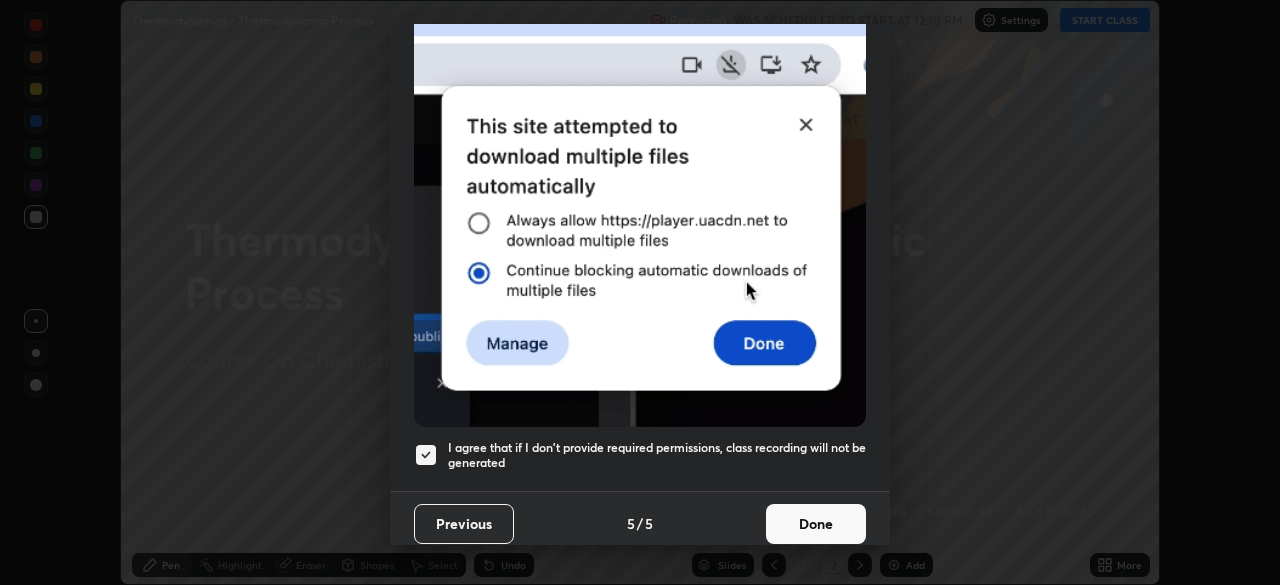 click on "Done" at bounding box center [816, 524] 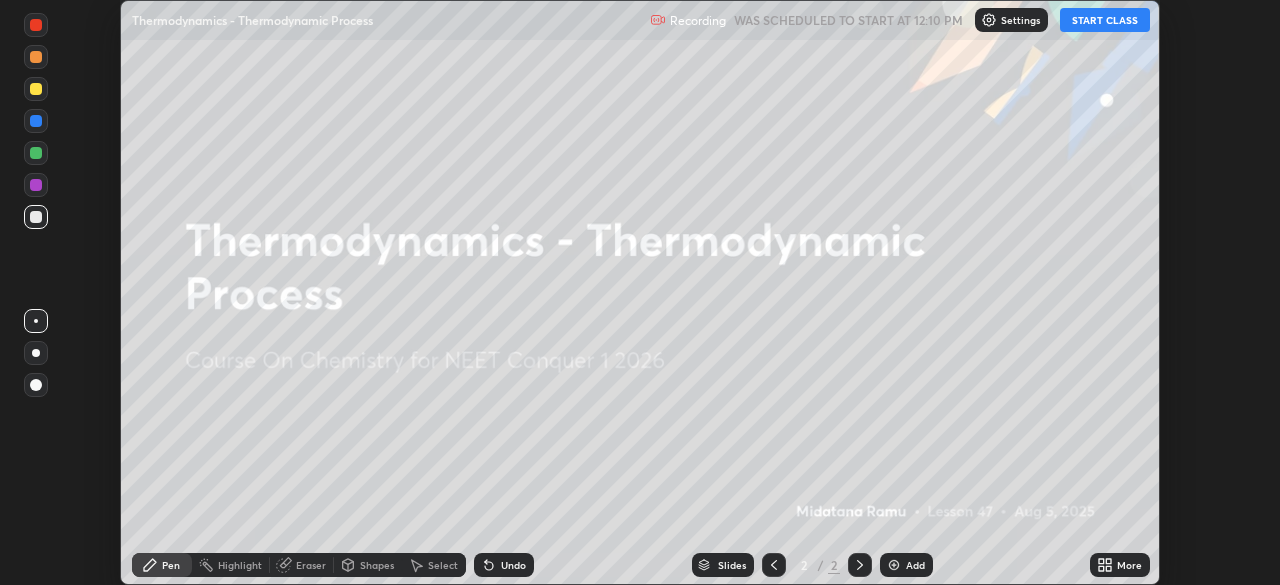click on "START CLASS" at bounding box center [1105, 20] 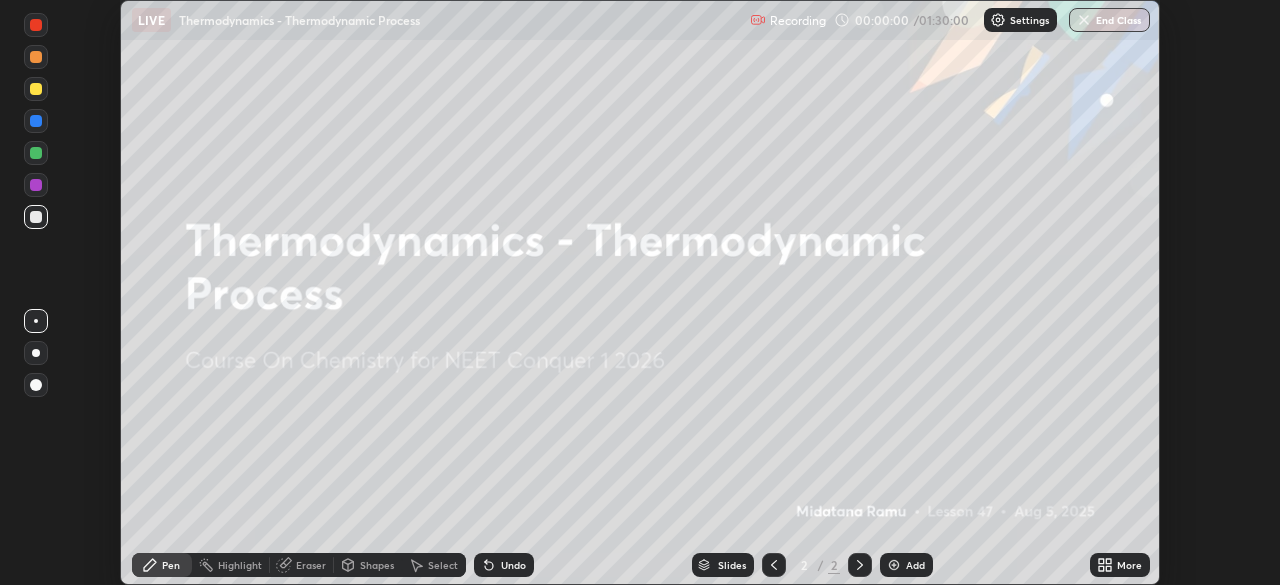 click on "More" at bounding box center (1129, 565) 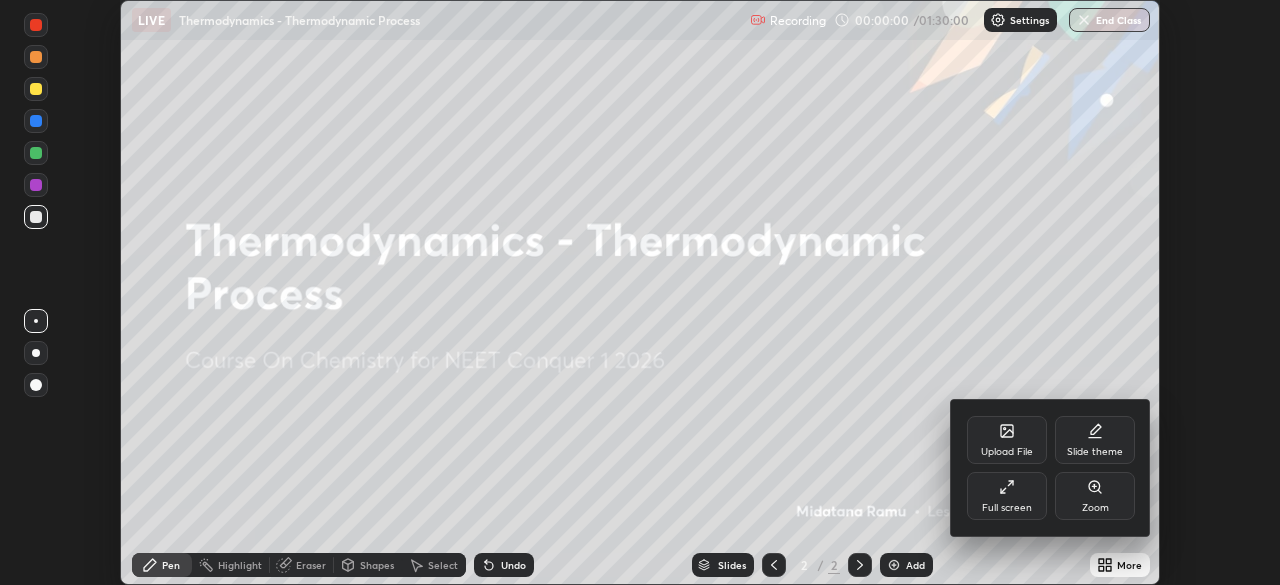 click on "Full screen" at bounding box center (1007, 508) 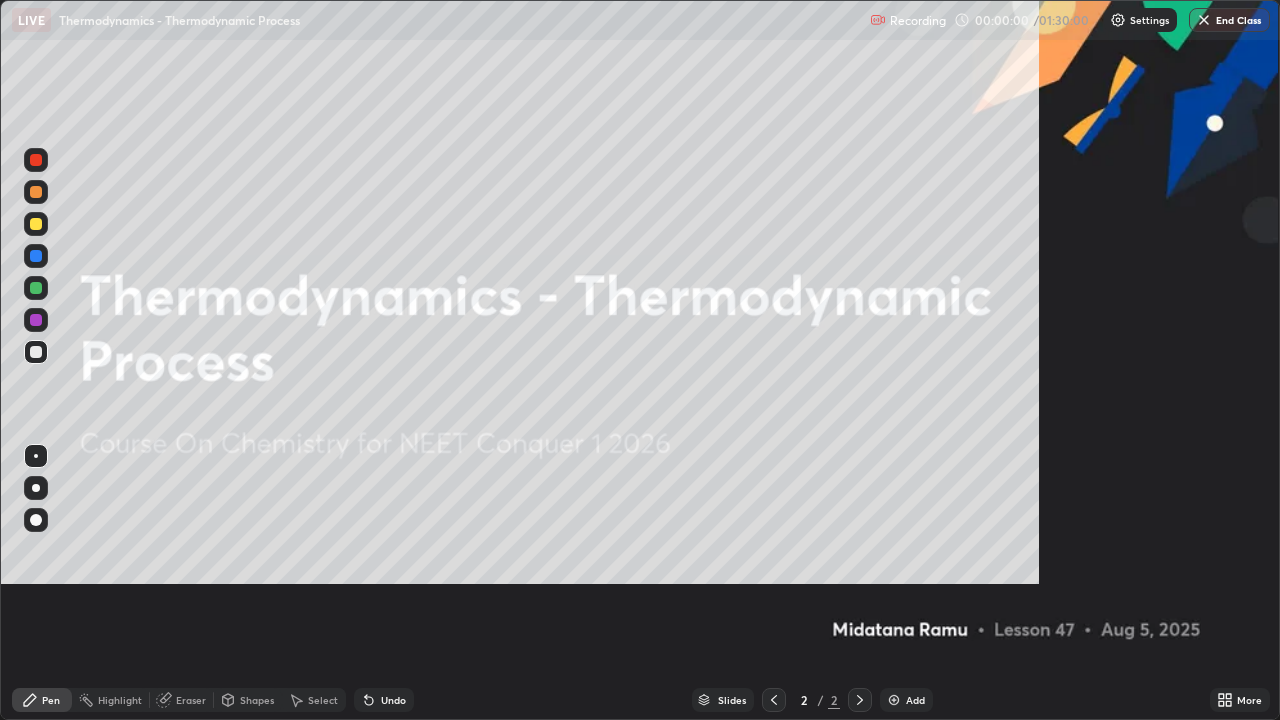 scroll, scrollTop: 99280, scrollLeft: 98720, axis: both 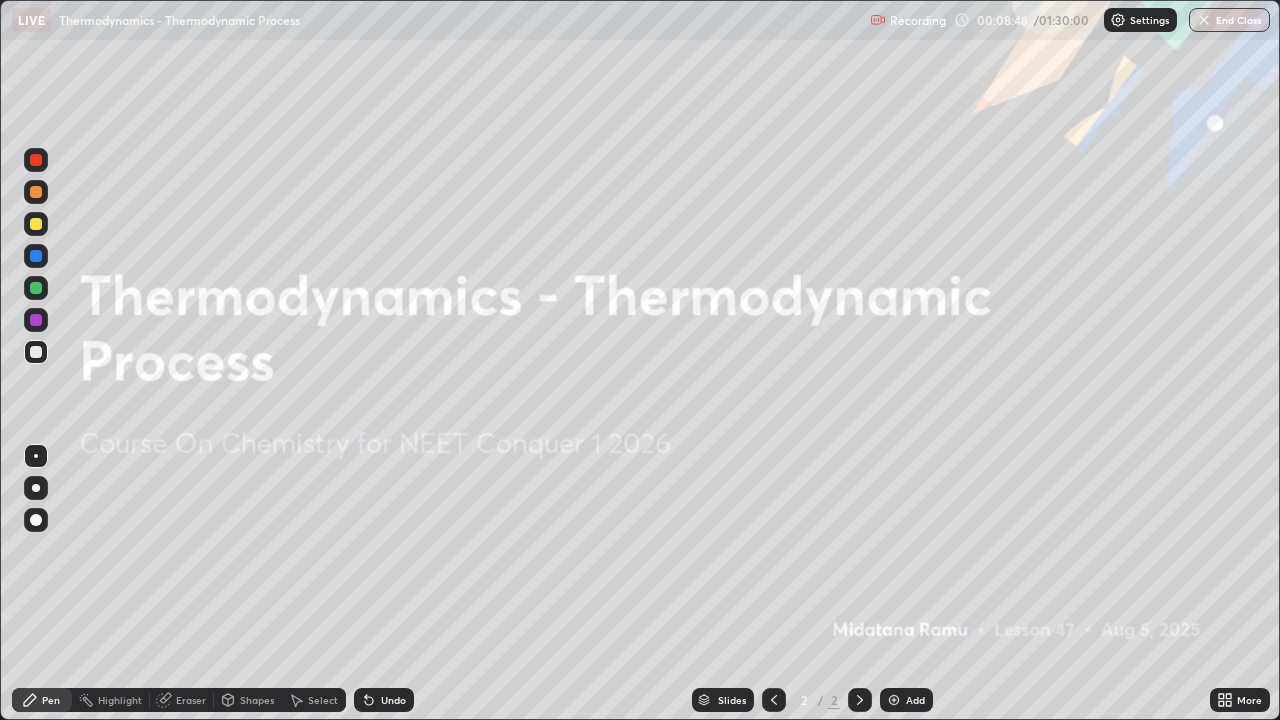 click at bounding box center [894, 700] 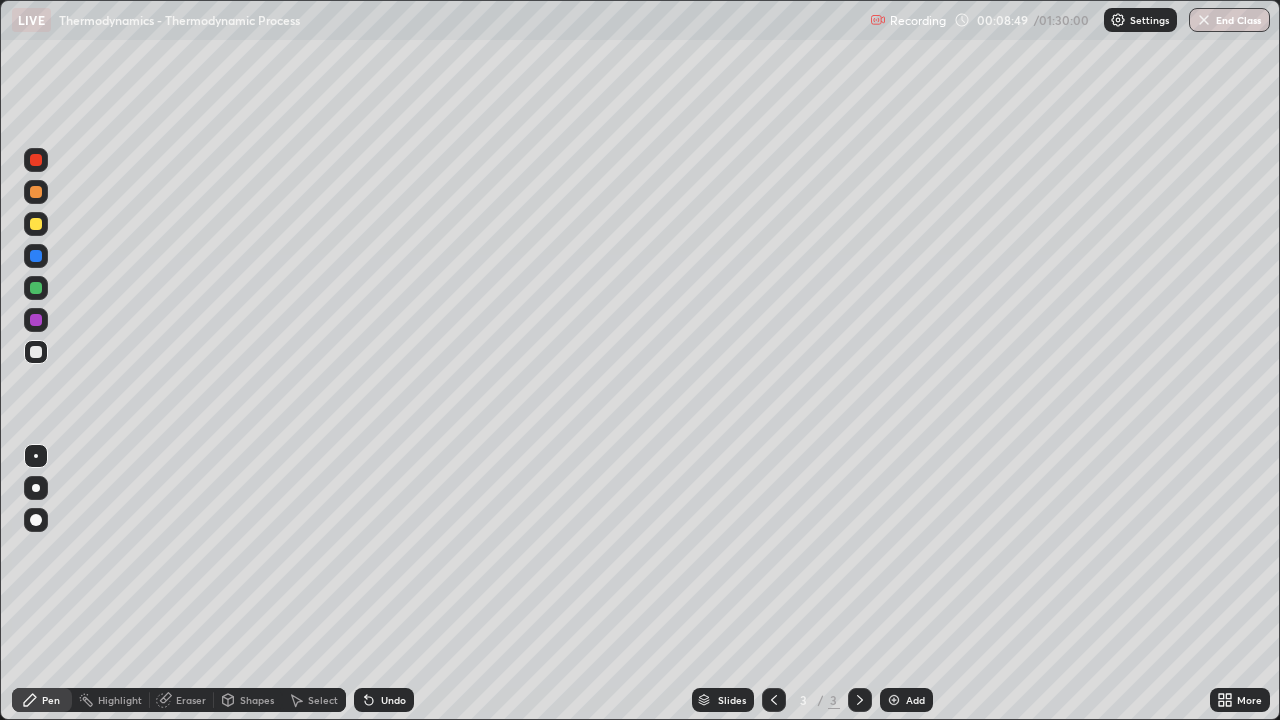click at bounding box center [36, 488] 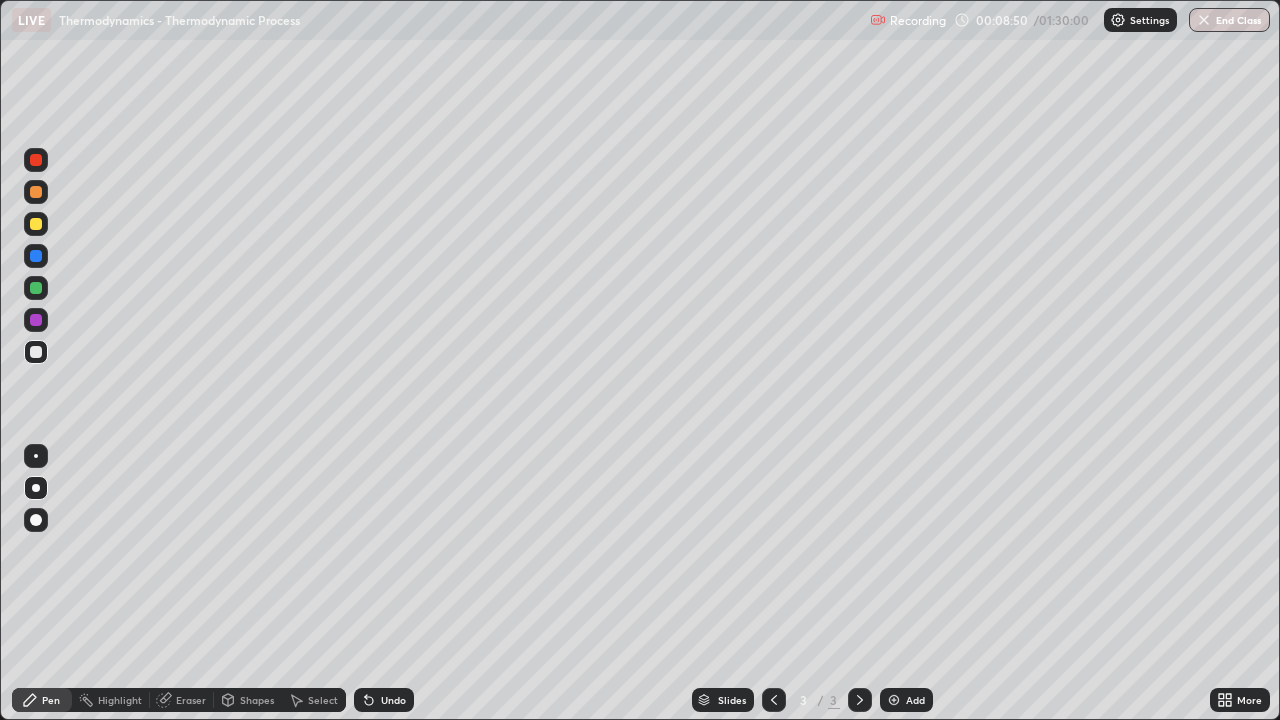 click at bounding box center (36, 192) 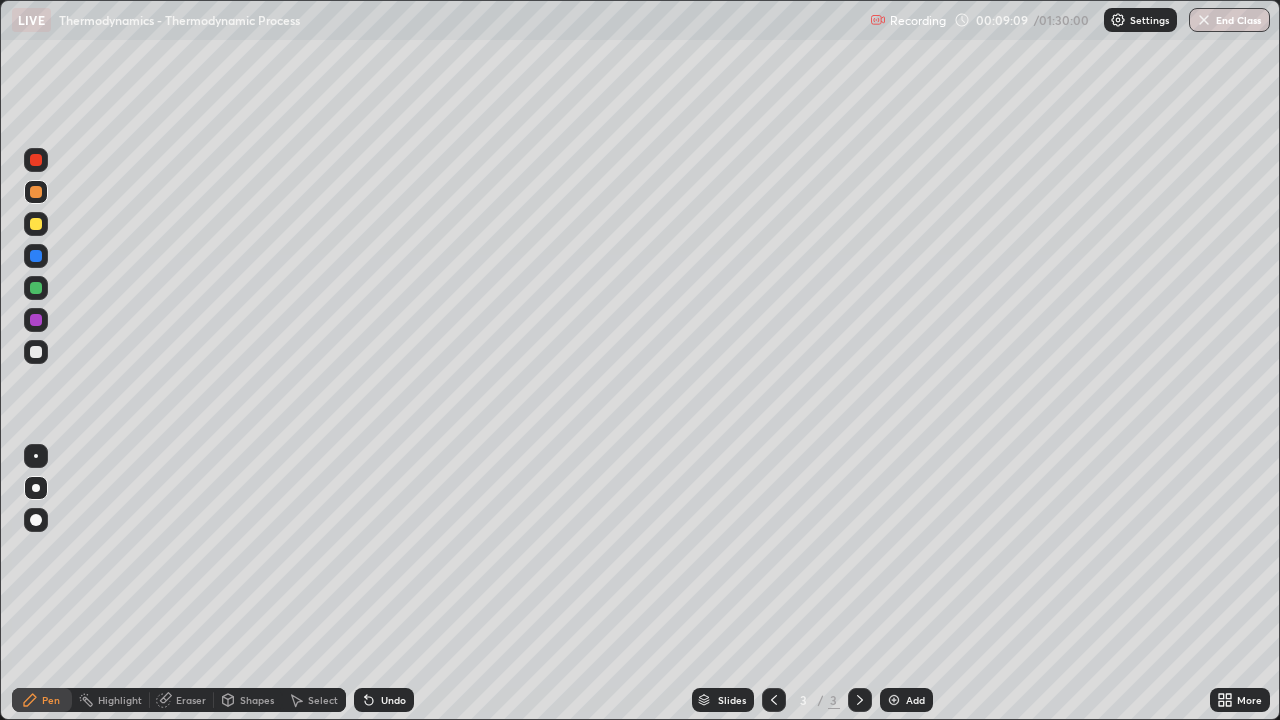 click on "Undo" at bounding box center [393, 700] 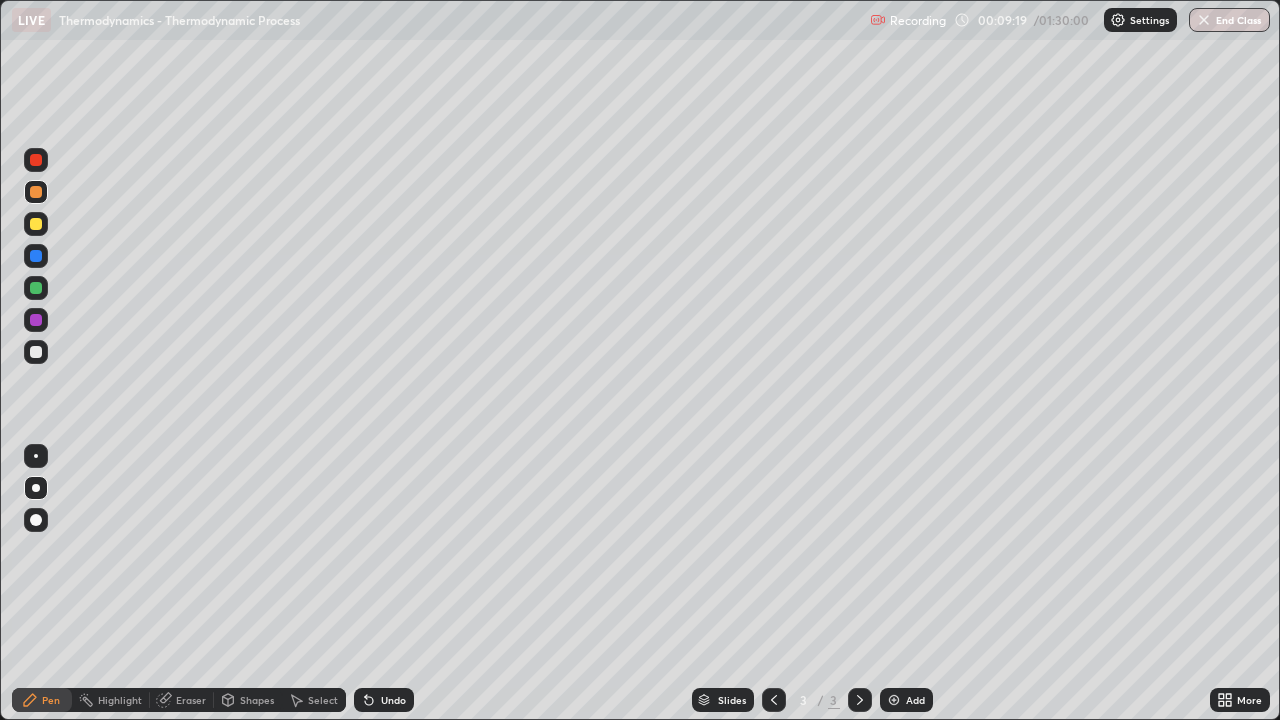 click at bounding box center (36, 288) 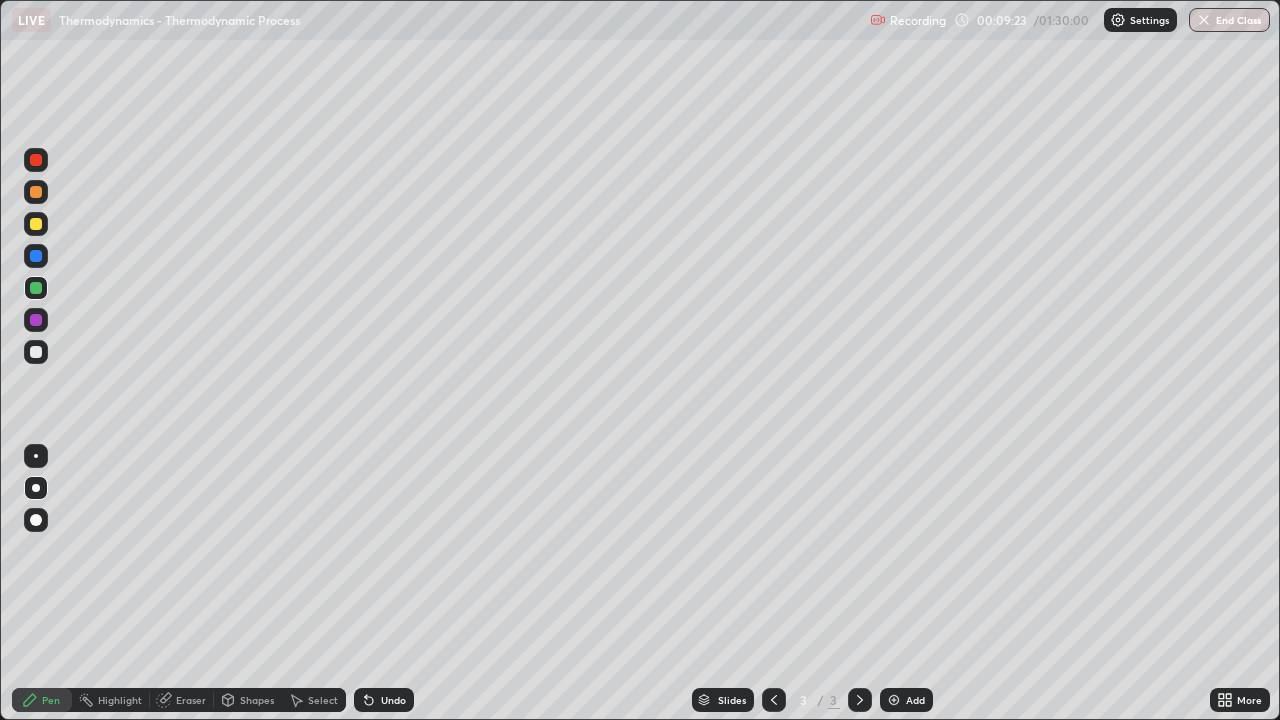 click at bounding box center [36, 352] 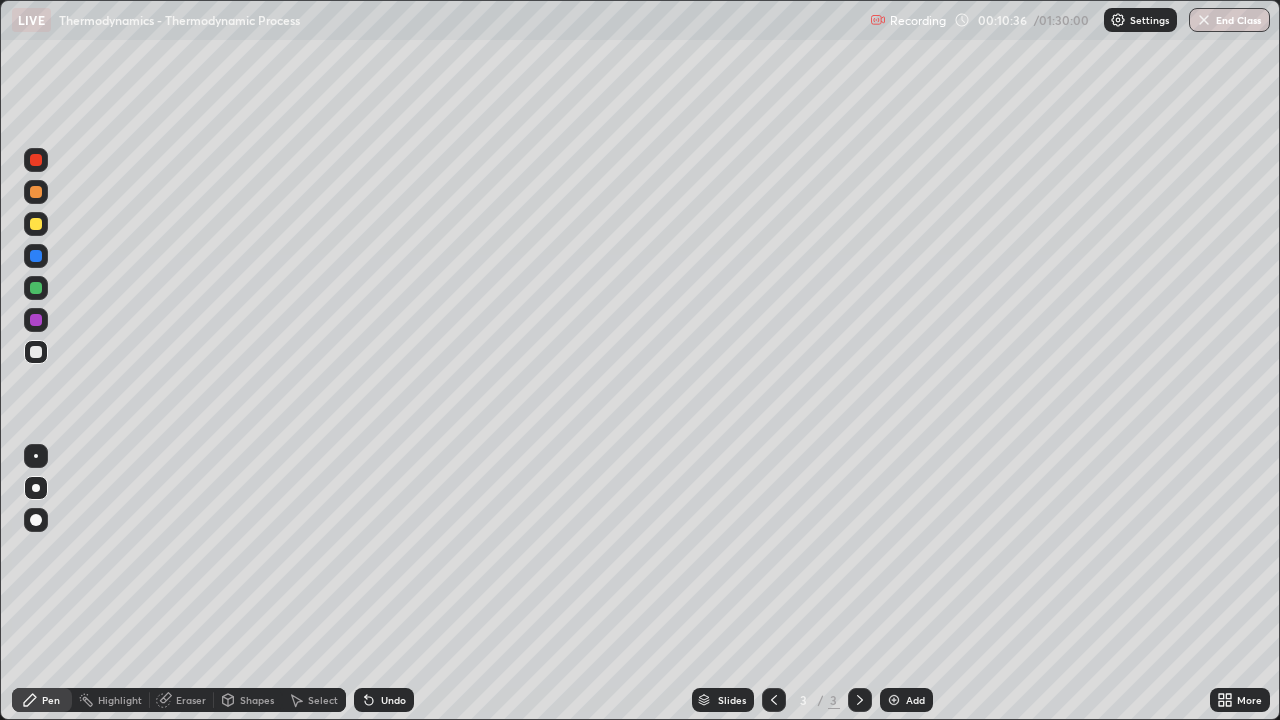 click at bounding box center [36, 320] 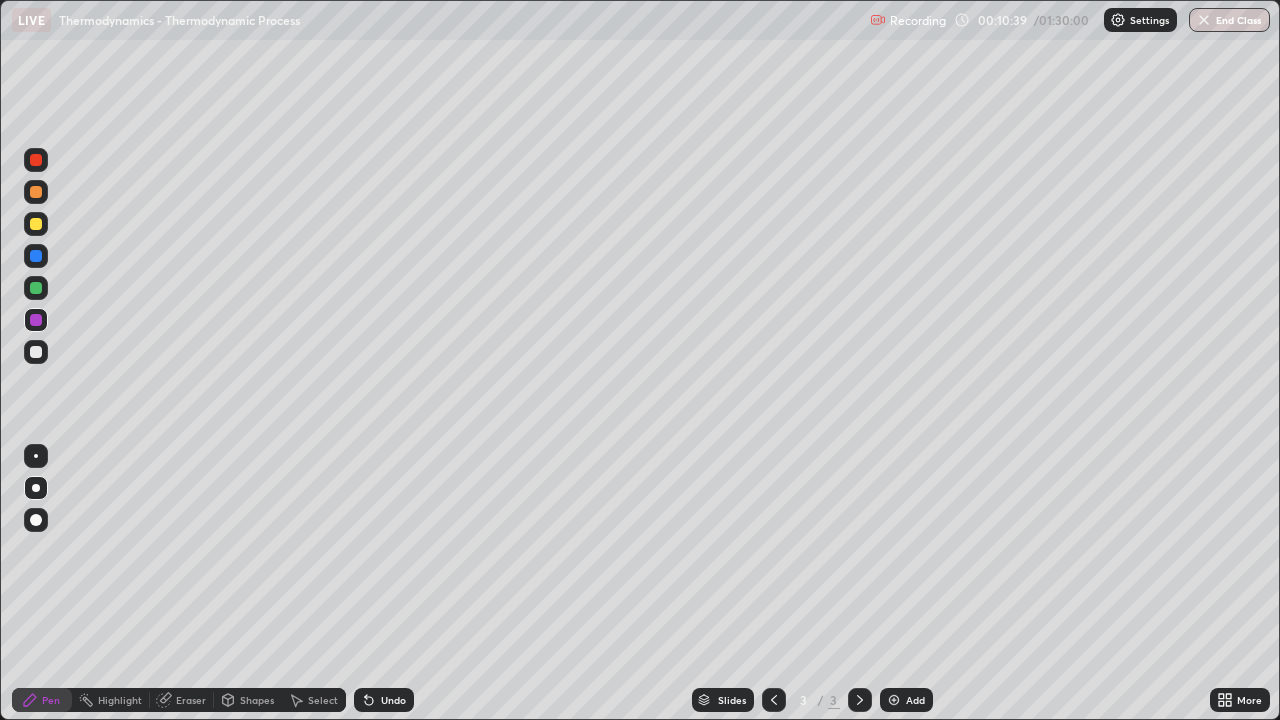 click at bounding box center (36, 352) 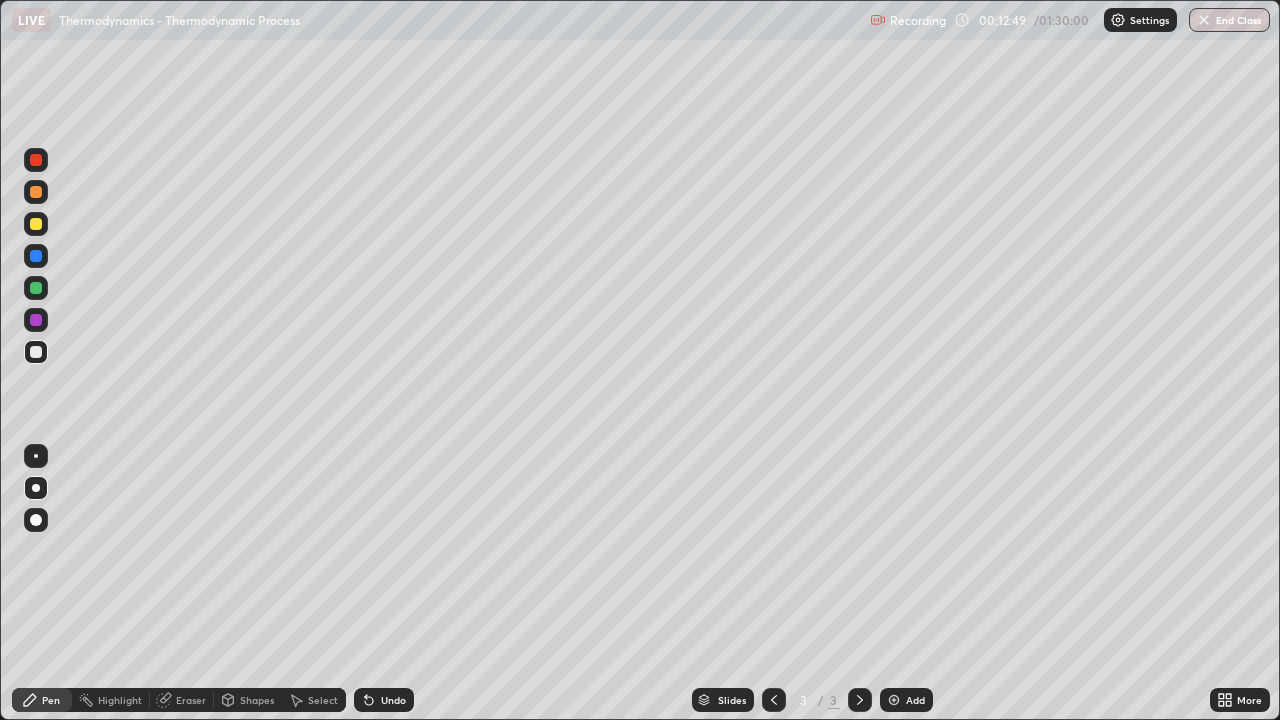 click at bounding box center (36, 320) 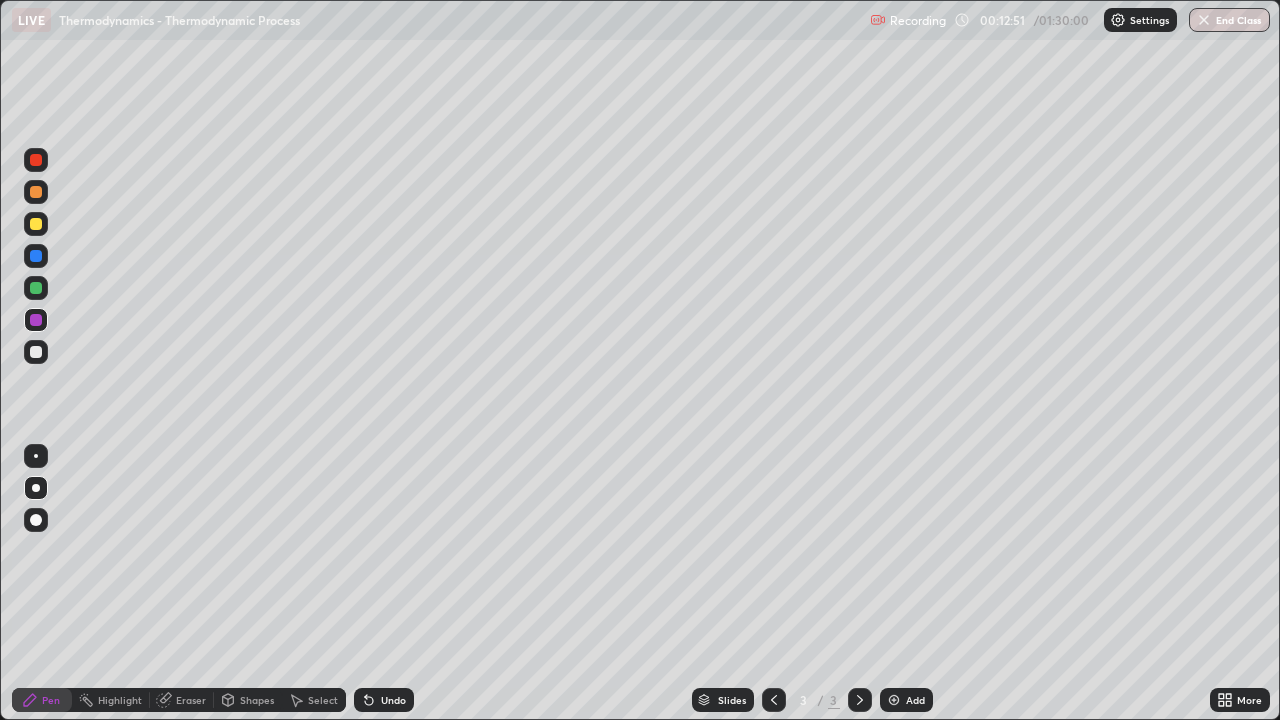 click at bounding box center [36, 352] 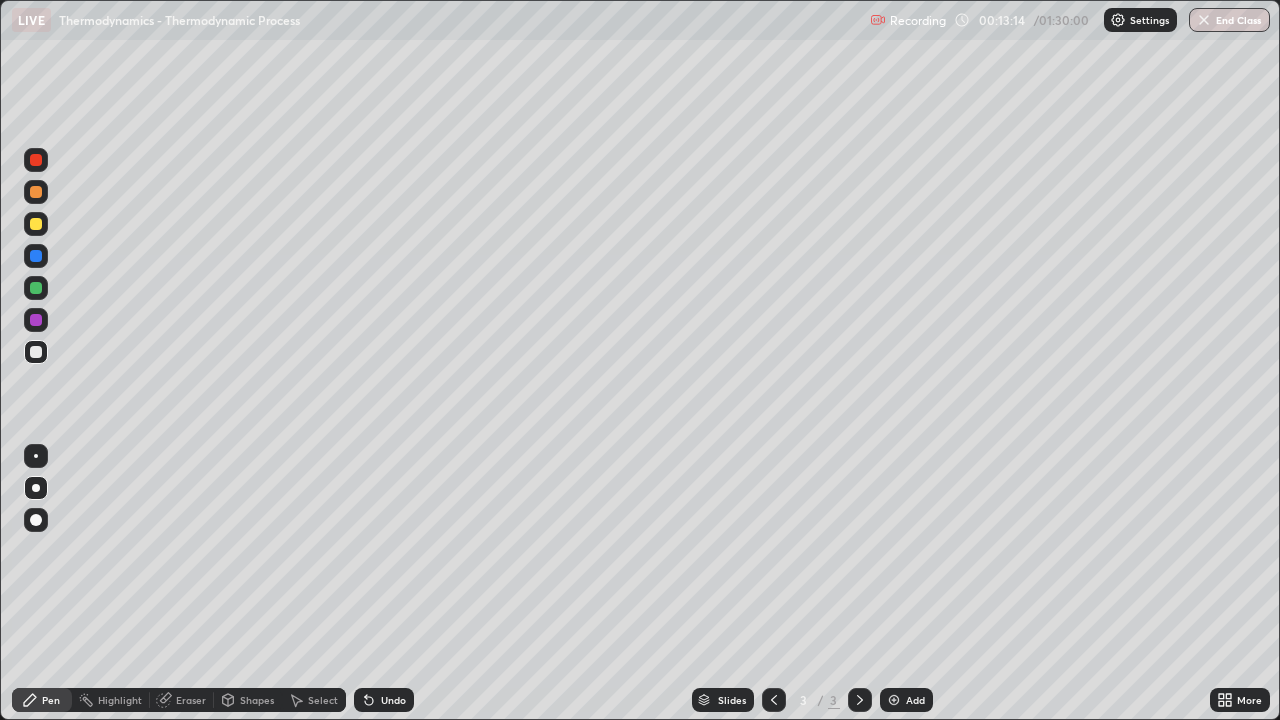 click at bounding box center (36, 320) 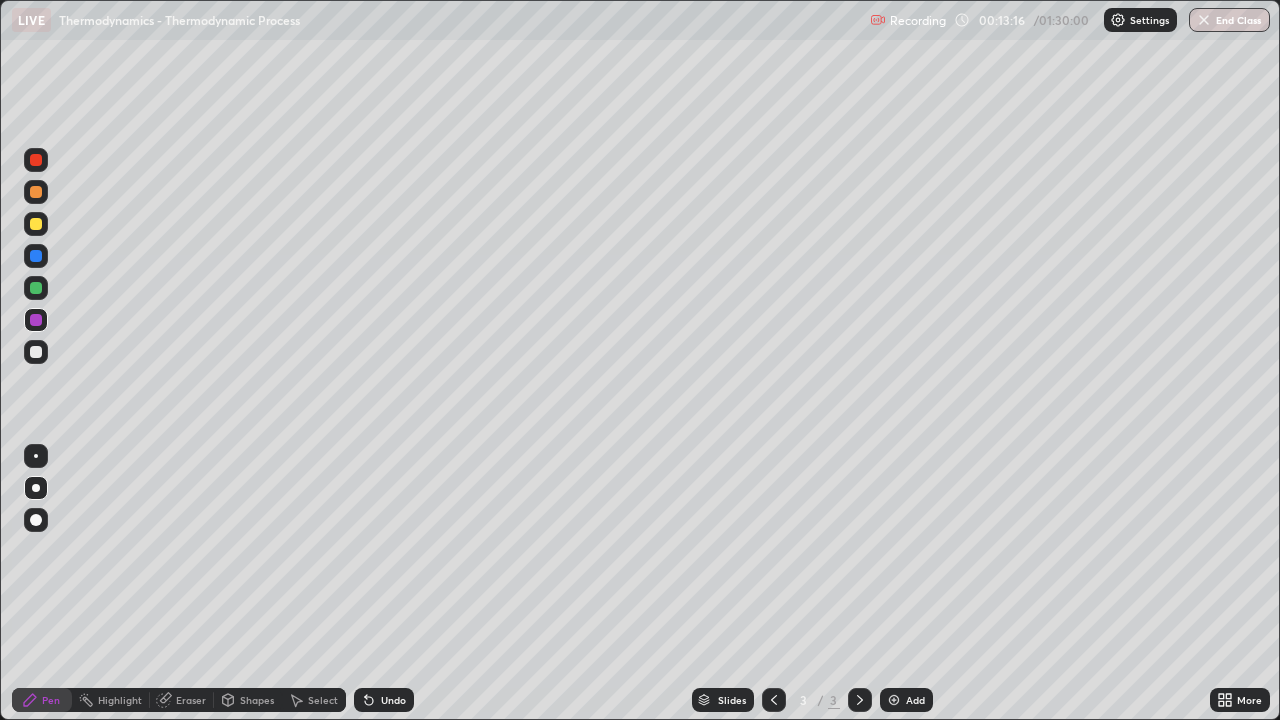 click at bounding box center (36, 352) 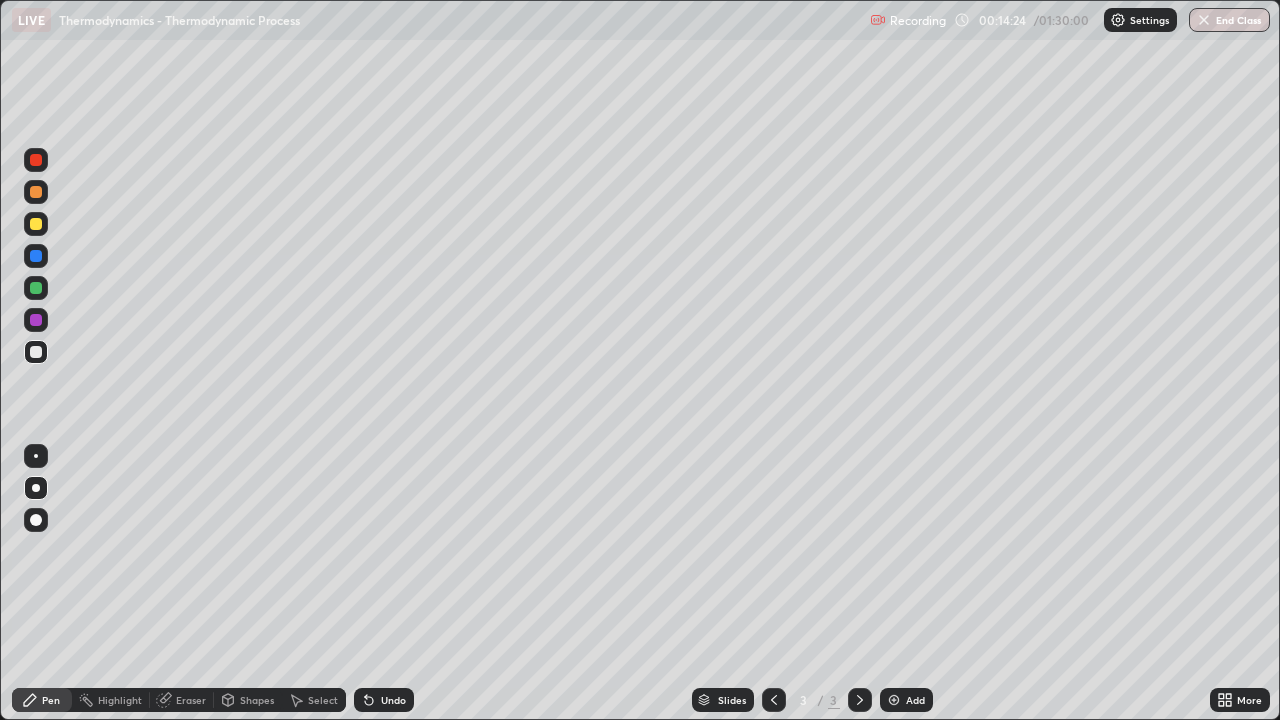 click at bounding box center (36, 320) 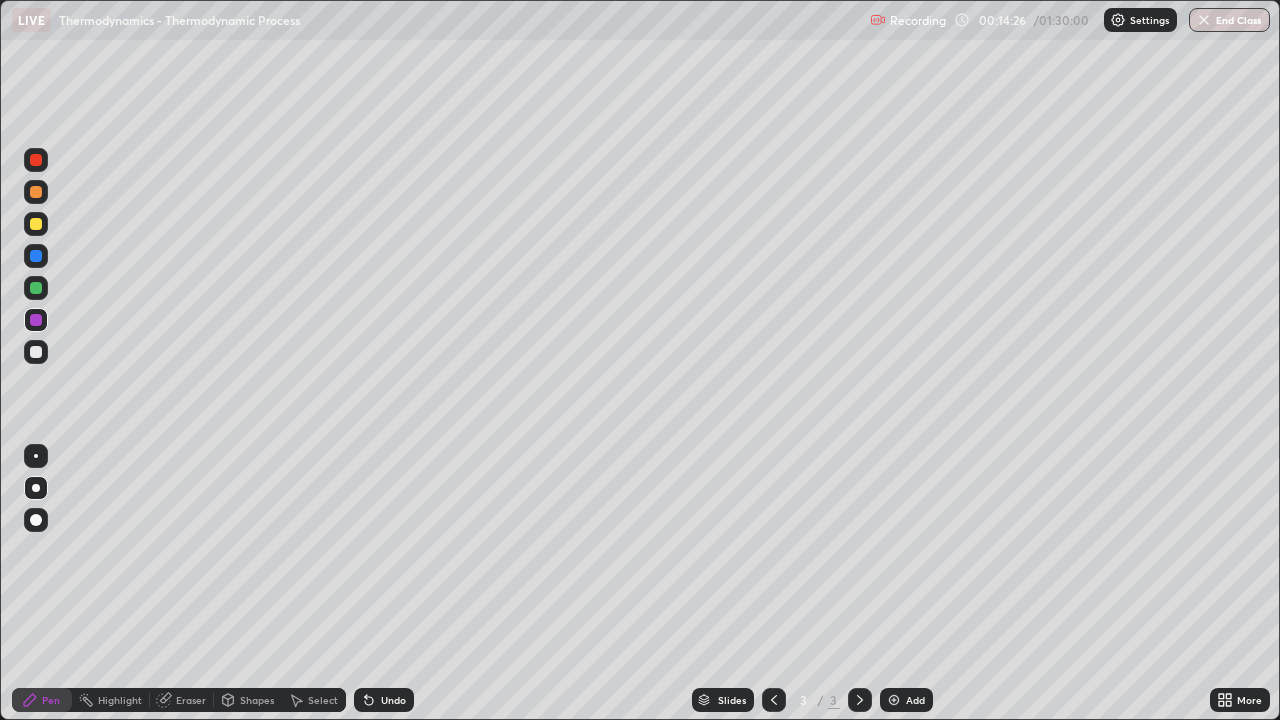 click at bounding box center [36, 352] 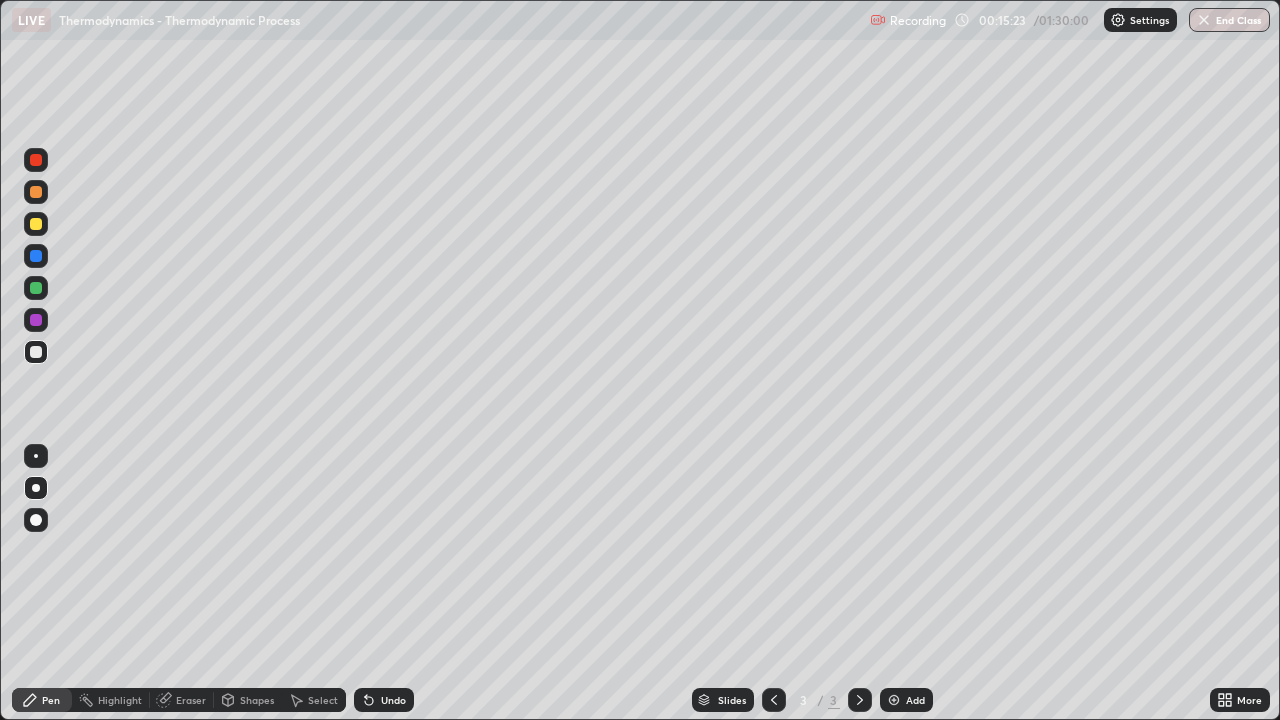 click on "Undo" at bounding box center (393, 700) 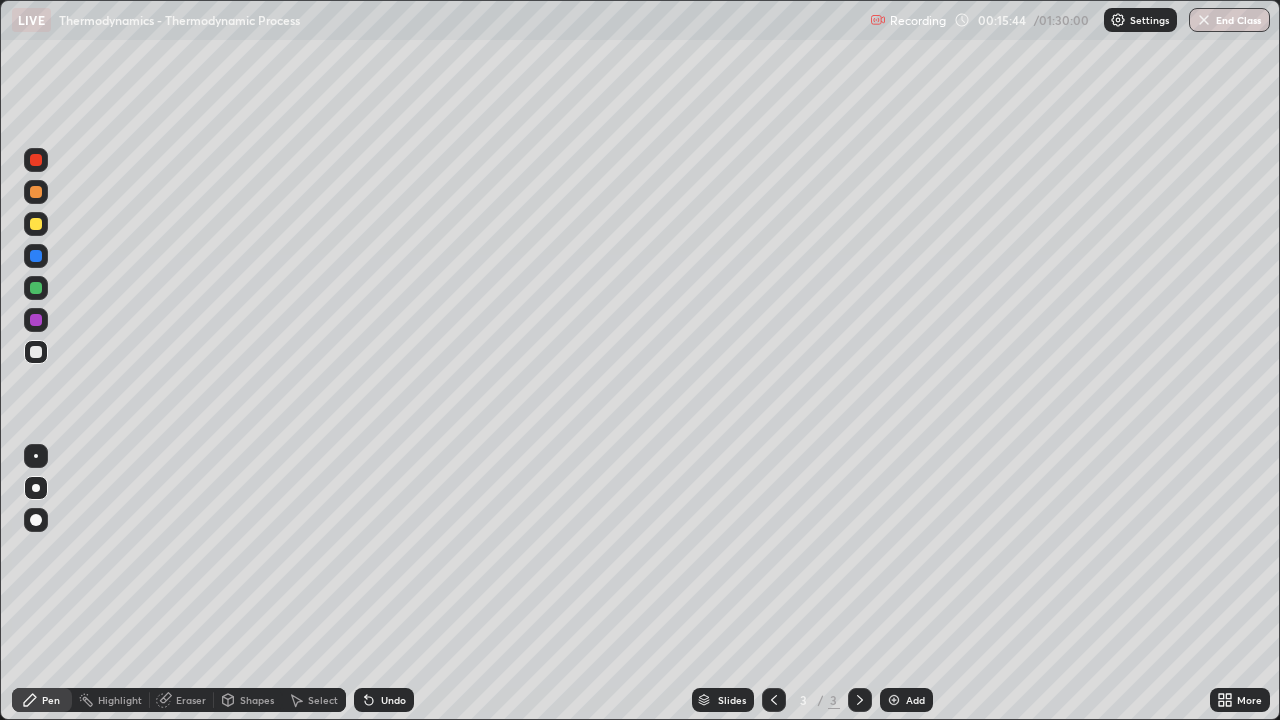 click on "Undo" at bounding box center [393, 700] 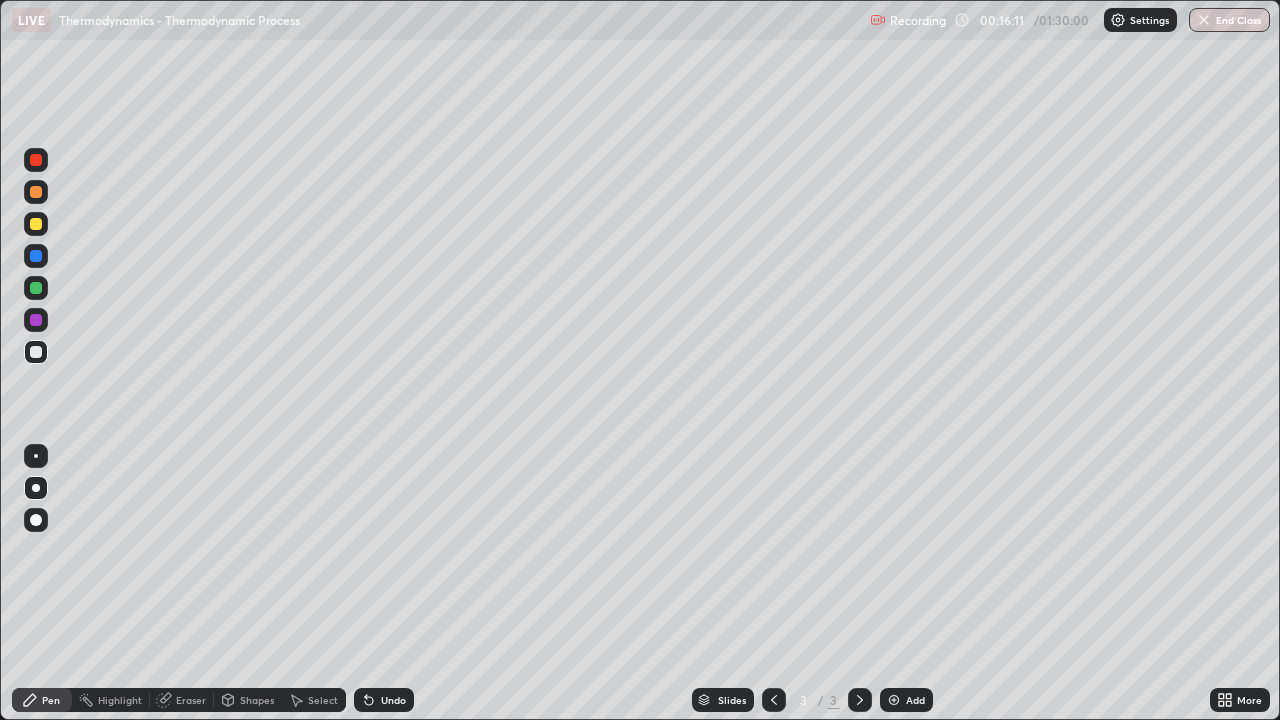 click on "Undo" at bounding box center (393, 700) 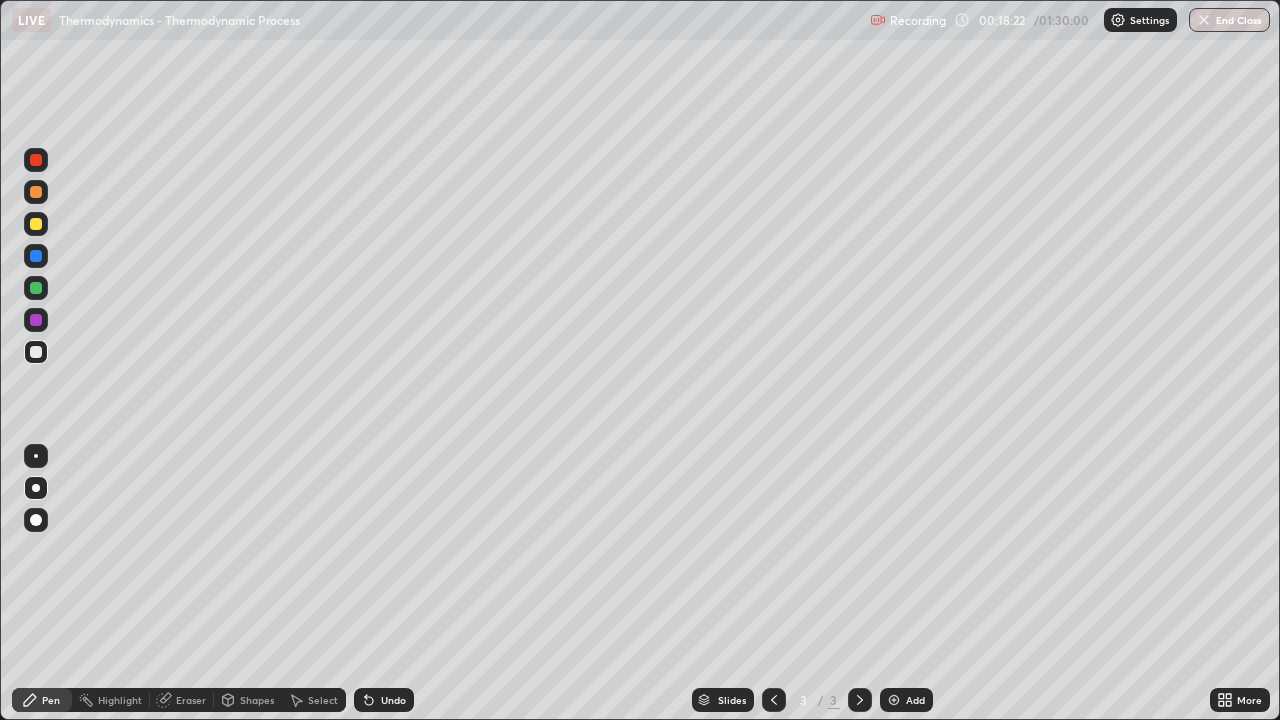 click 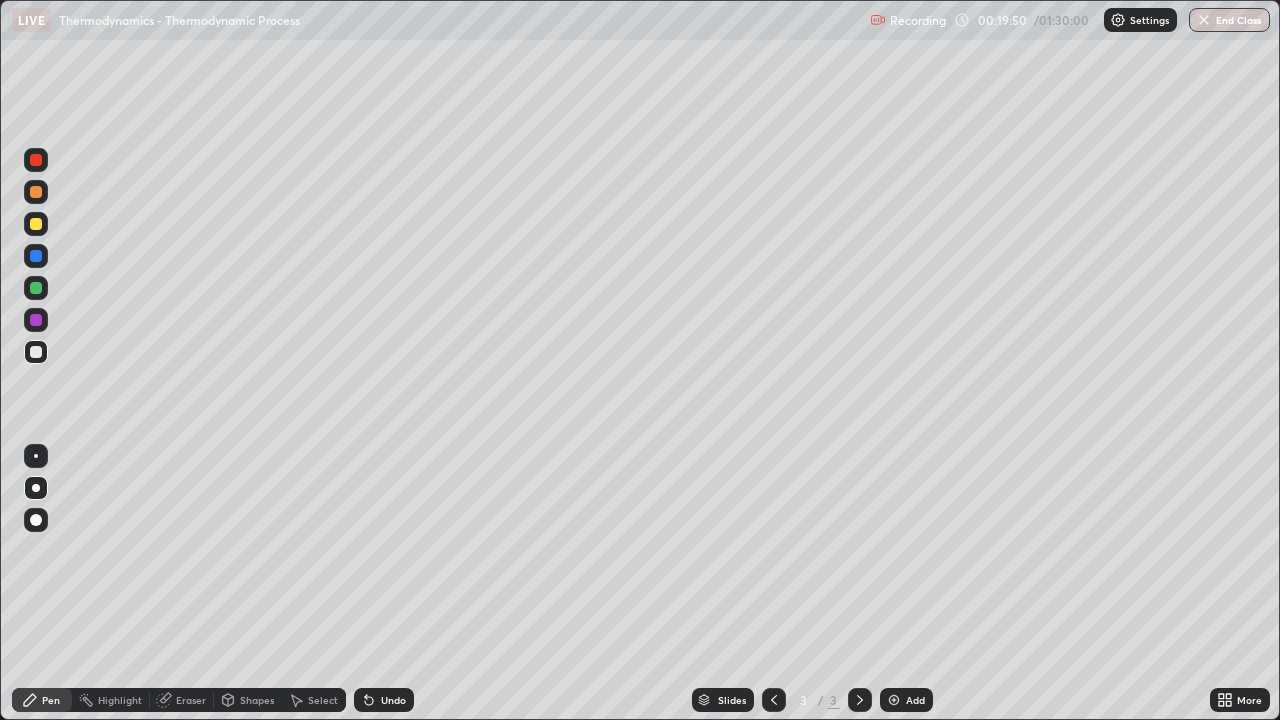 click at bounding box center [36, 320] 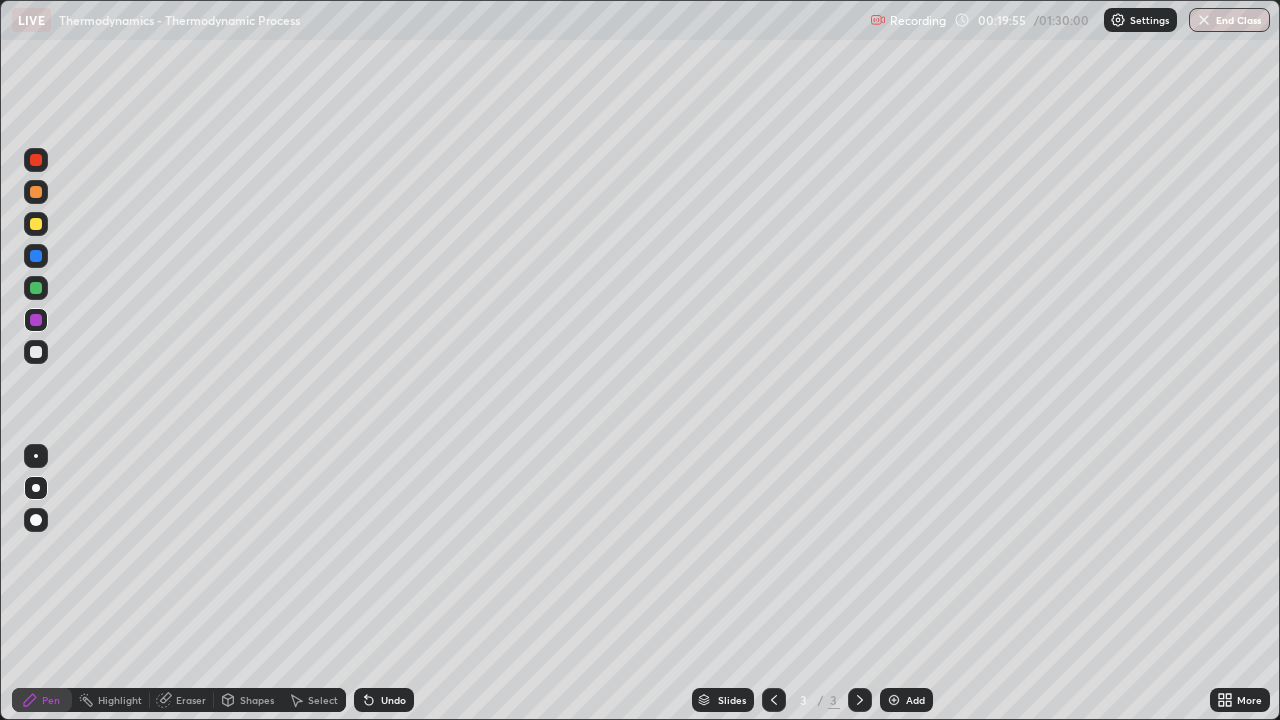 click at bounding box center (36, 224) 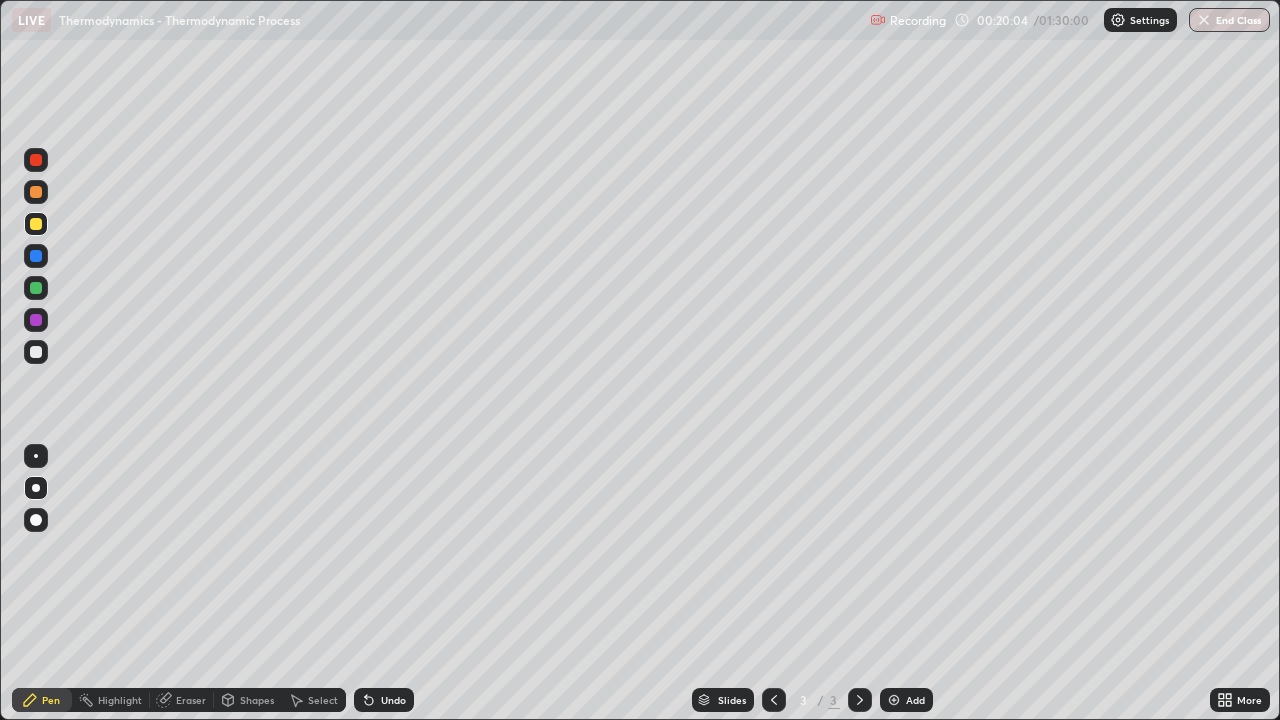 click at bounding box center (36, 320) 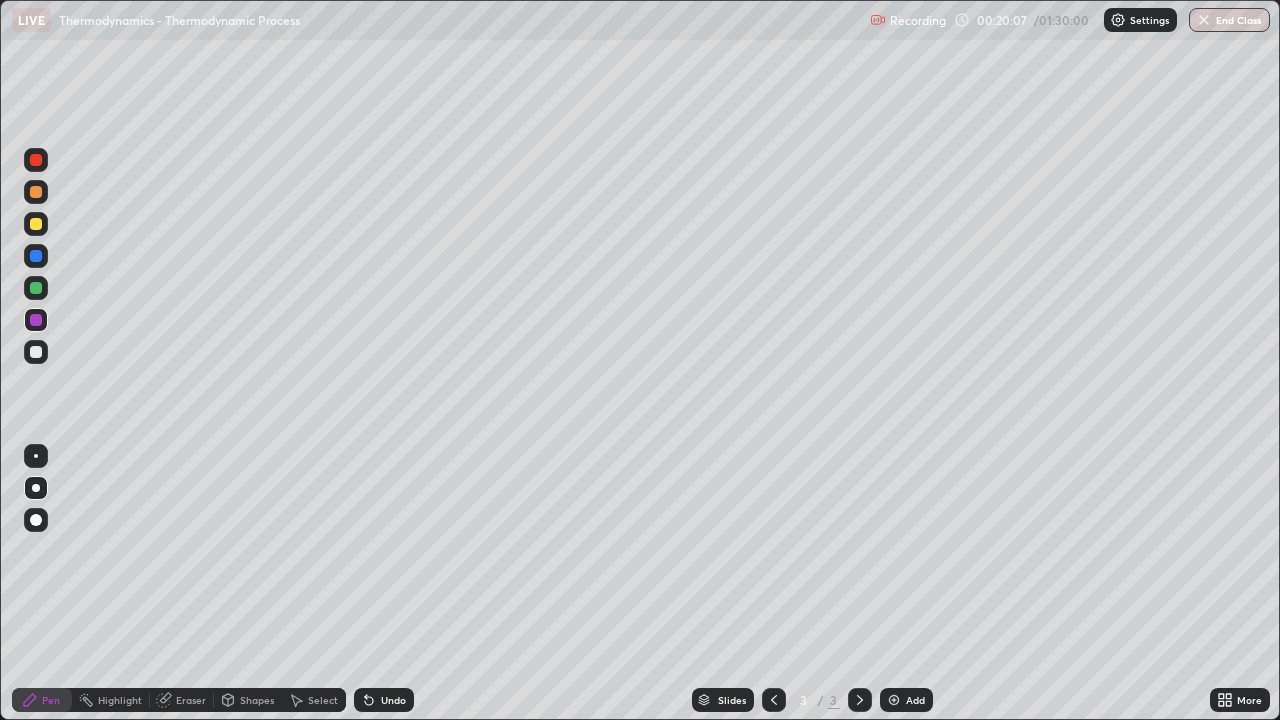click at bounding box center [36, 352] 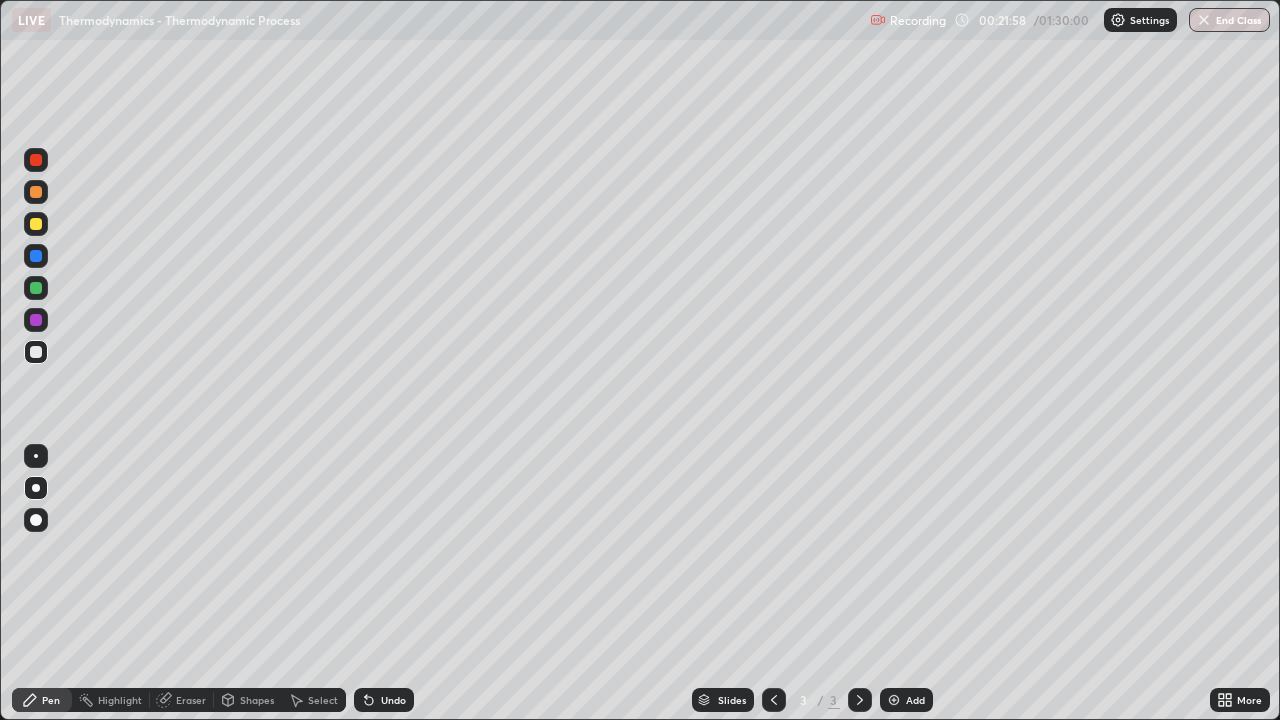 click at bounding box center (894, 700) 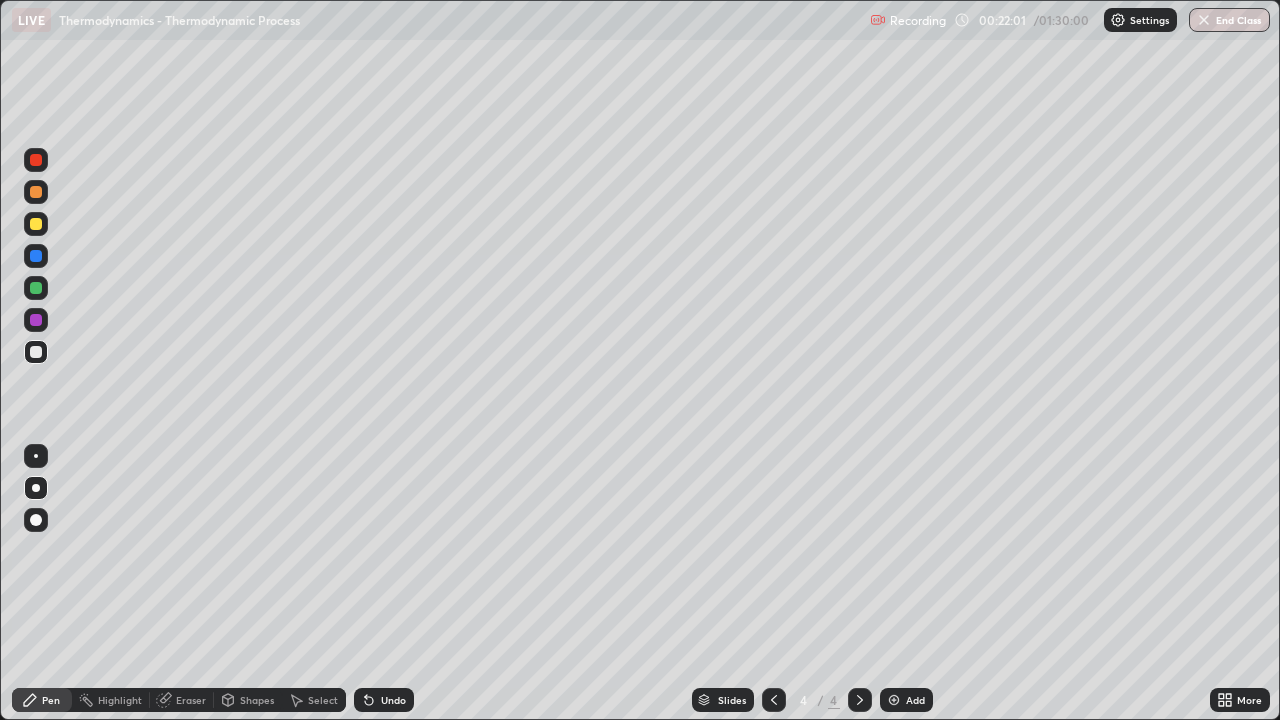 click at bounding box center [36, 320] 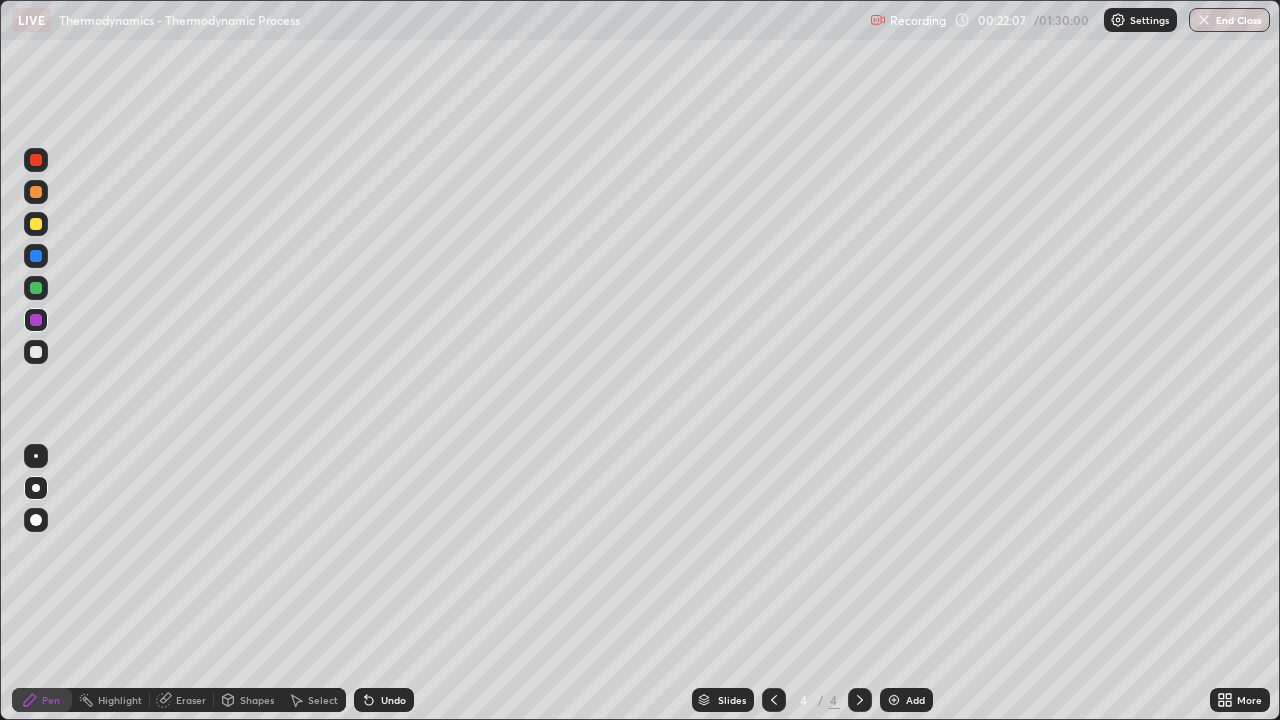 click at bounding box center [36, 224] 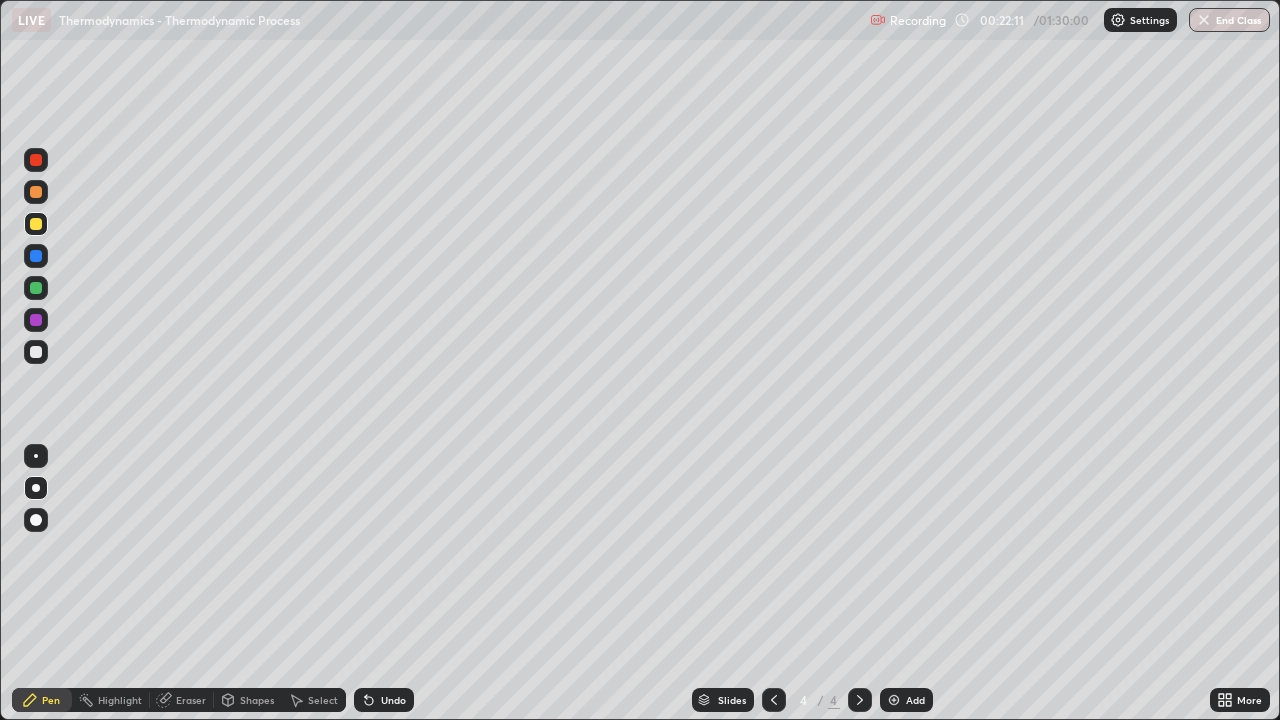 click at bounding box center (36, 352) 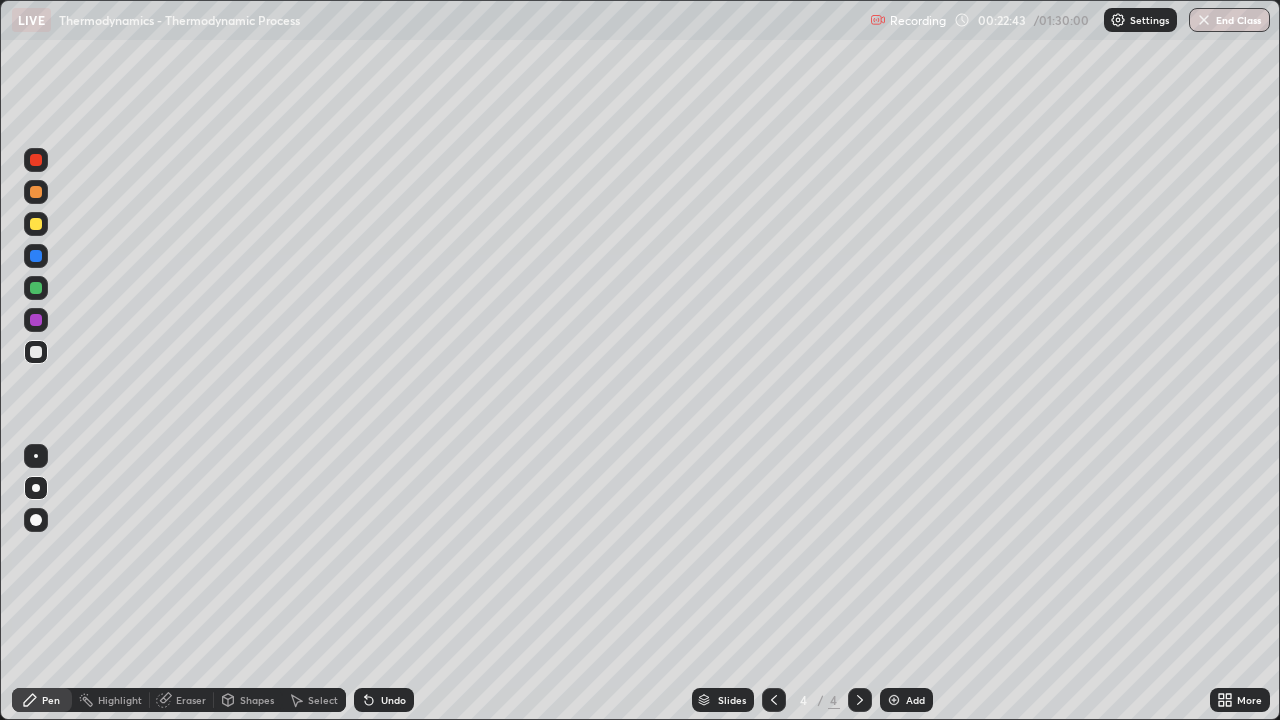 click at bounding box center [36, 224] 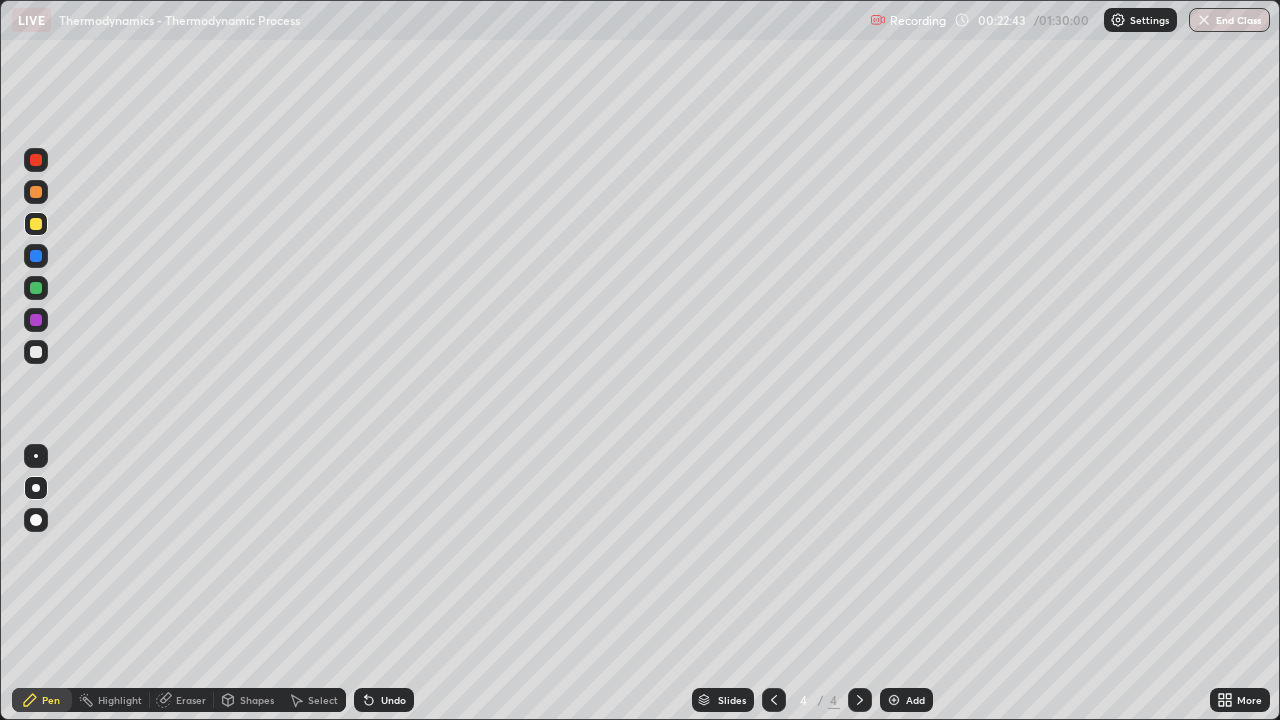 click at bounding box center (36, 288) 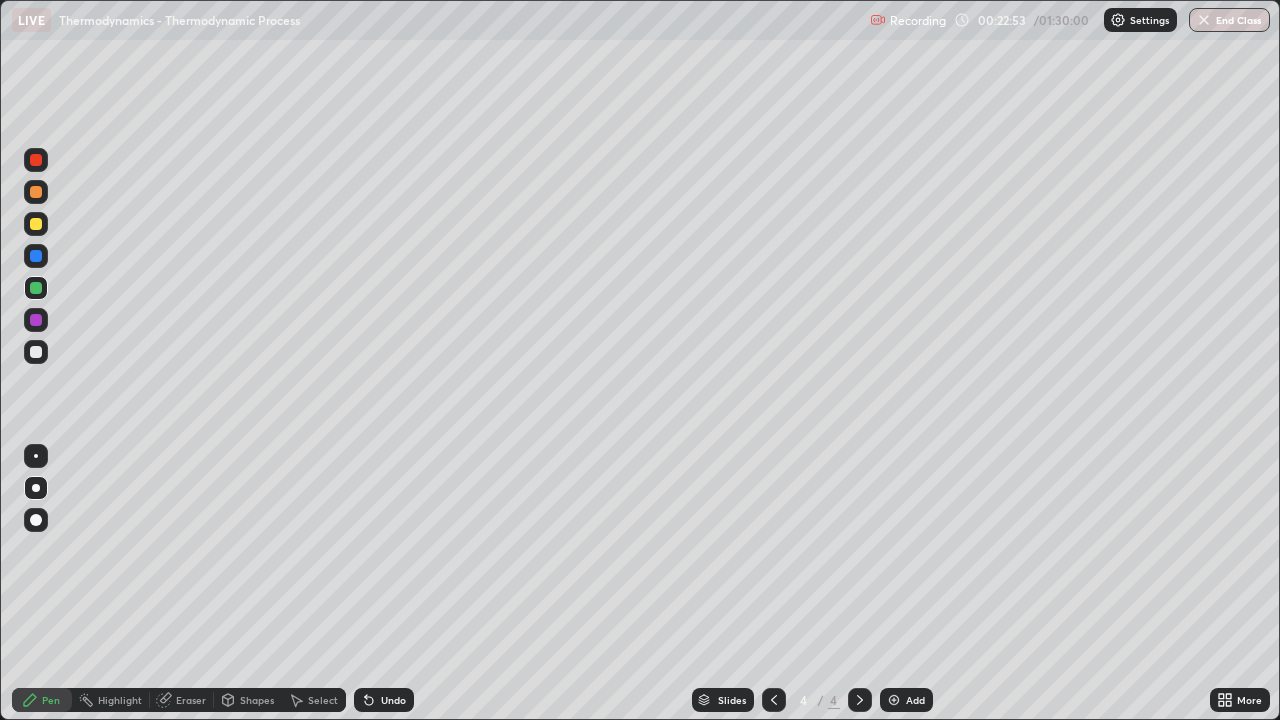 click at bounding box center [36, 224] 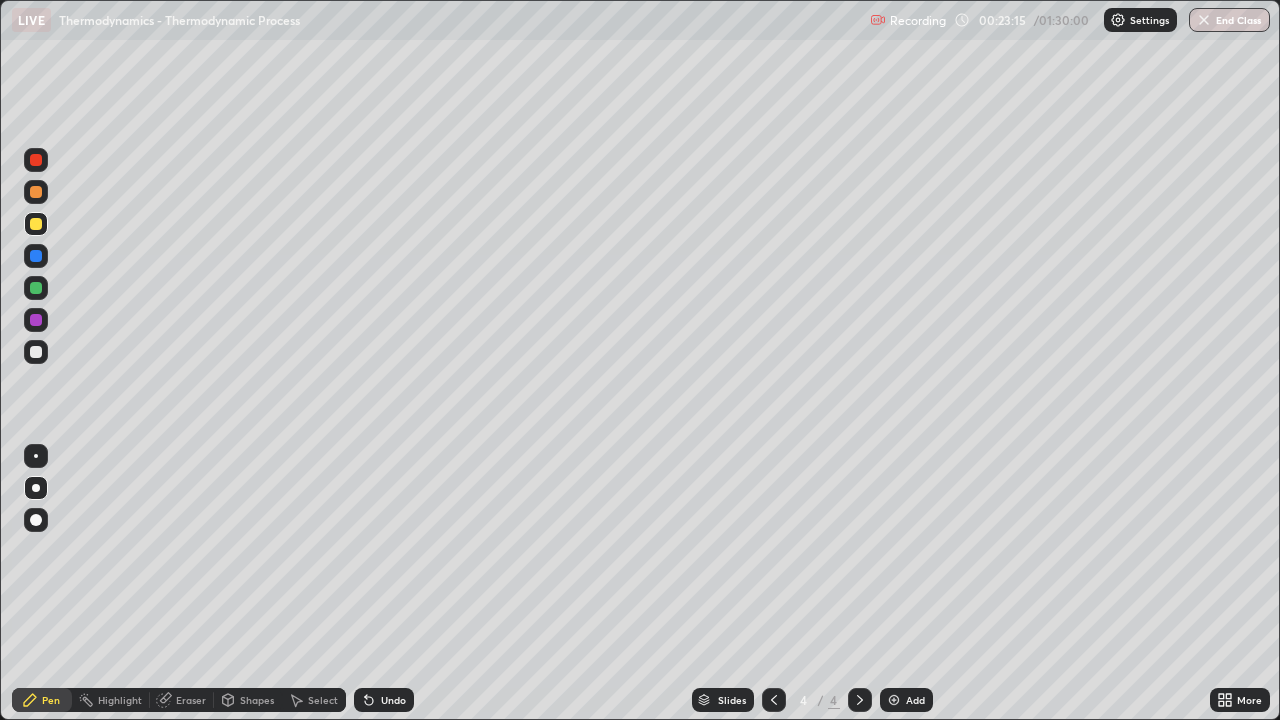 click at bounding box center [36, 352] 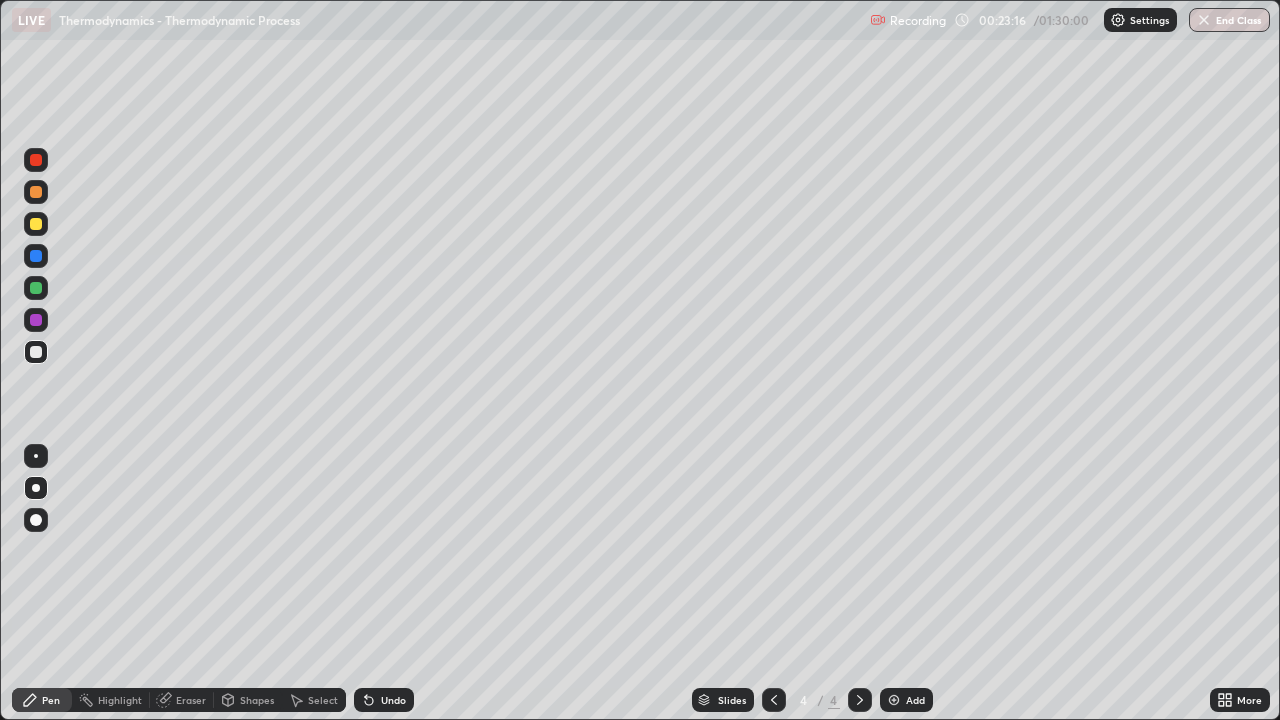 click at bounding box center (36, 288) 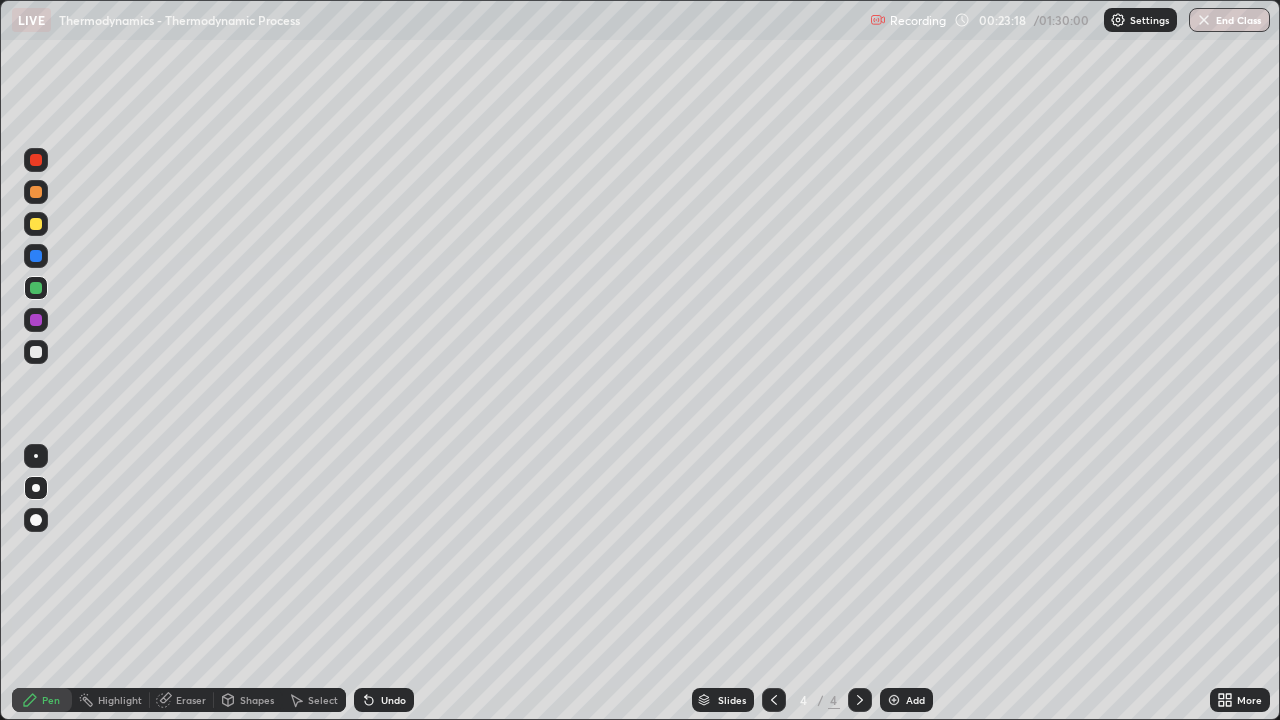 click at bounding box center (36, 352) 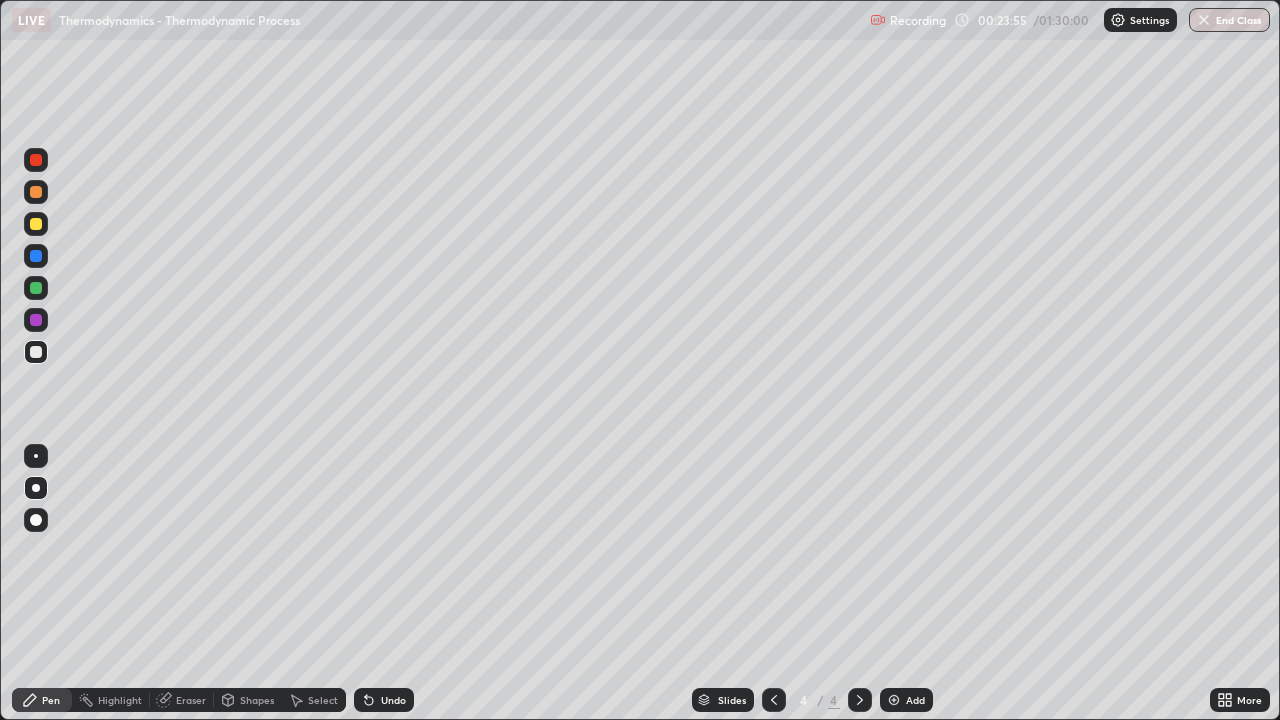 click at bounding box center [36, 288] 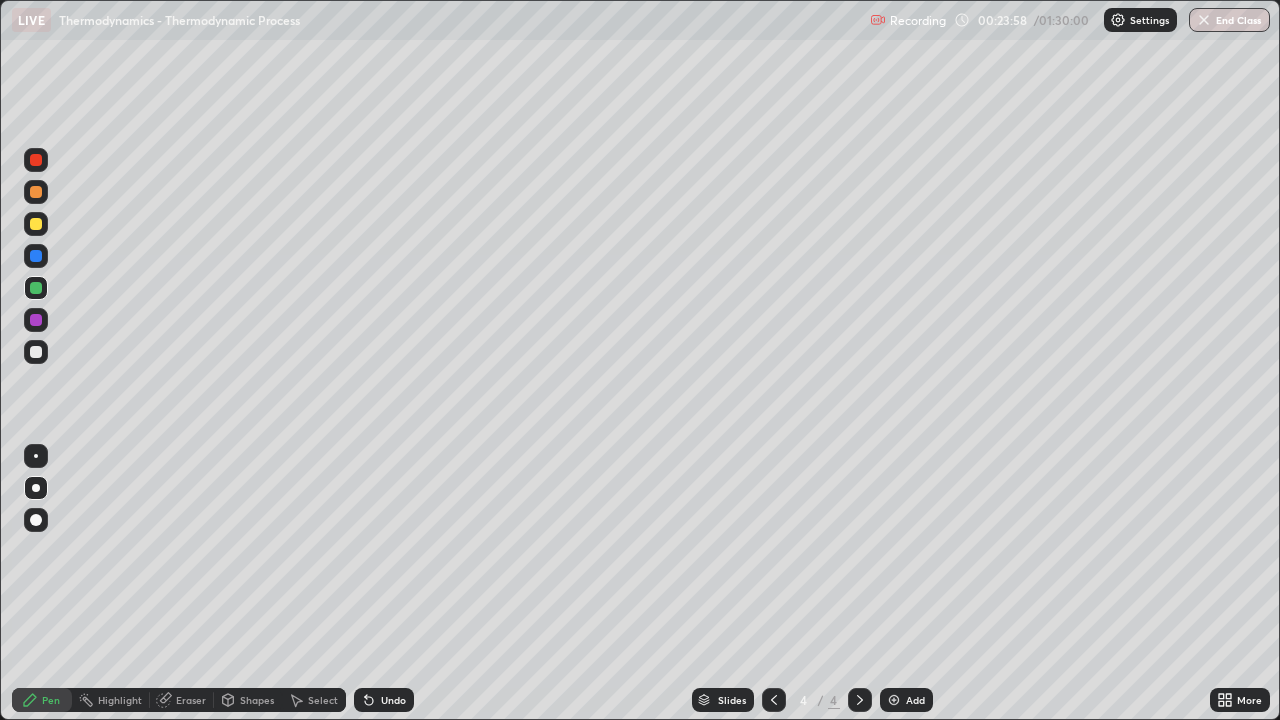 click at bounding box center (36, 352) 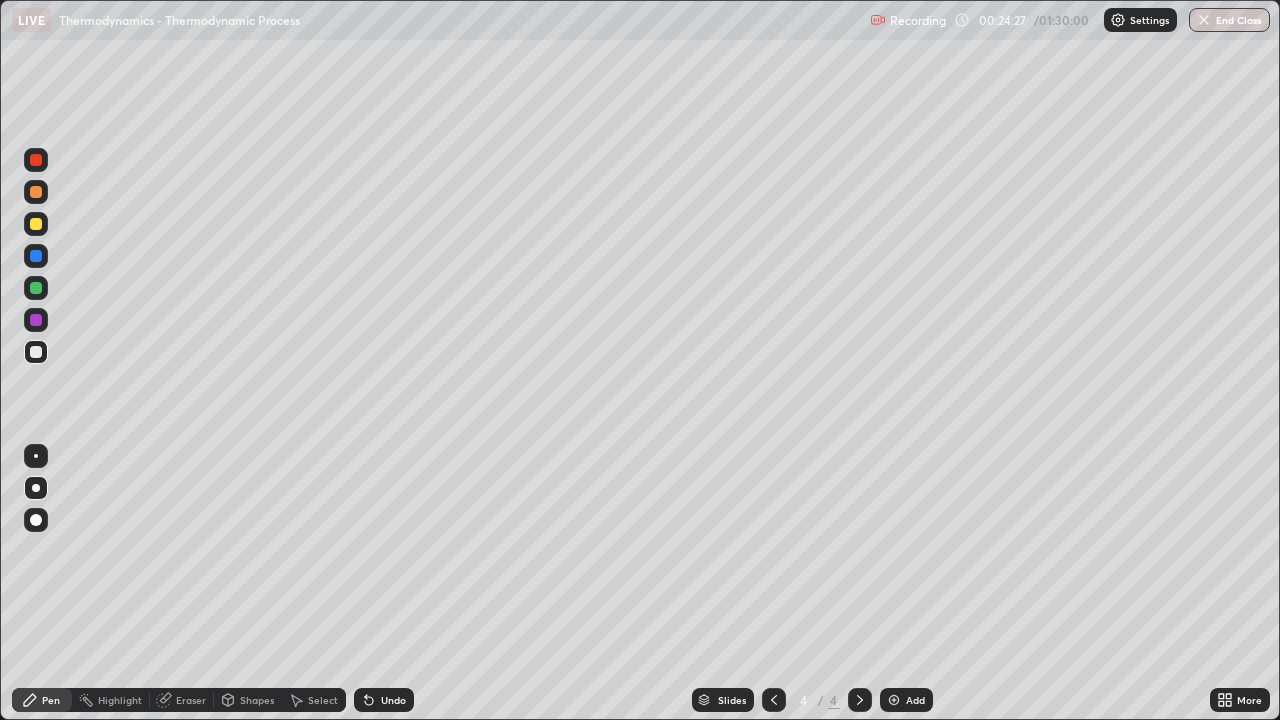 click on "Eraser" at bounding box center (191, 700) 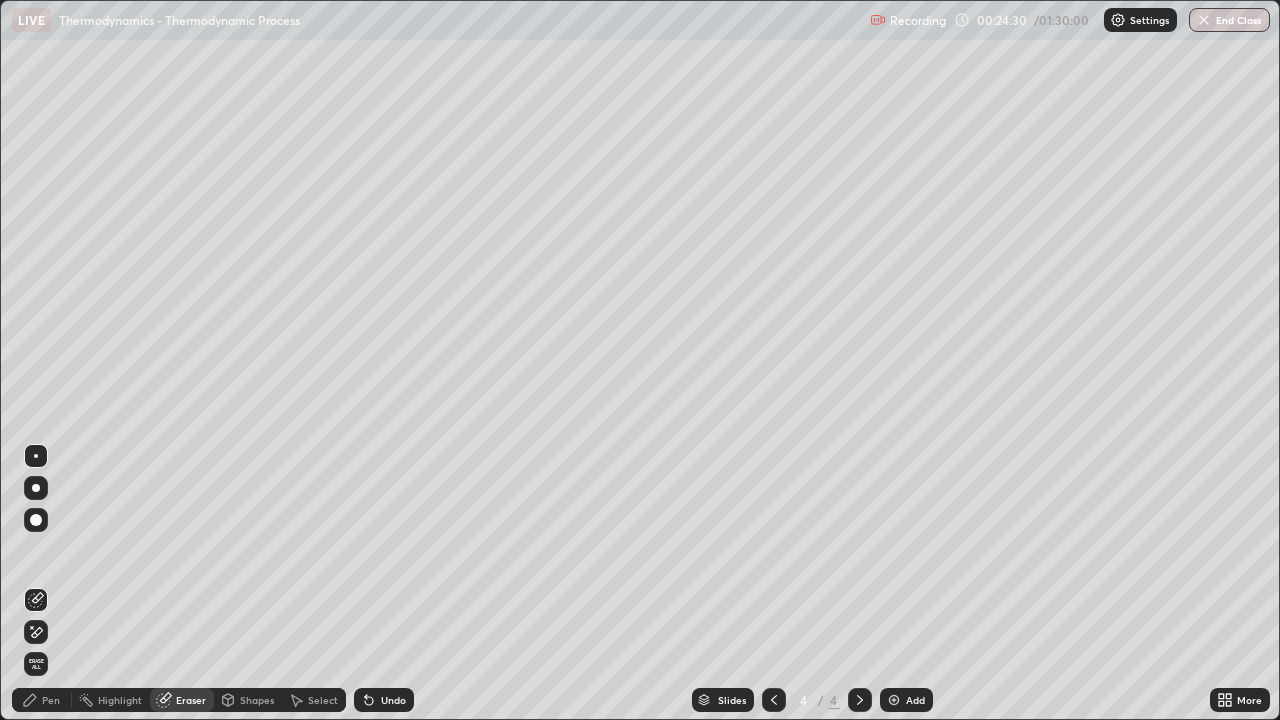 click on "Pen" at bounding box center (51, 700) 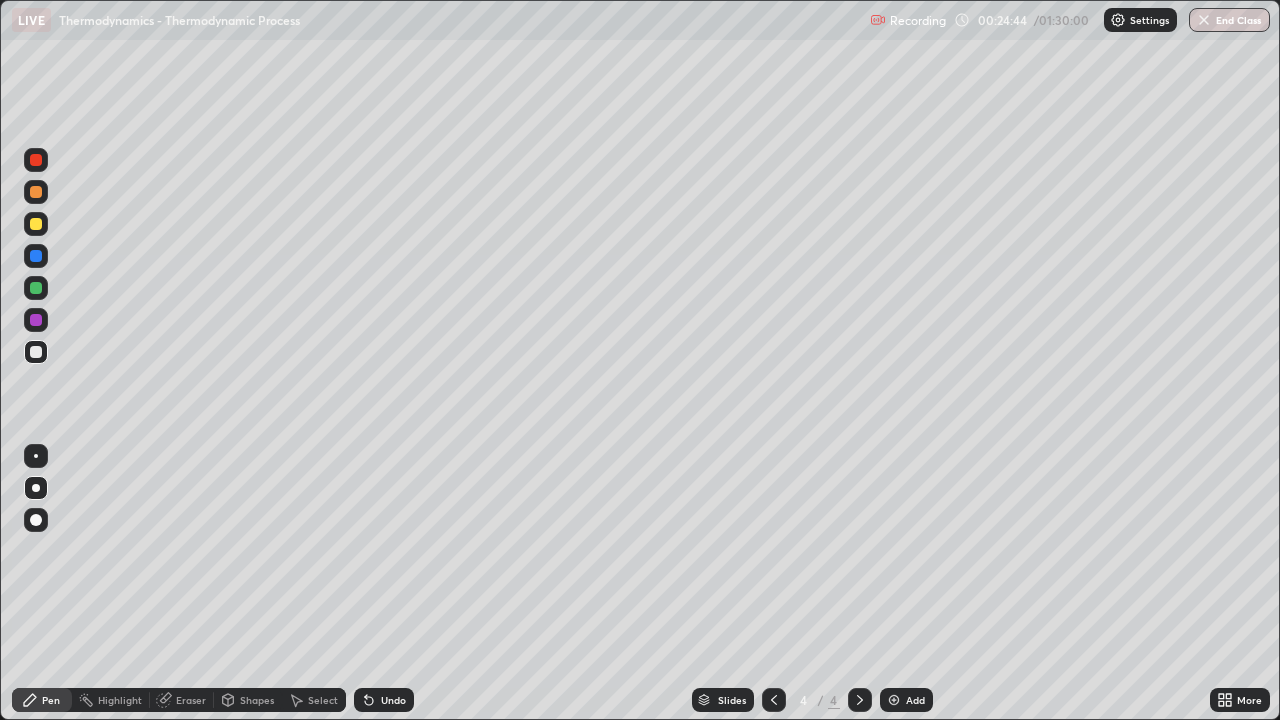click at bounding box center (36, 288) 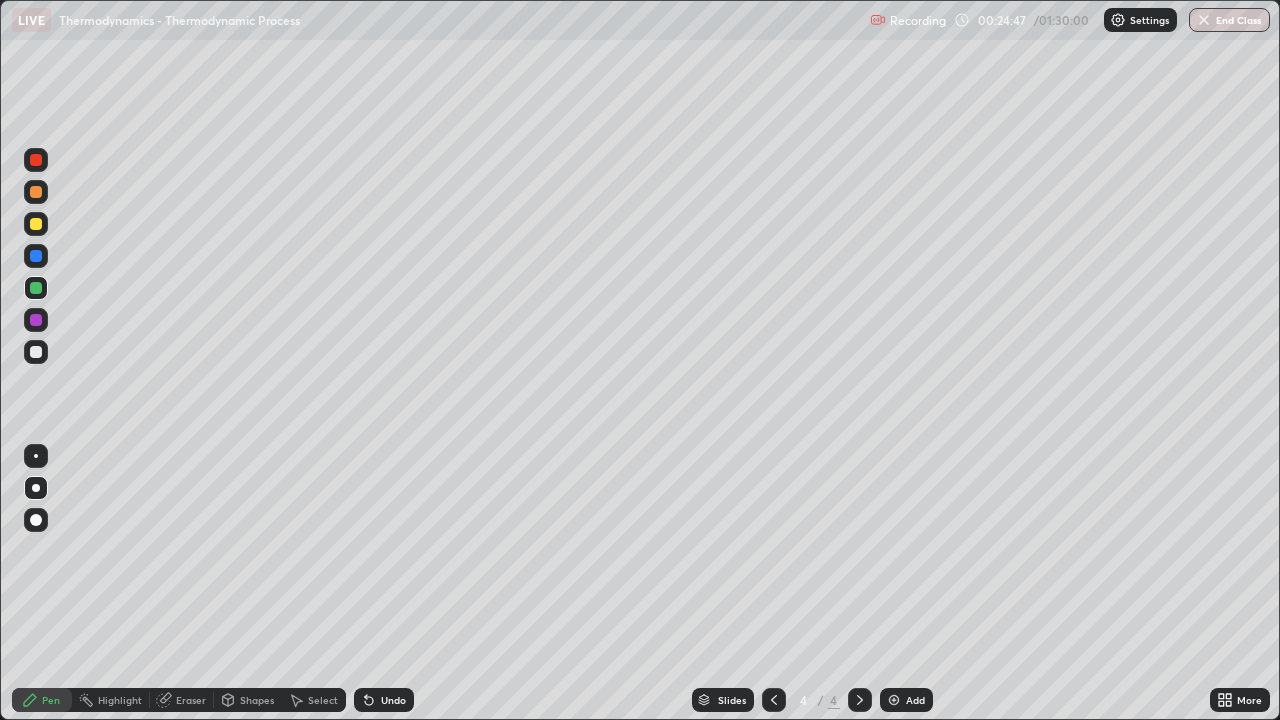 click at bounding box center [36, 352] 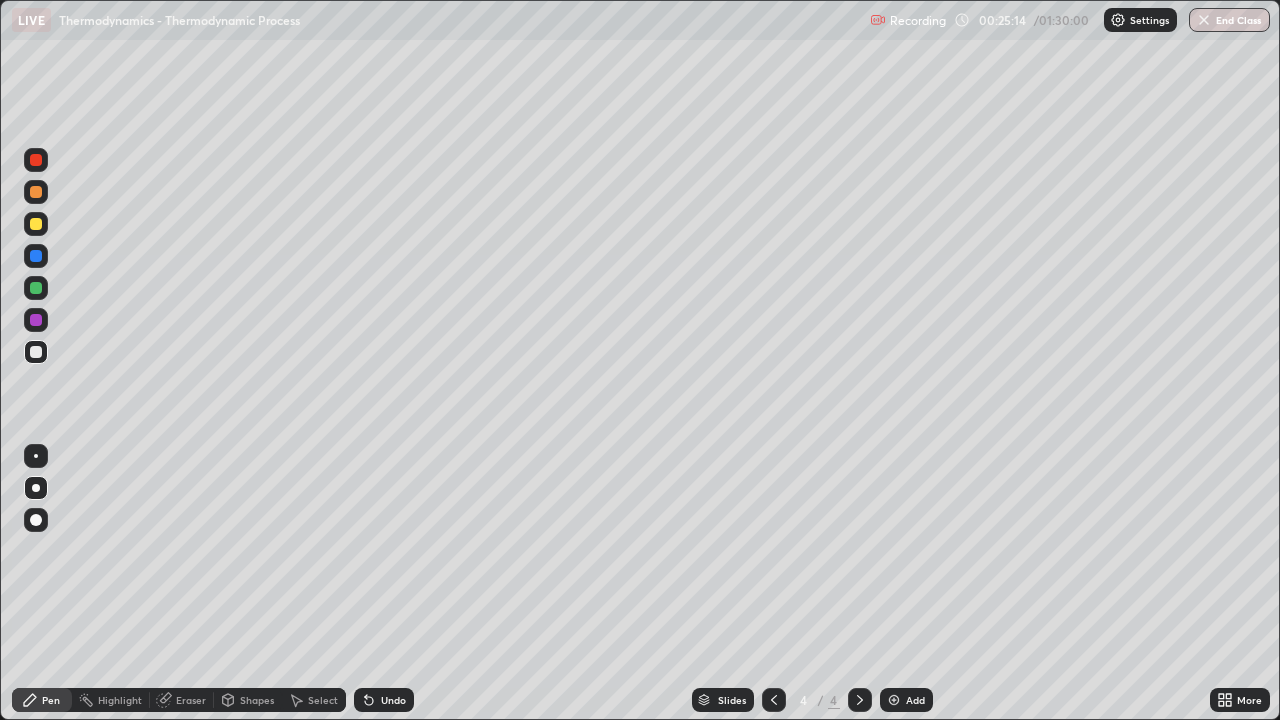 click at bounding box center [36, 320] 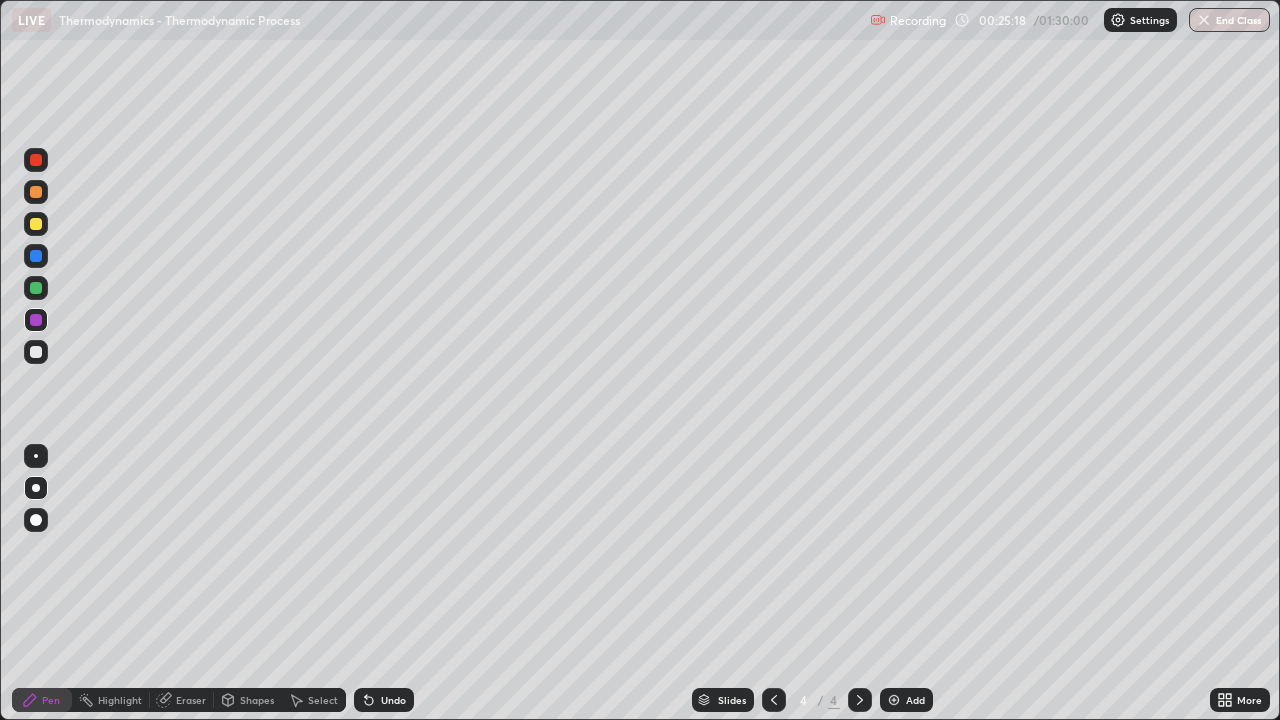 click at bounding box center (36, 224) 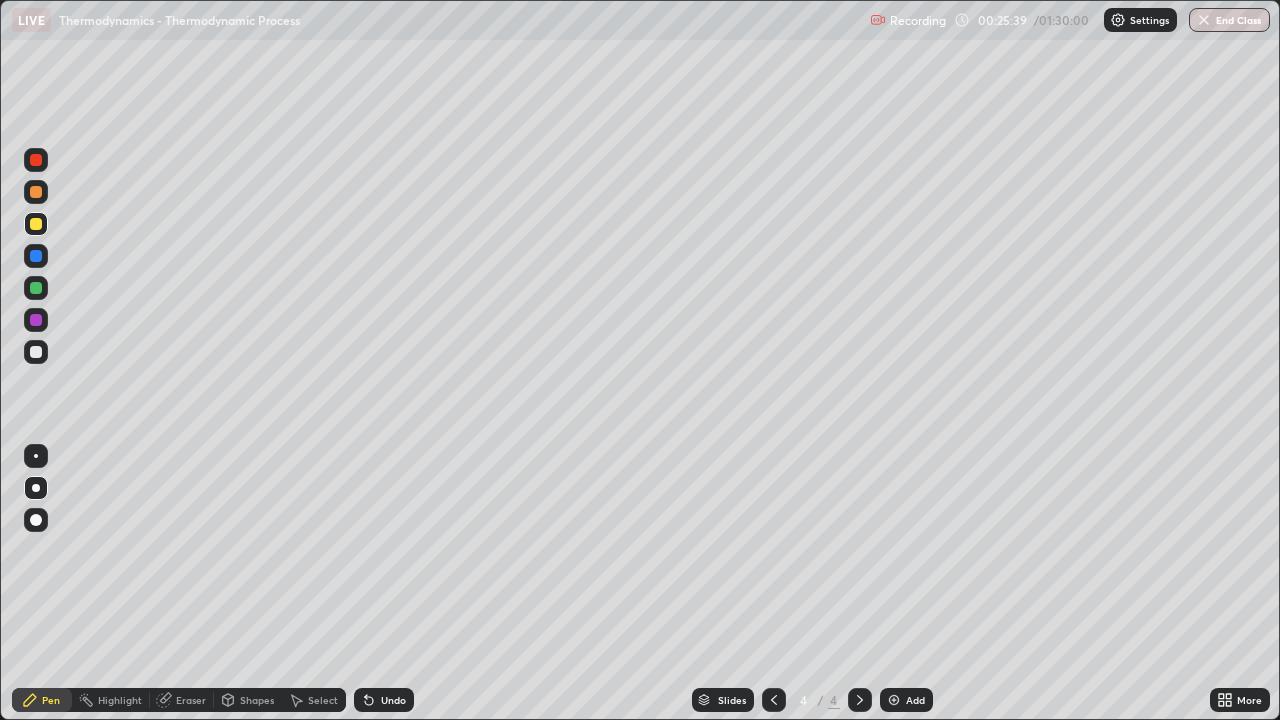 click at bounding box center (36, 320) 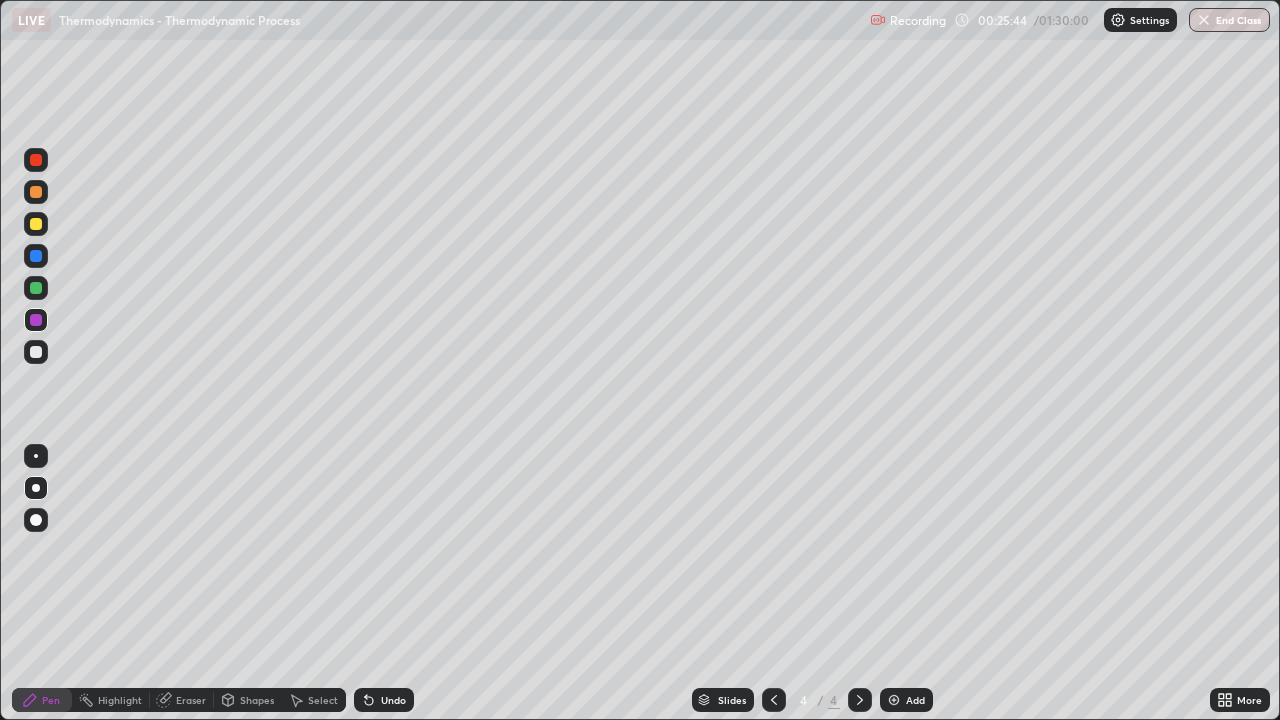 click at bounding box center (36, 224) 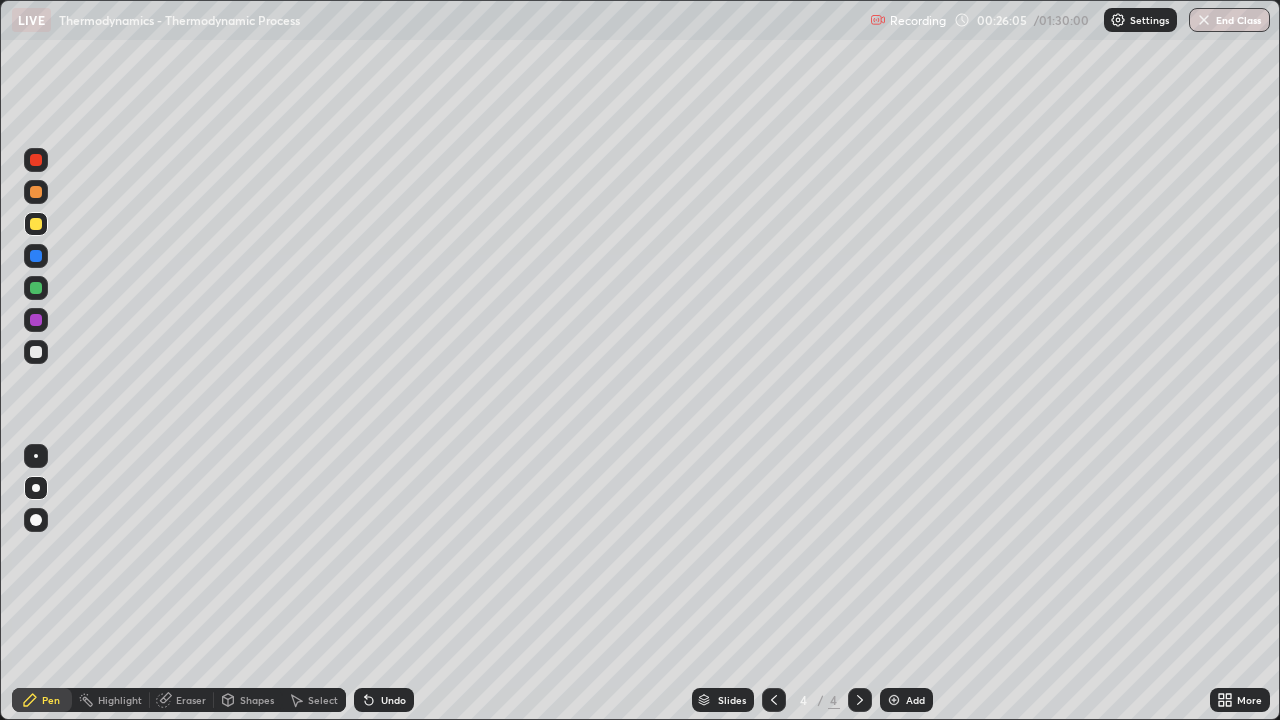 click at bounding box center (36, 320) 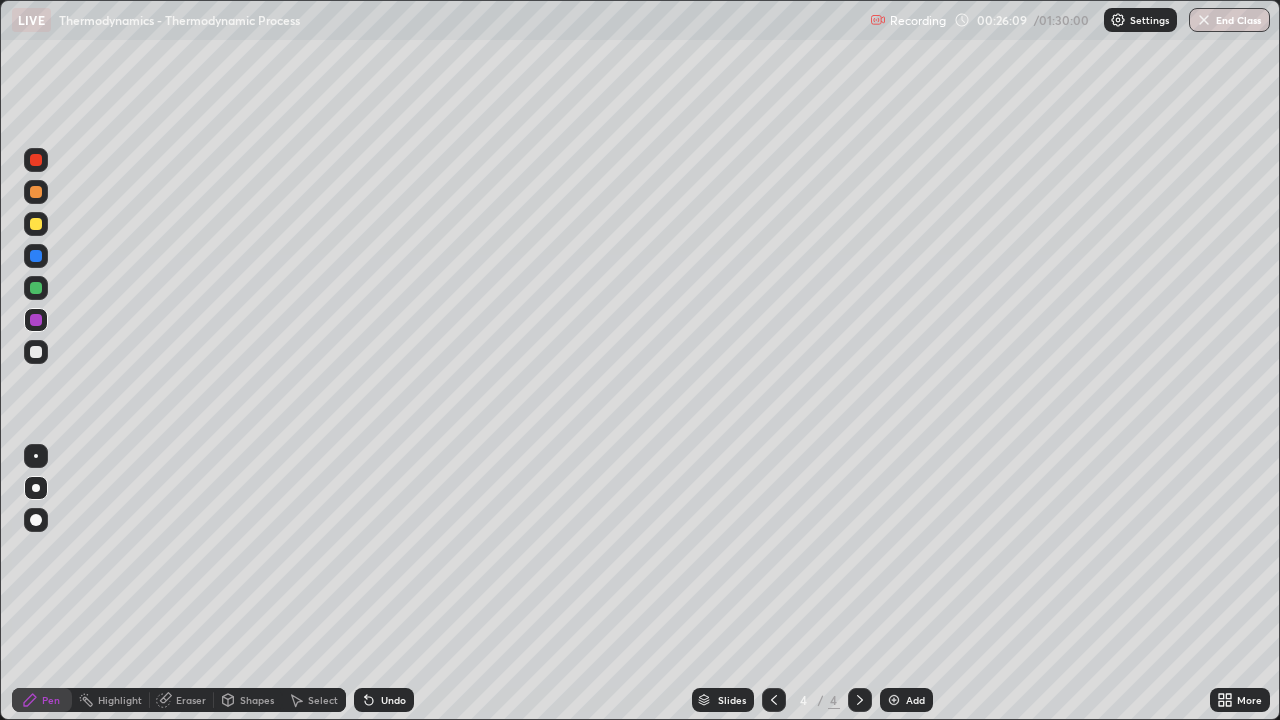click at bounding box center (36, 224) 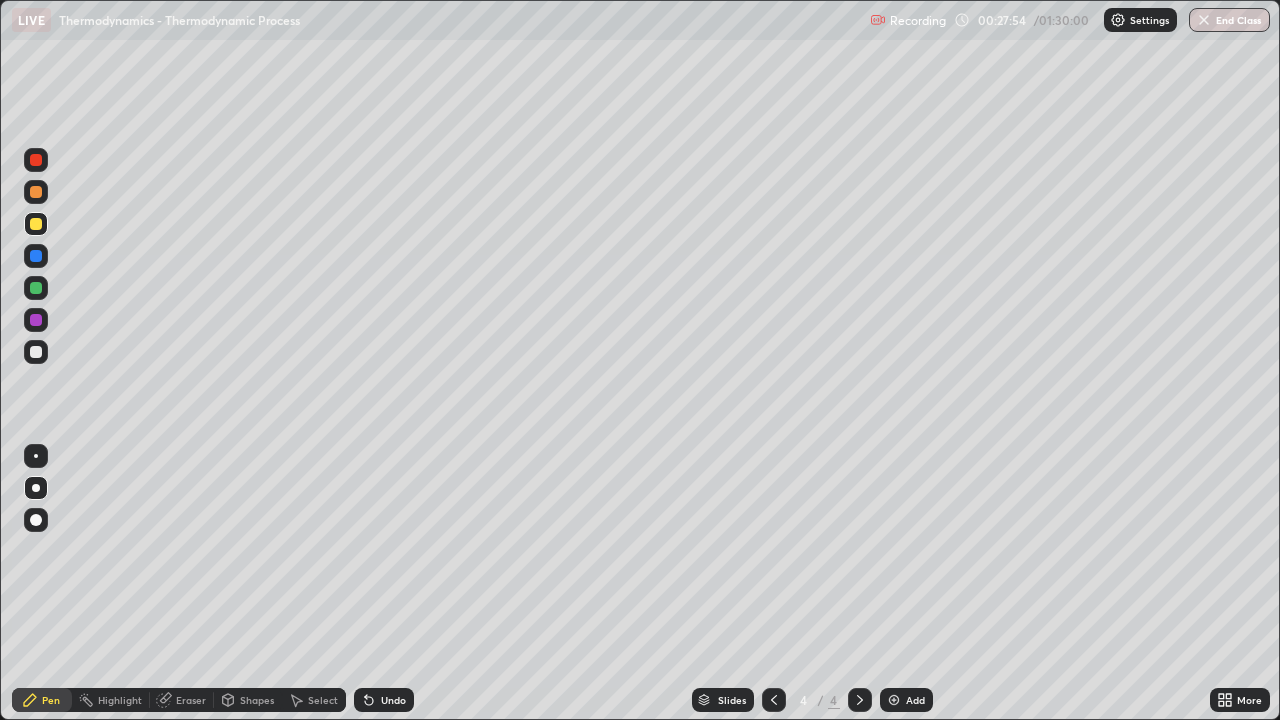 click on "Eraser" at bounding box center [191, 700] 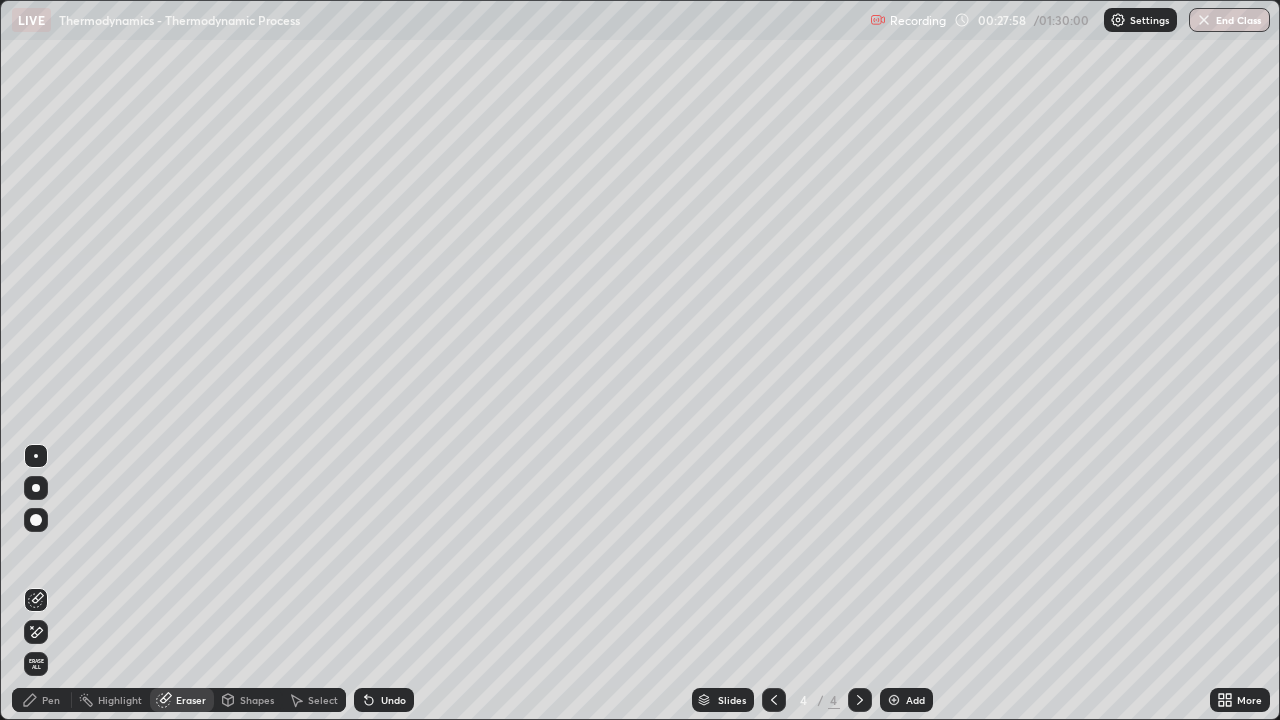 click on "Pen" at bounding box center (42, 700) 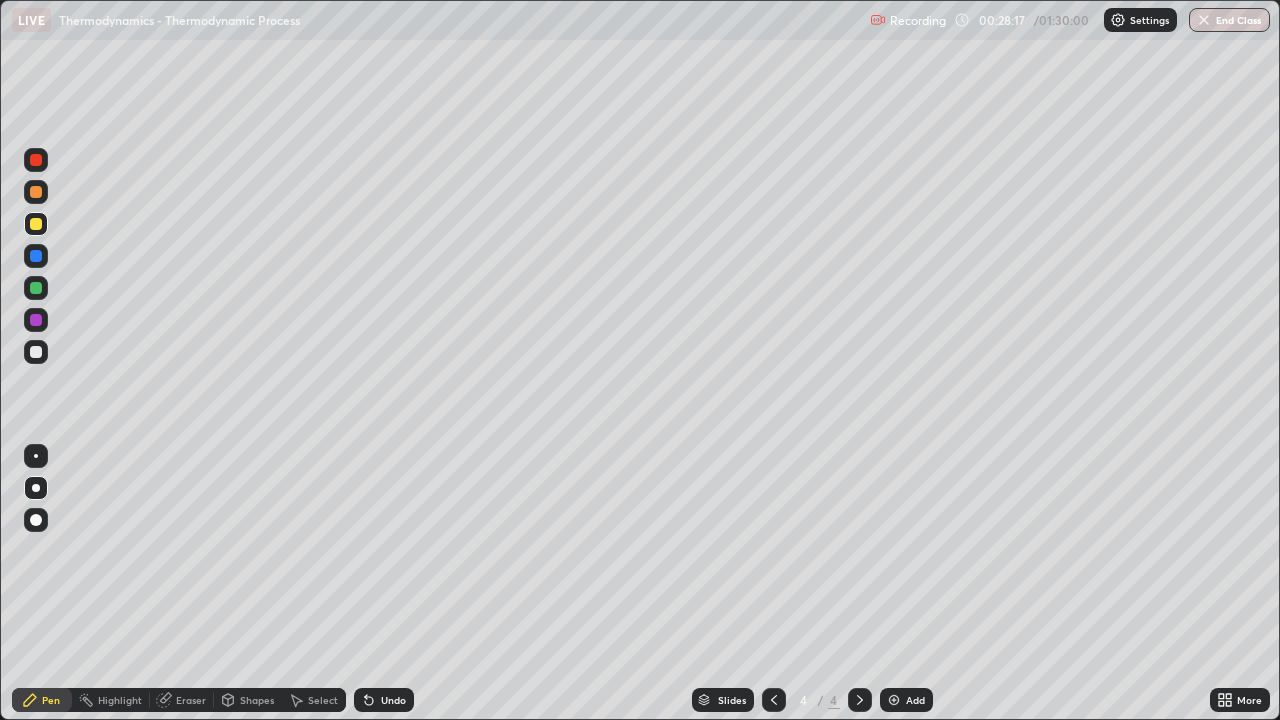 click 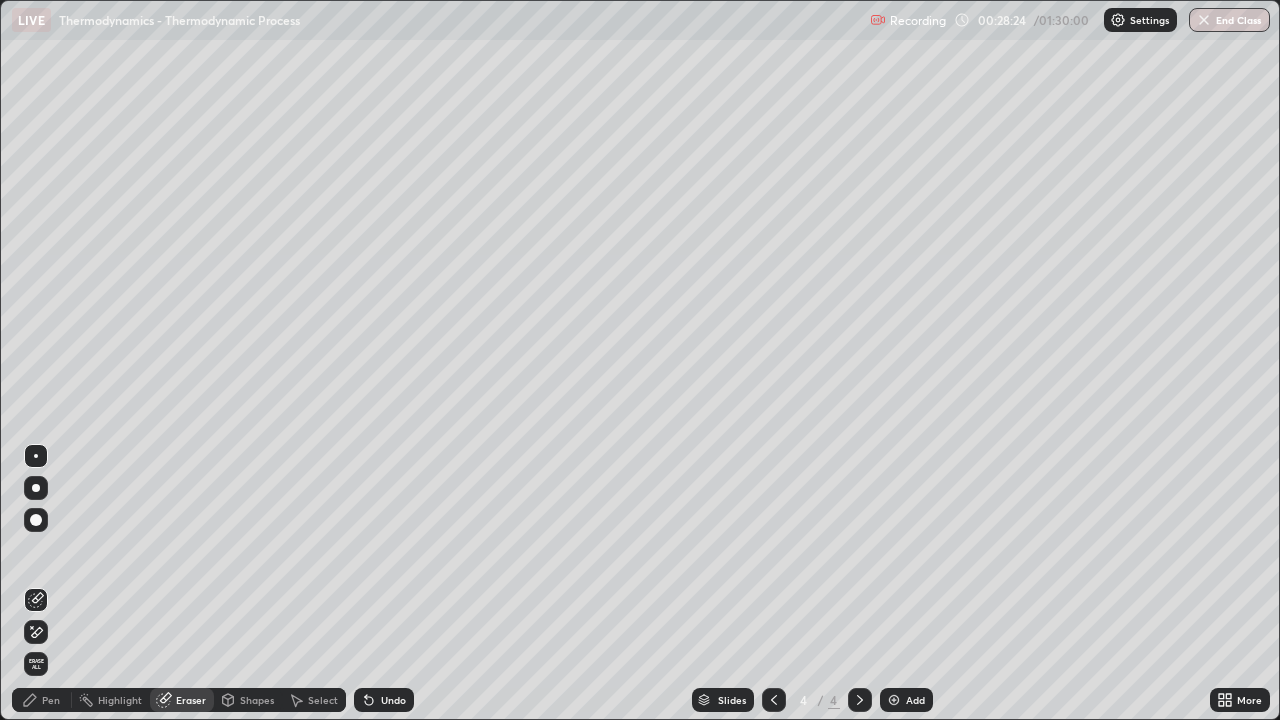 click on "Pen" at bounding box center [51, 700] 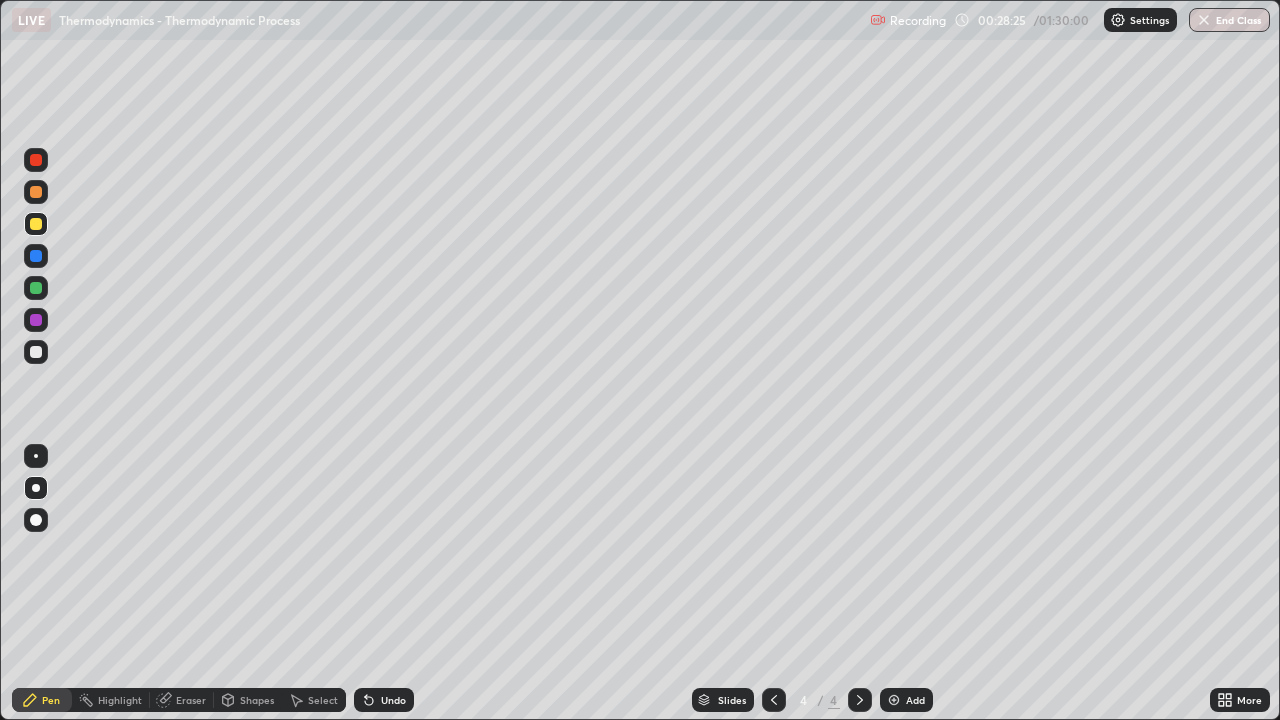 click at bounding box center (36, 352) 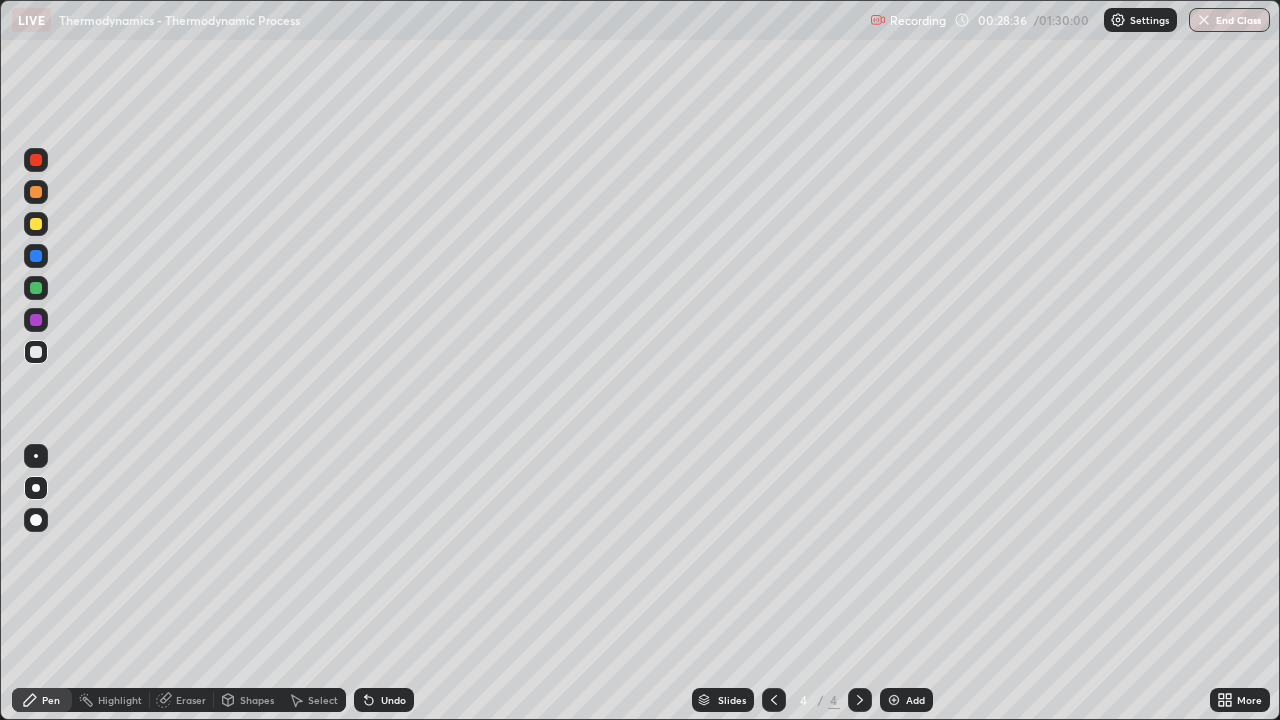 click 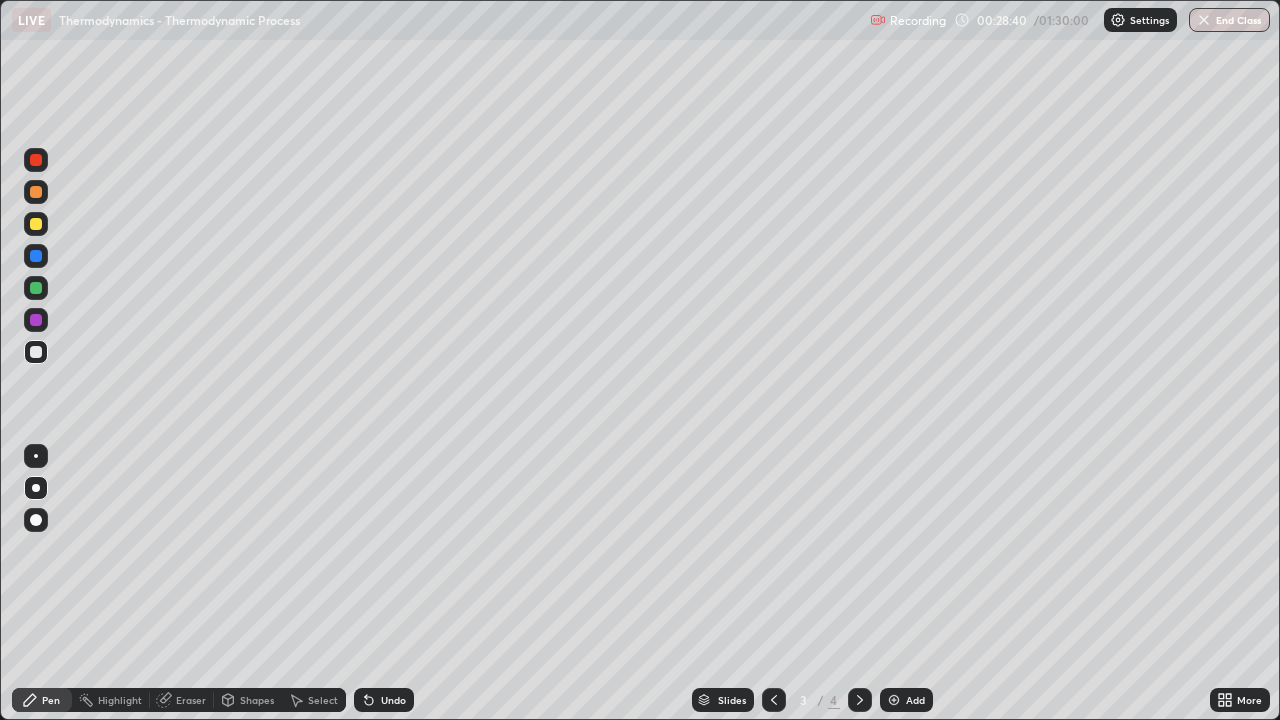 click 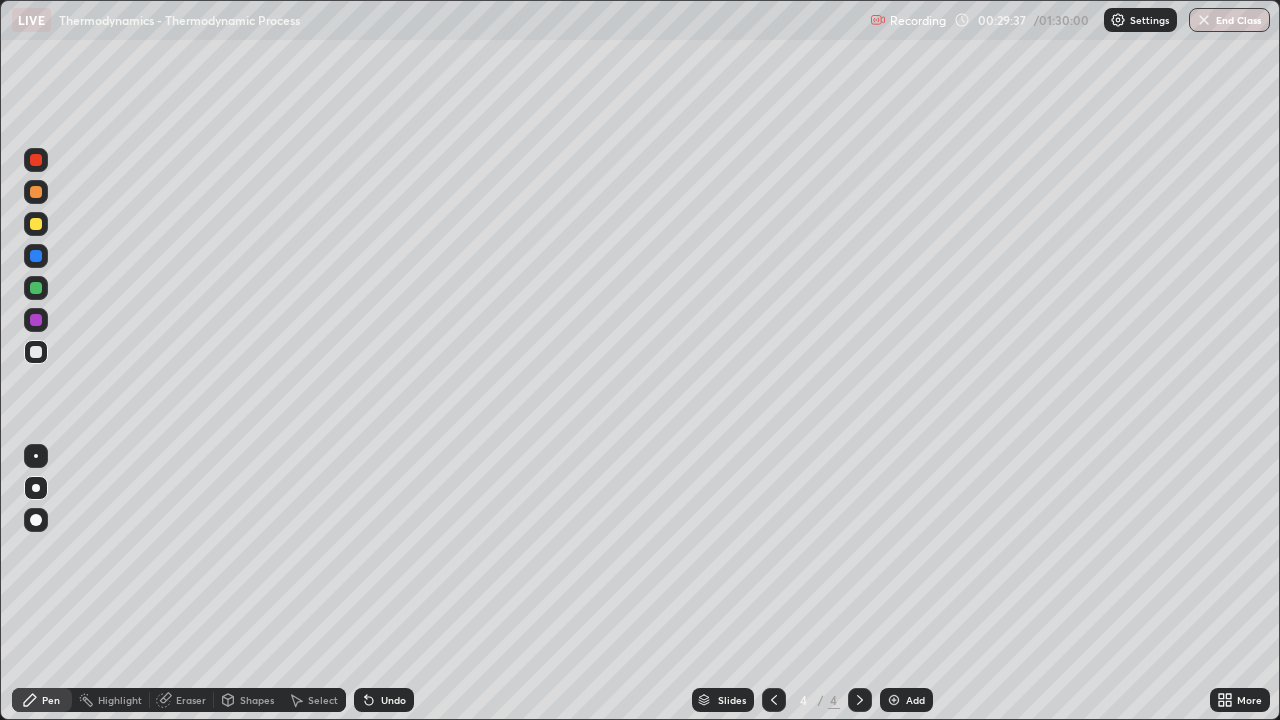 click on "Undo" at bounding box center (384, 700) 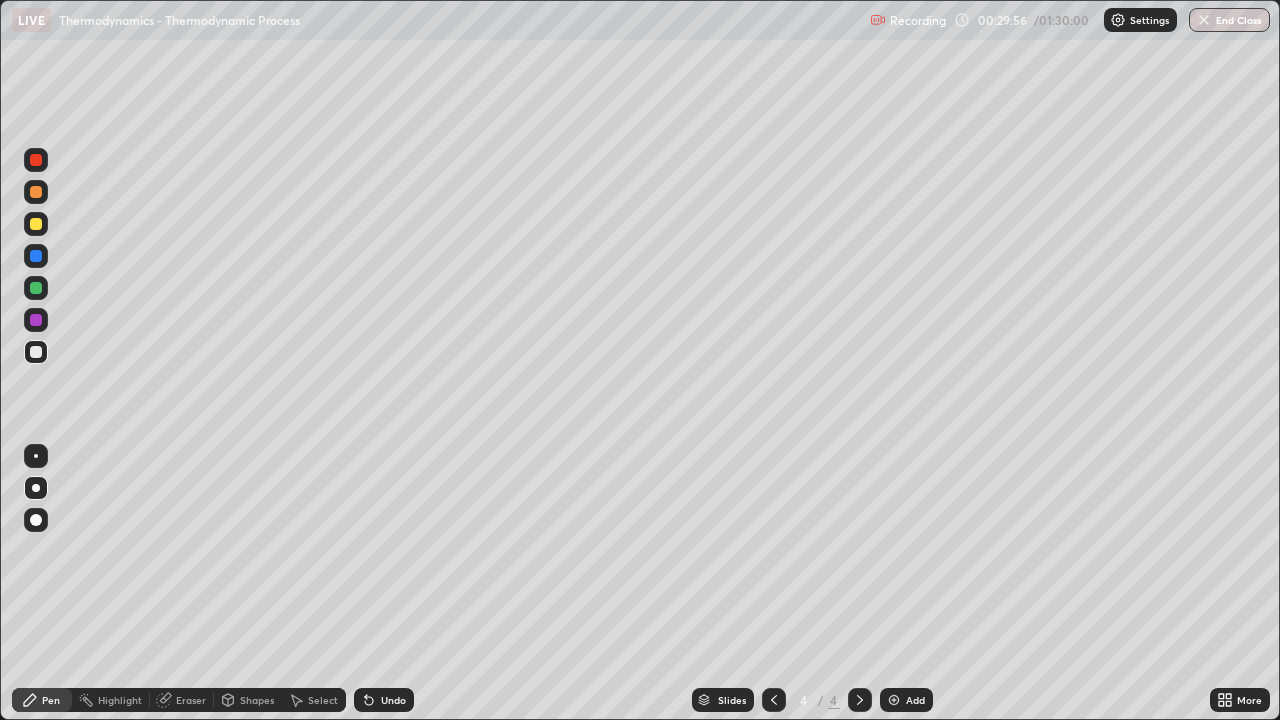 click at bounding box center [894, 700] 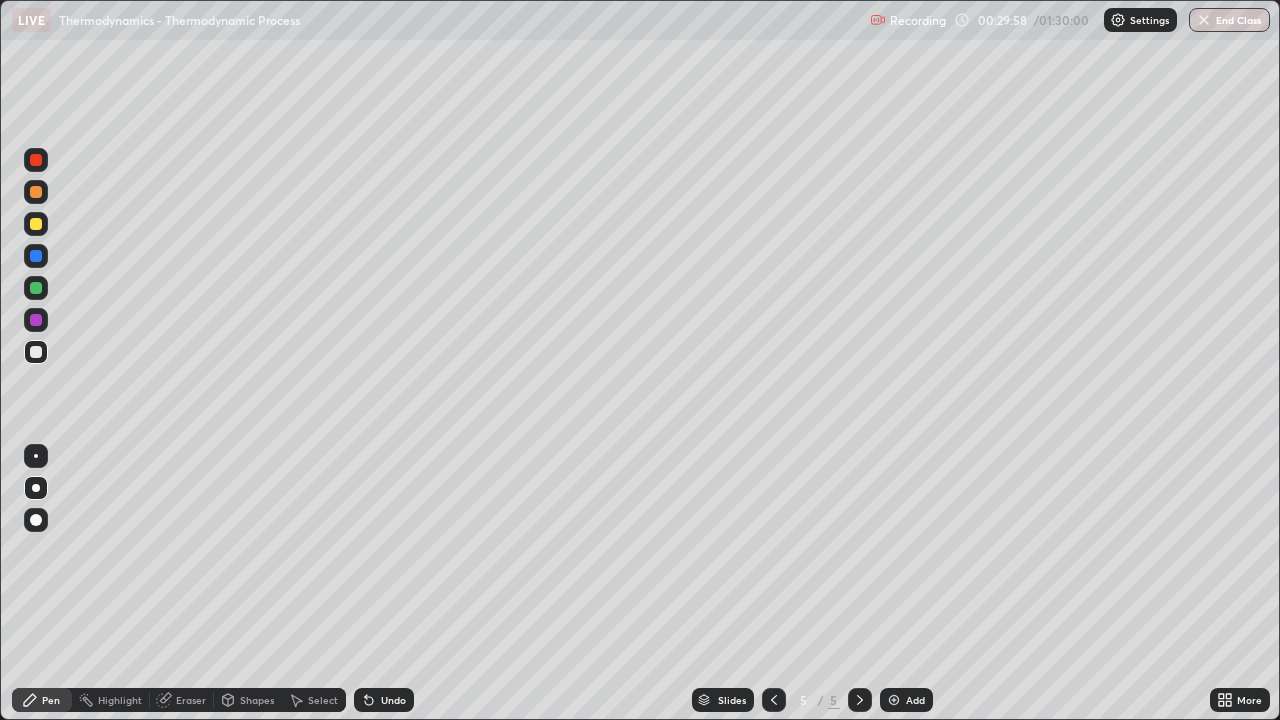 click at bounding box center [36, 320] 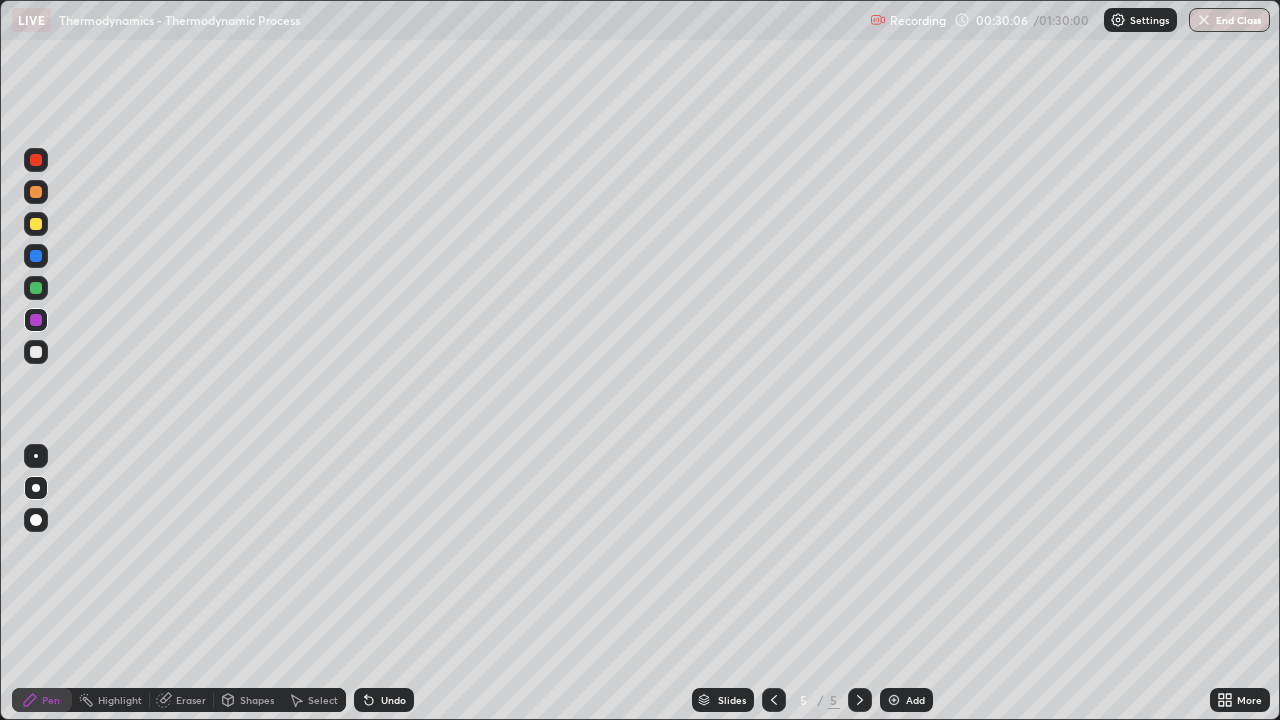 click at bounding box center [36, 288] 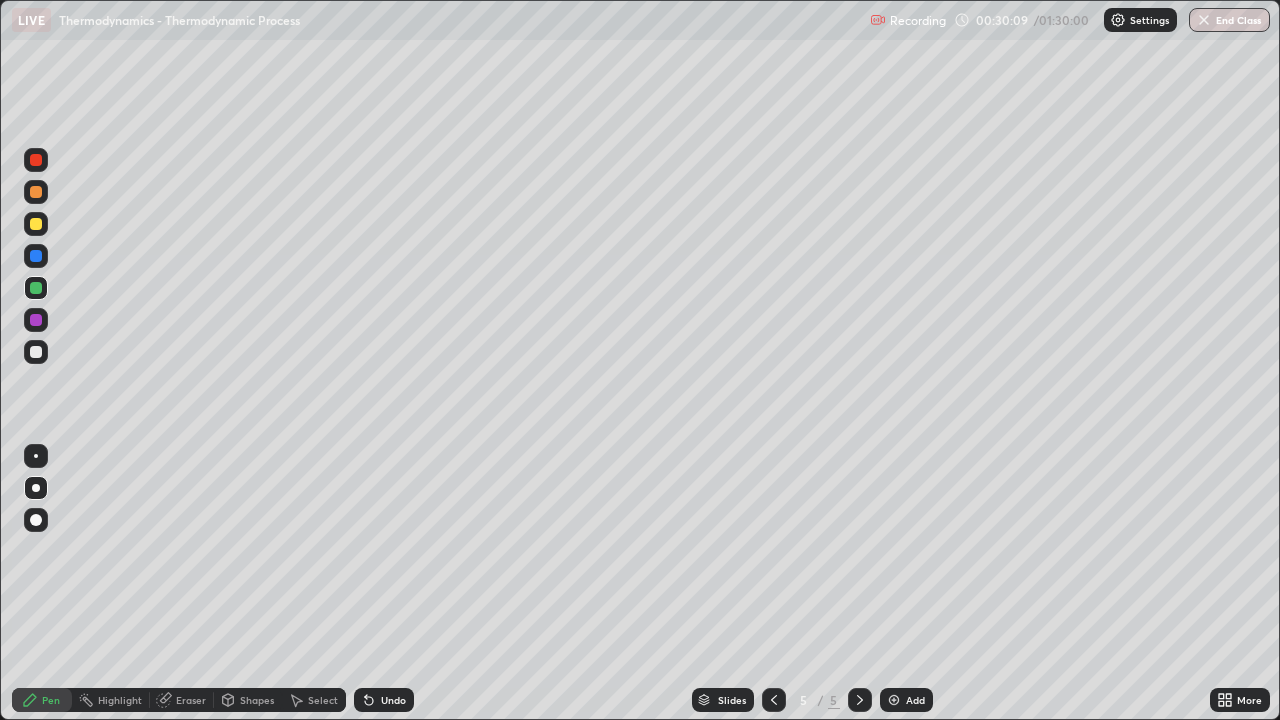 click at bounding box center (36, 352) 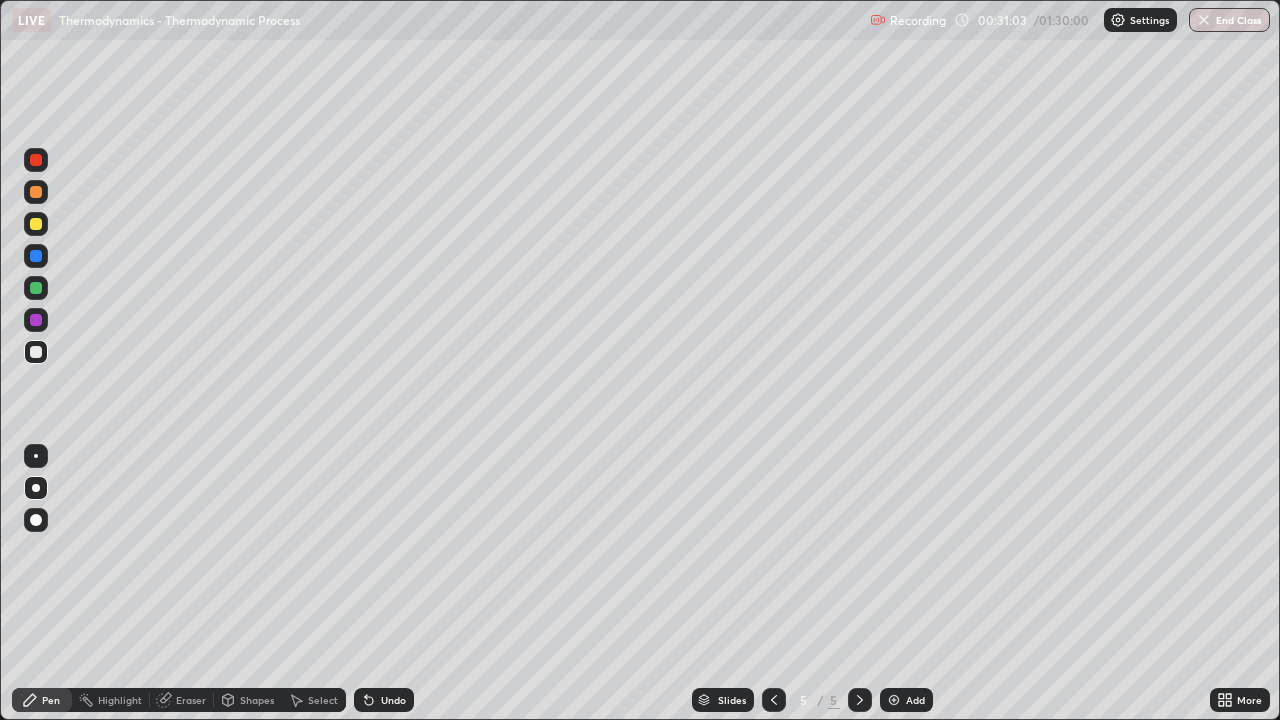 click at bounding box center [36, 320] 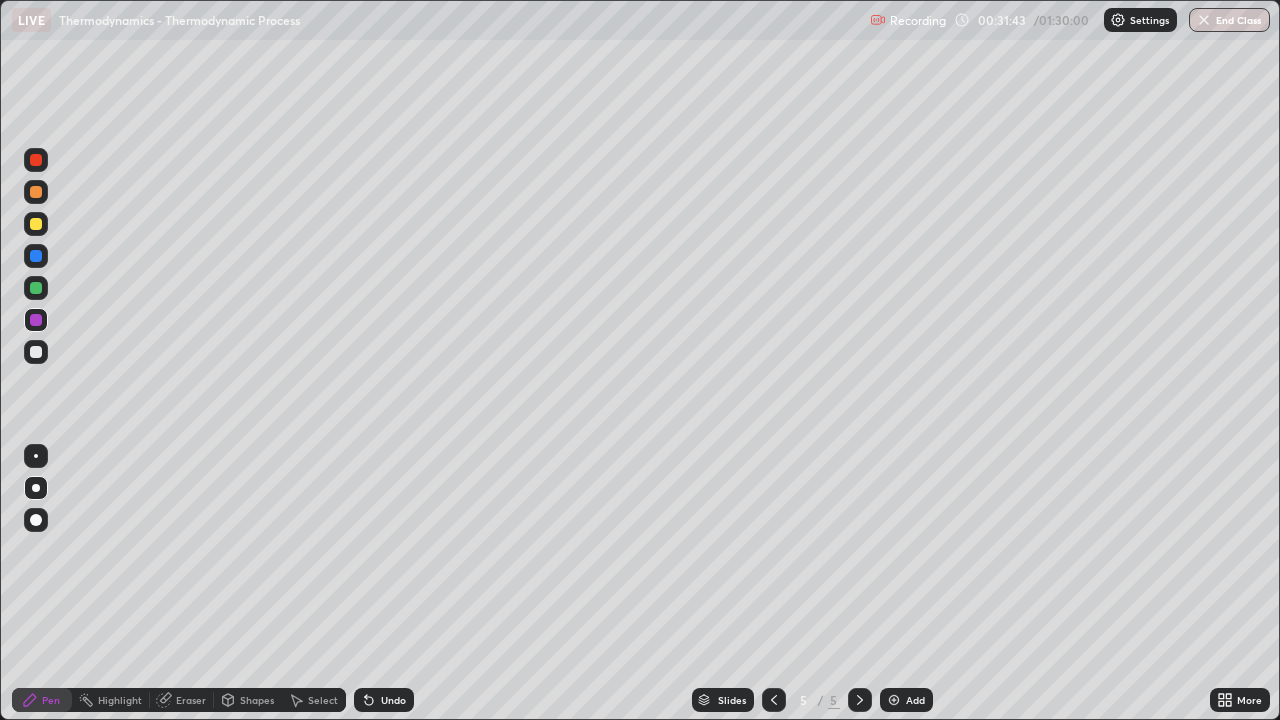 click at bounding box center [36, 224] 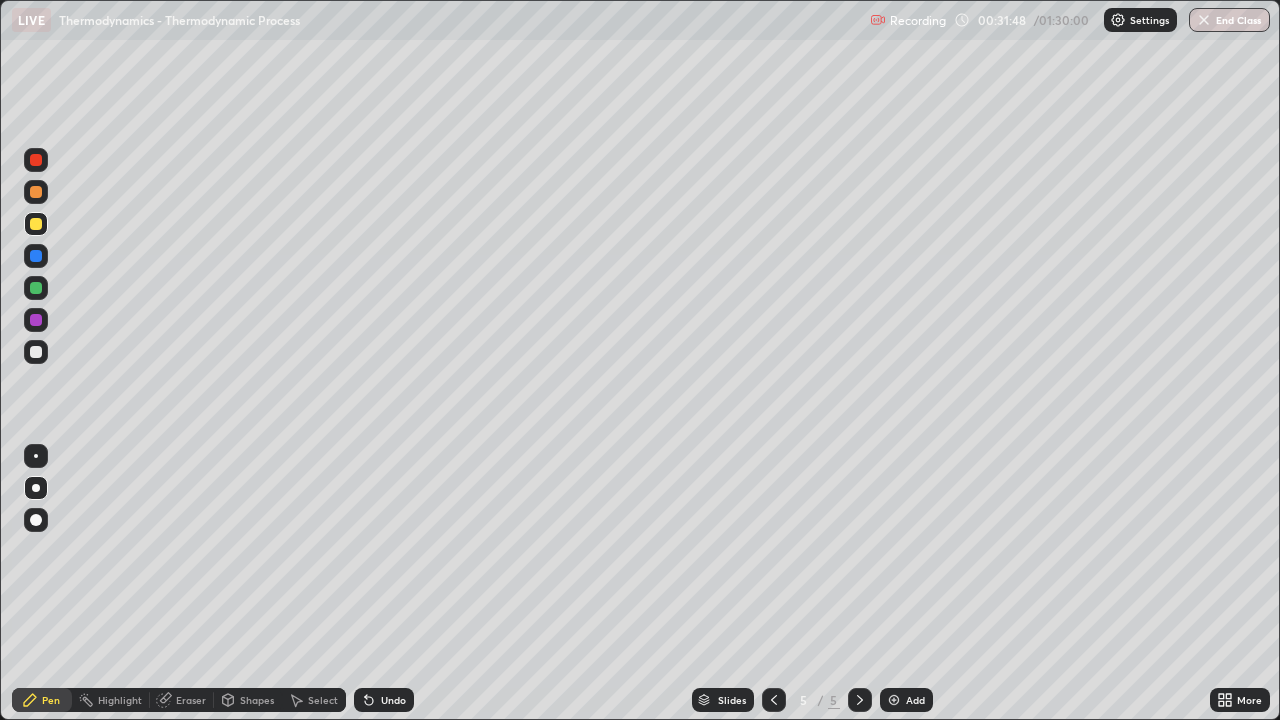 click at bounding box center [36, 288] 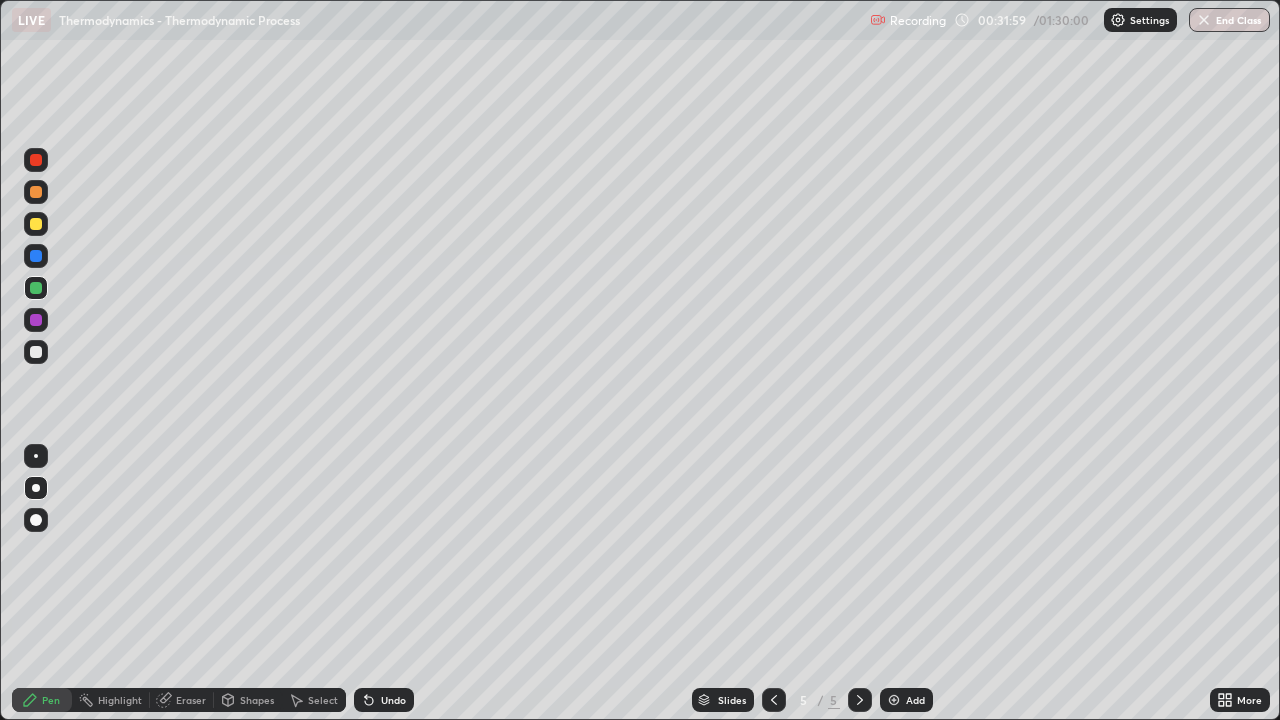 click at bounding box center (36, 352) 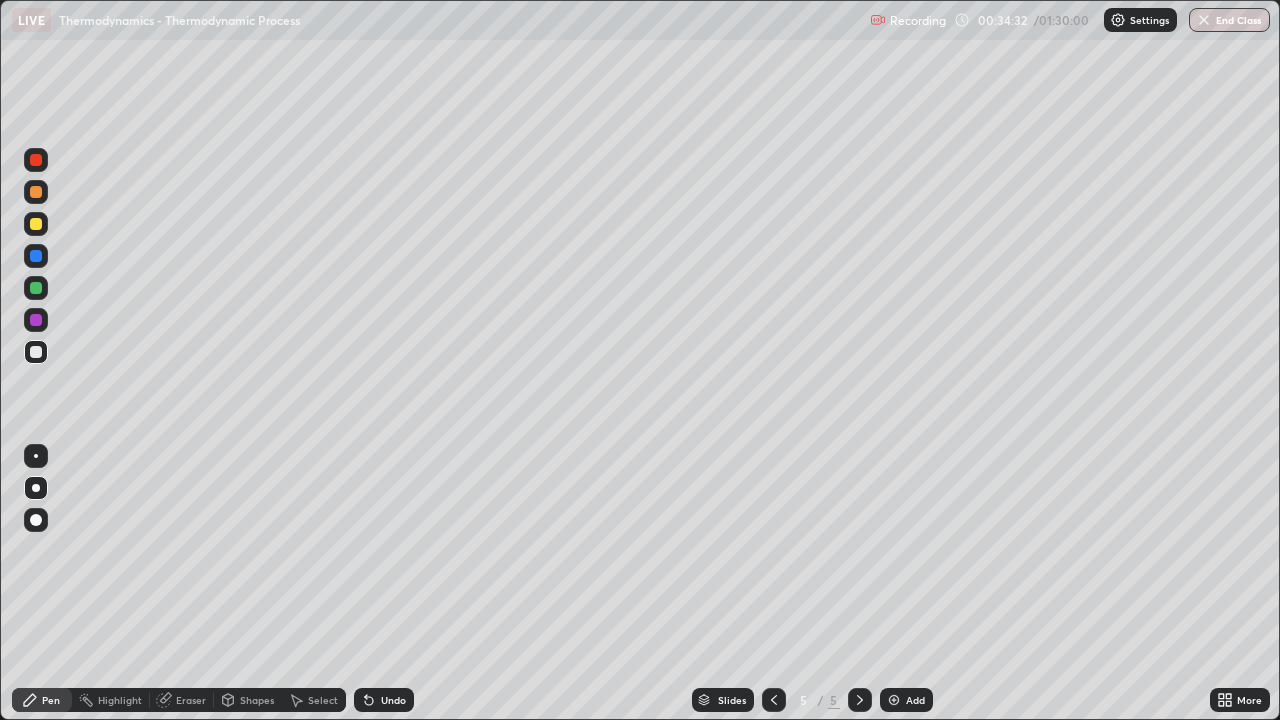 click on "Undo" at bounding box center (393, 700) 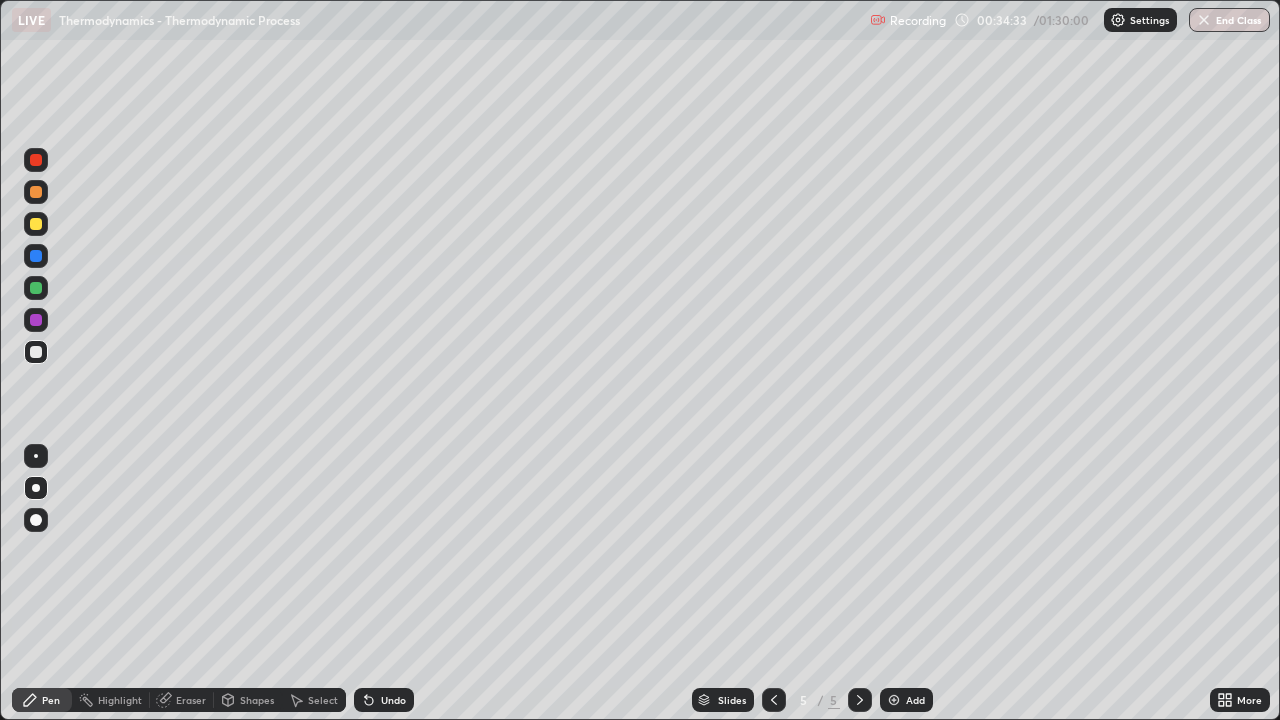 click on "Undo" at bounding box center [393, 700] 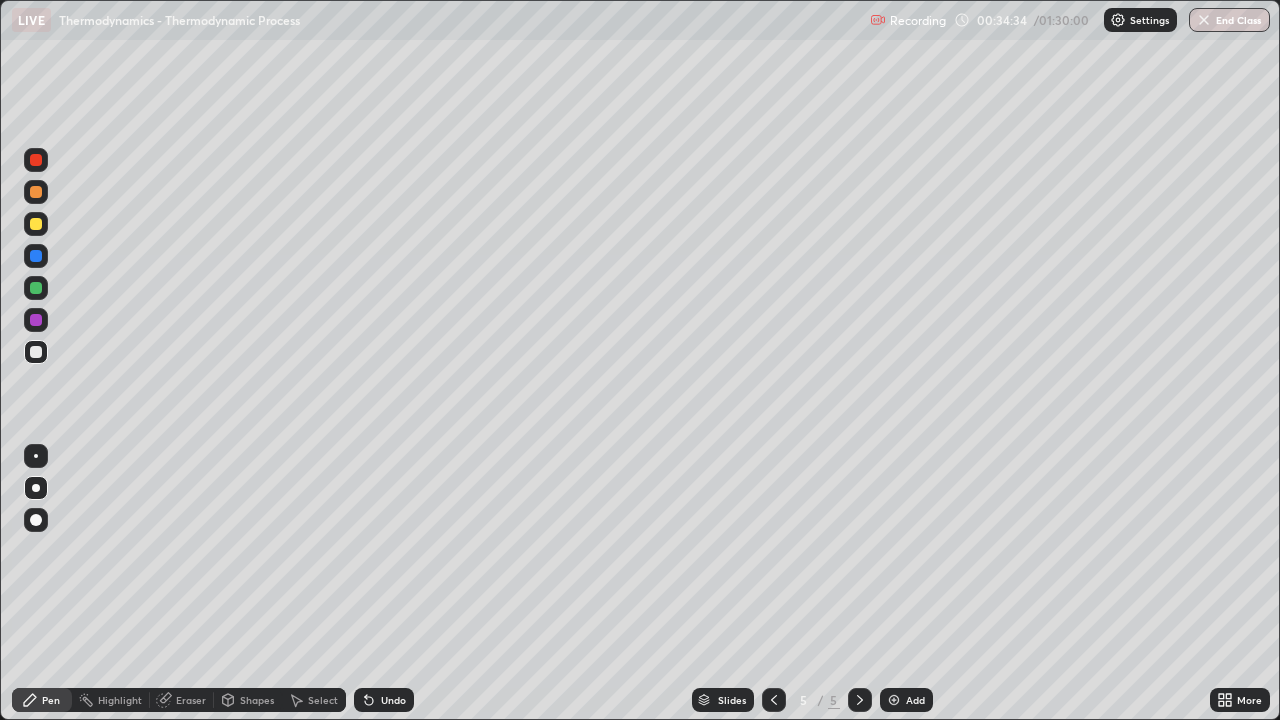 click on "Undo" at bounding box center (393, 700) 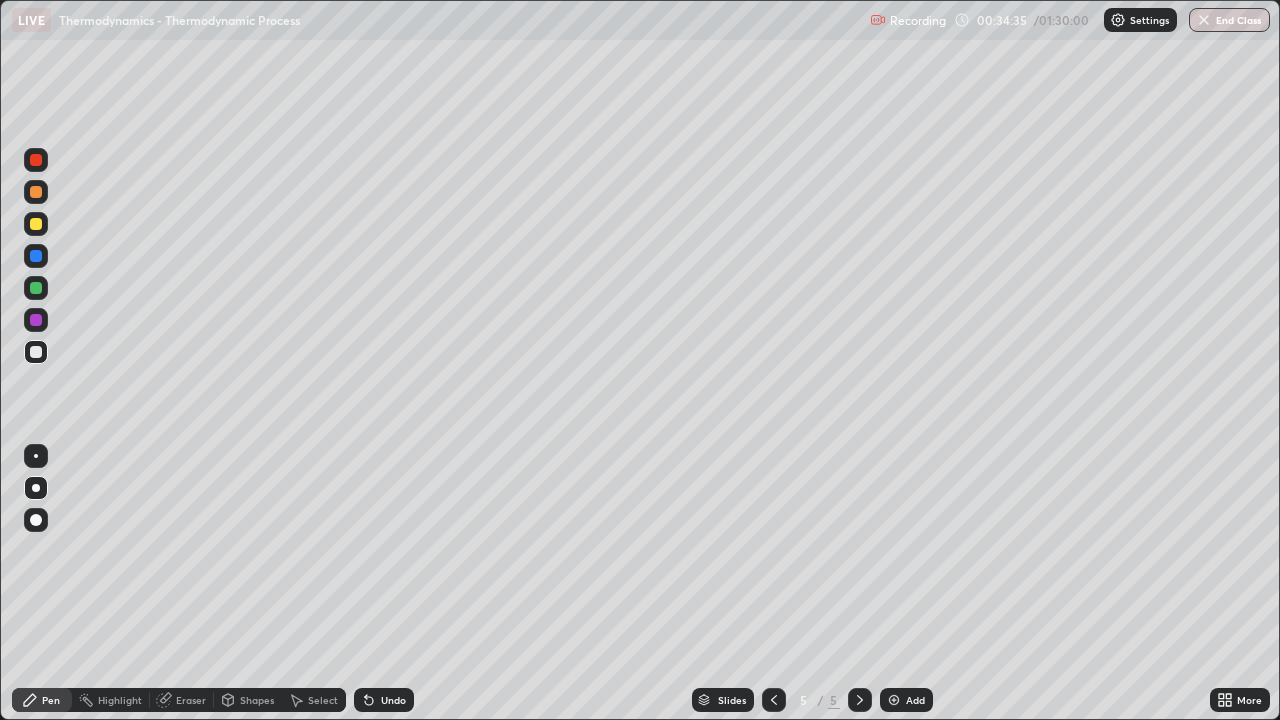 click on "Undo" at bounding box center [393, 700] 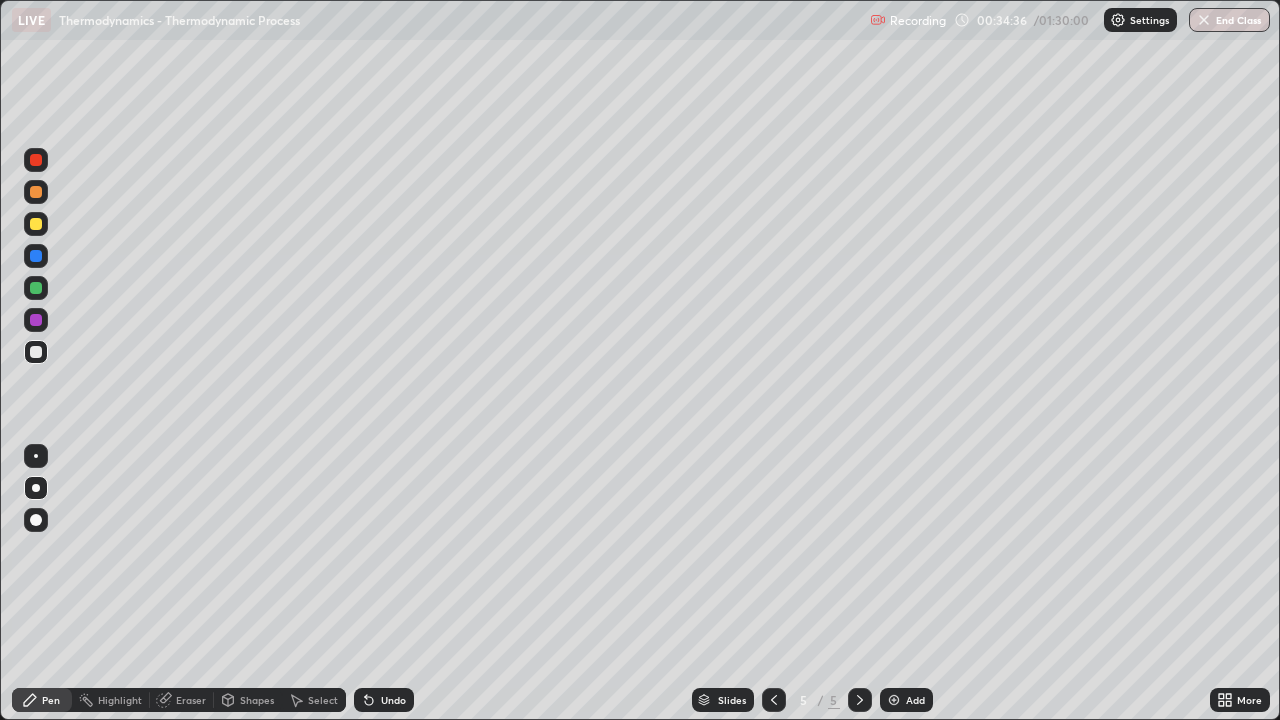 click on "Undo" at bounding box center (393, 700) 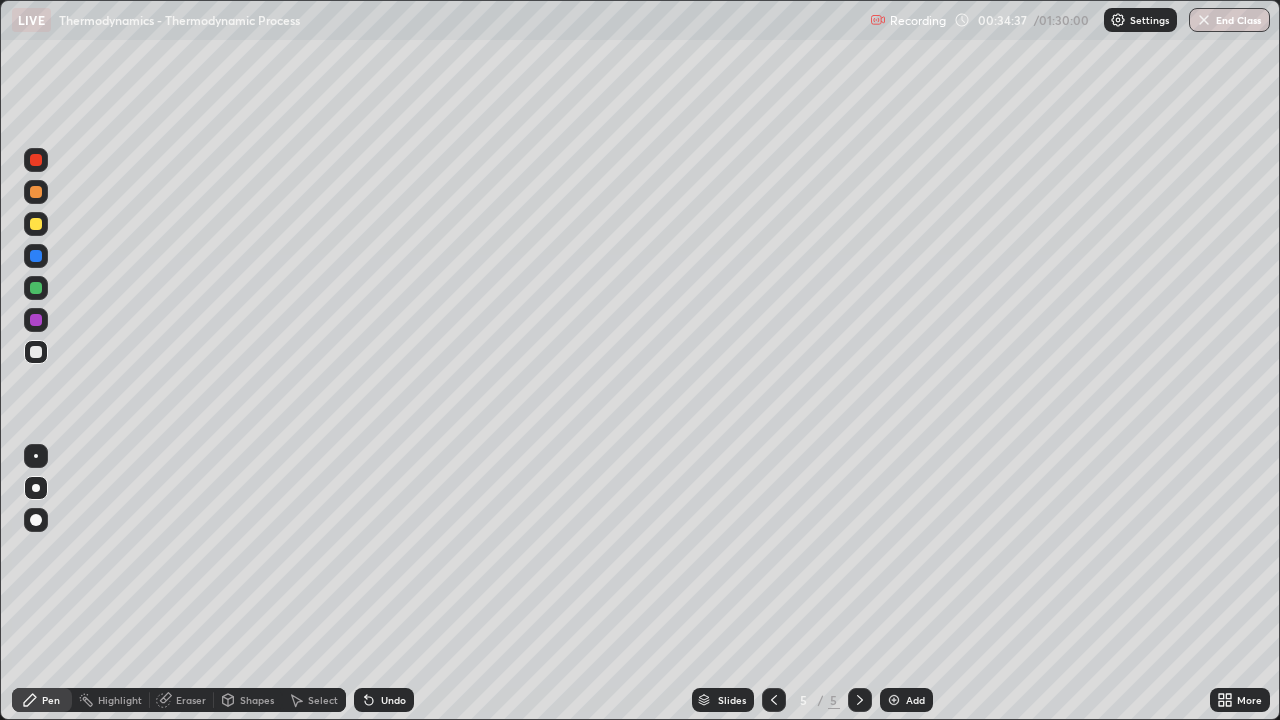 click on "Undo" at bounding box center (384, 700) 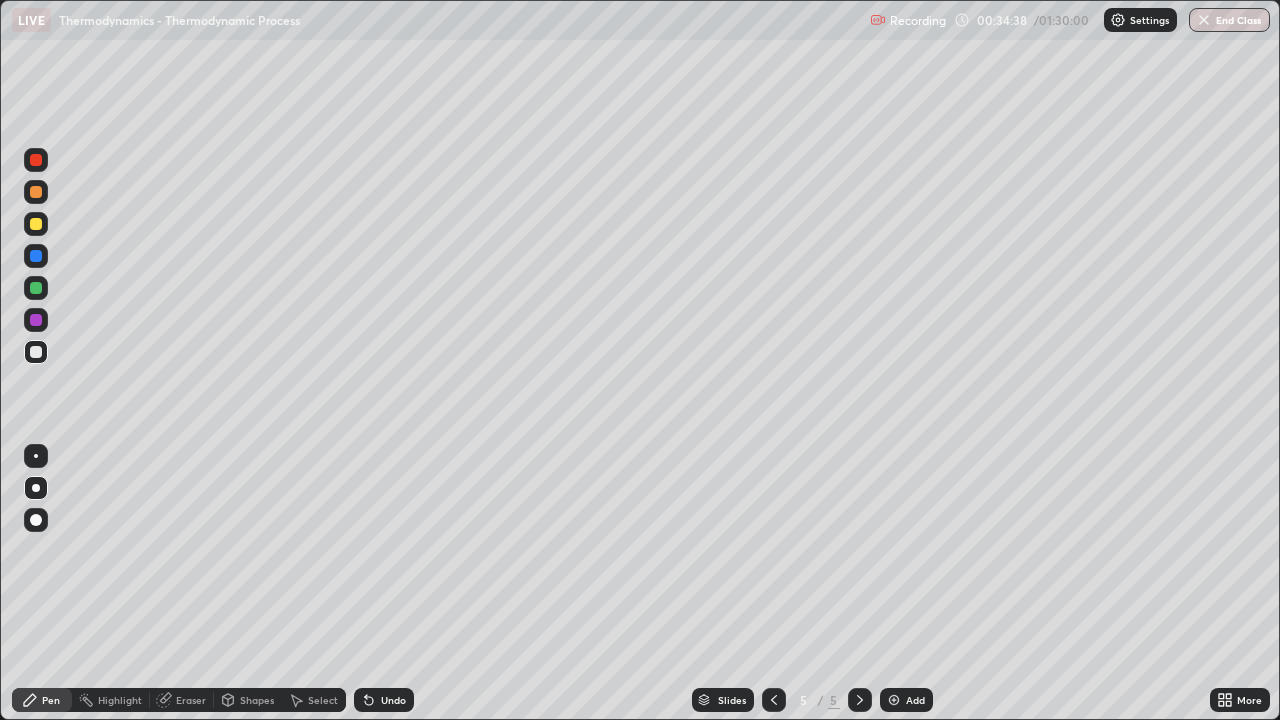click on "Undo" at bounding box center [393, 700] 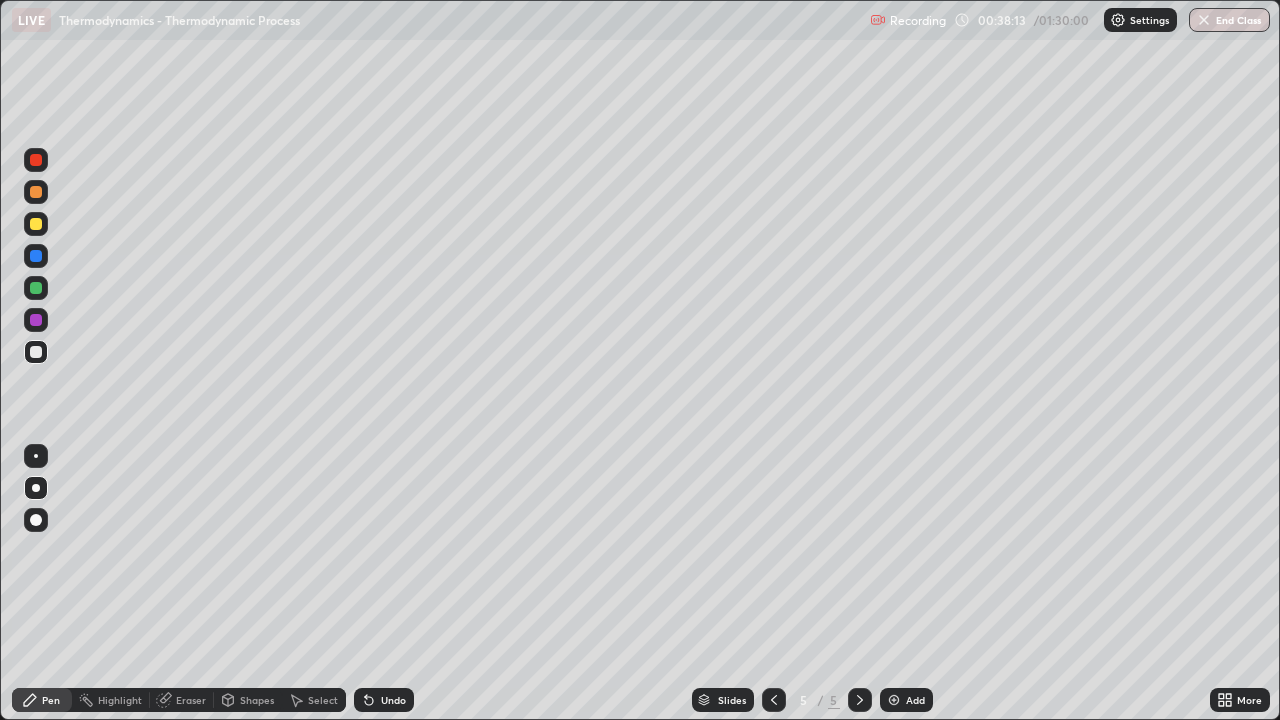 click on "Eraser" at bounding box center (182, 700) 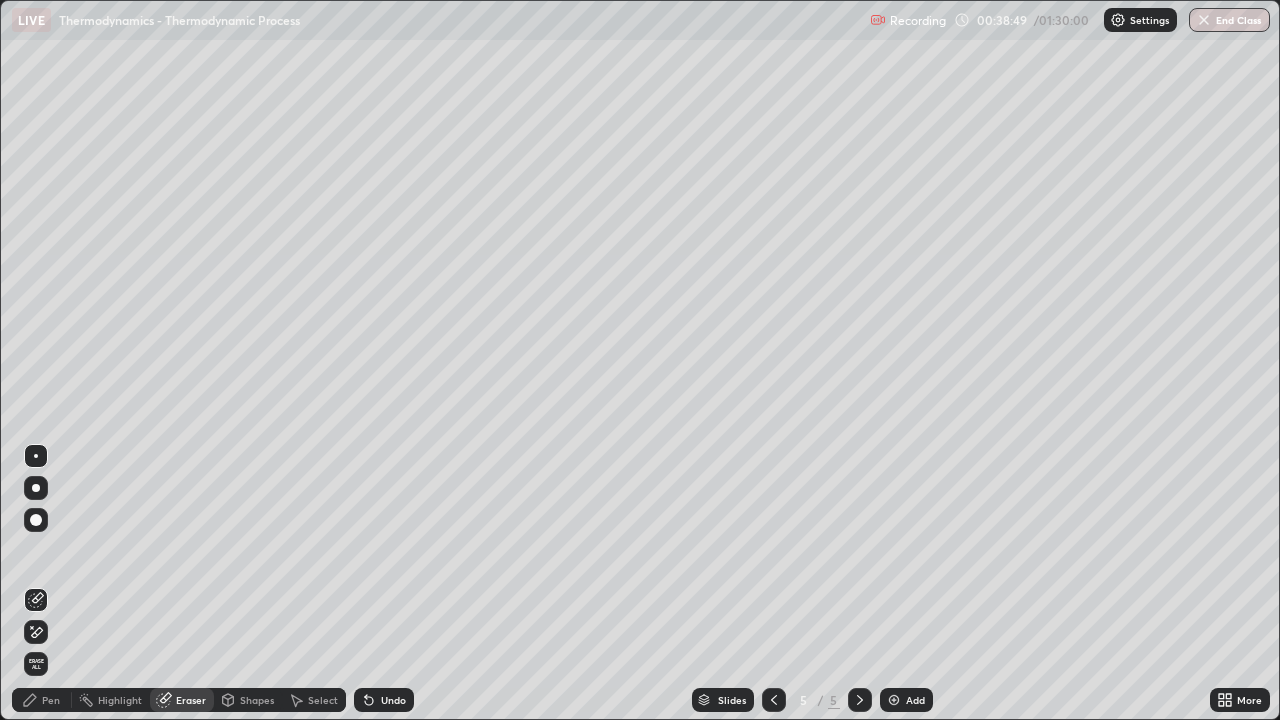 click 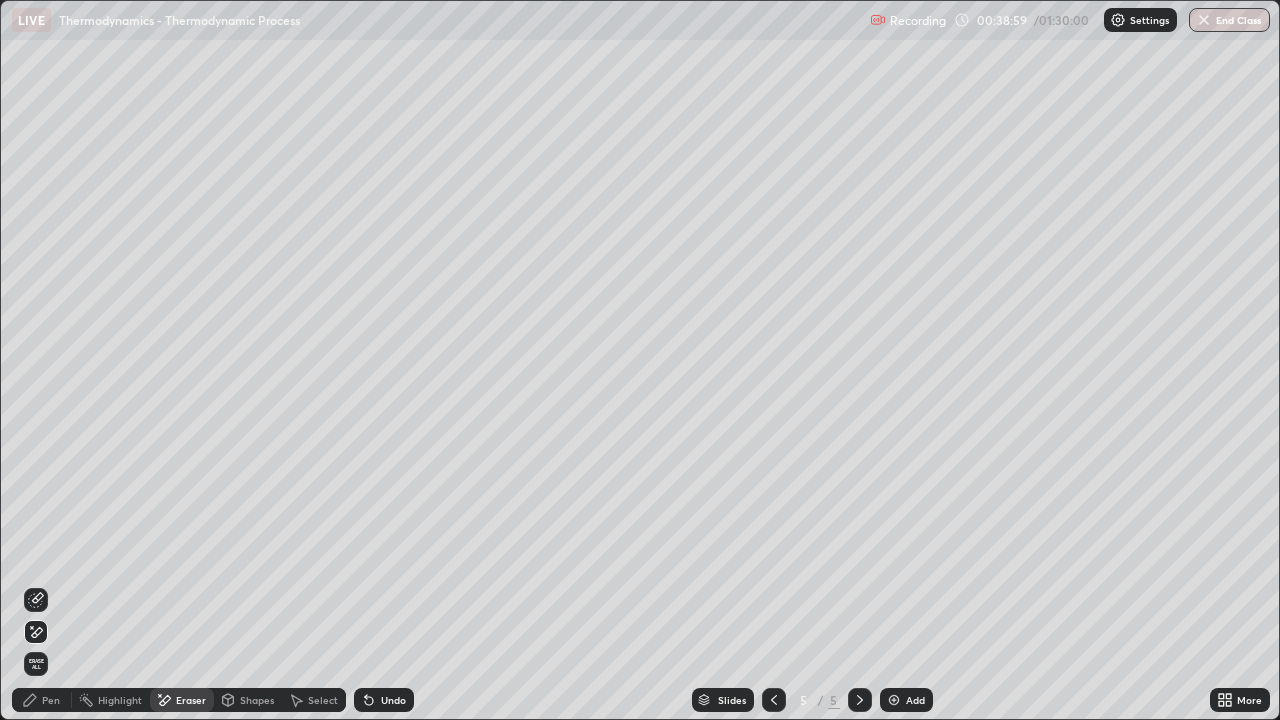 click on "Pen" at bounding box center (42, 700) 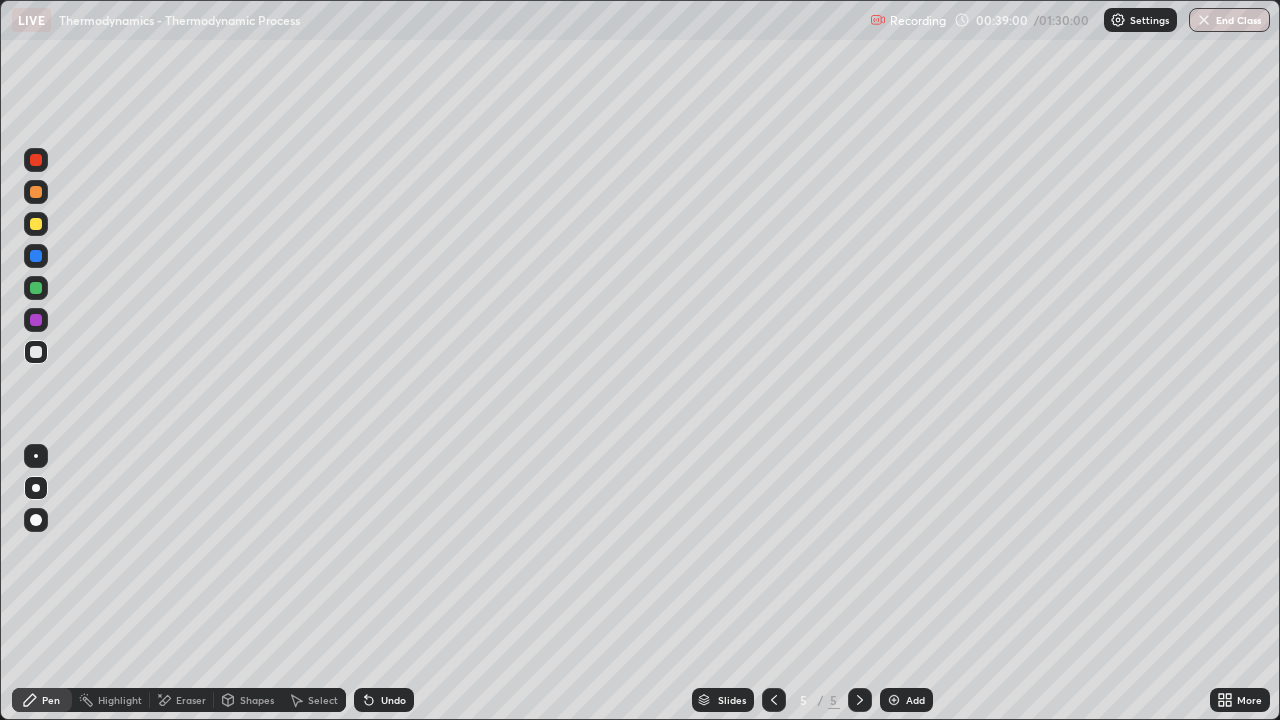 click at bounding box center (36, 352) 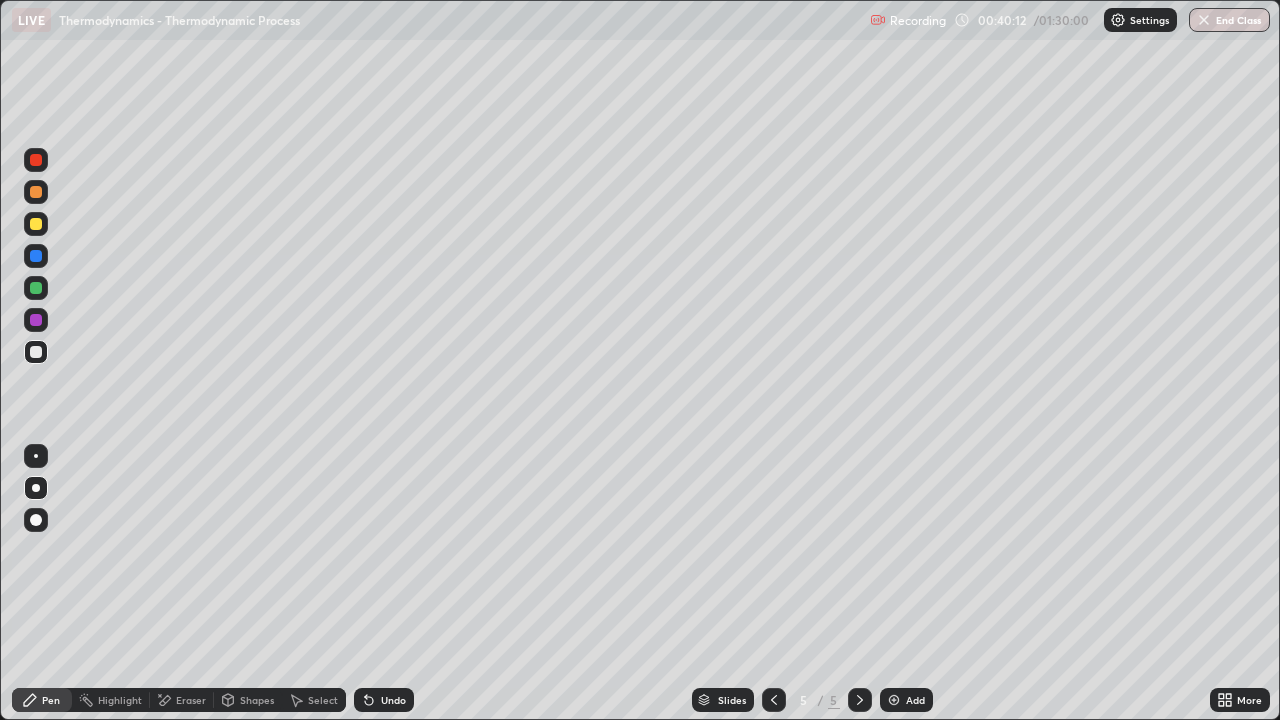 click at bounding box center (36, 320) 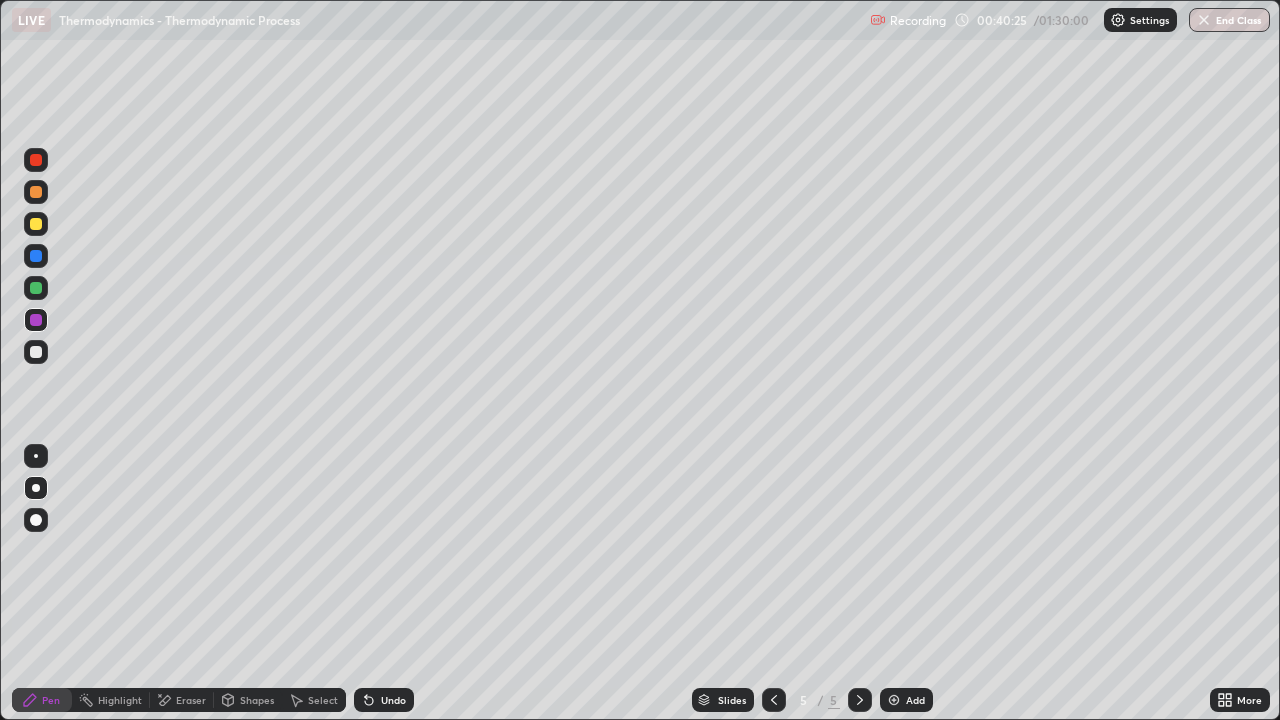 click at bounding box center (36, 224) 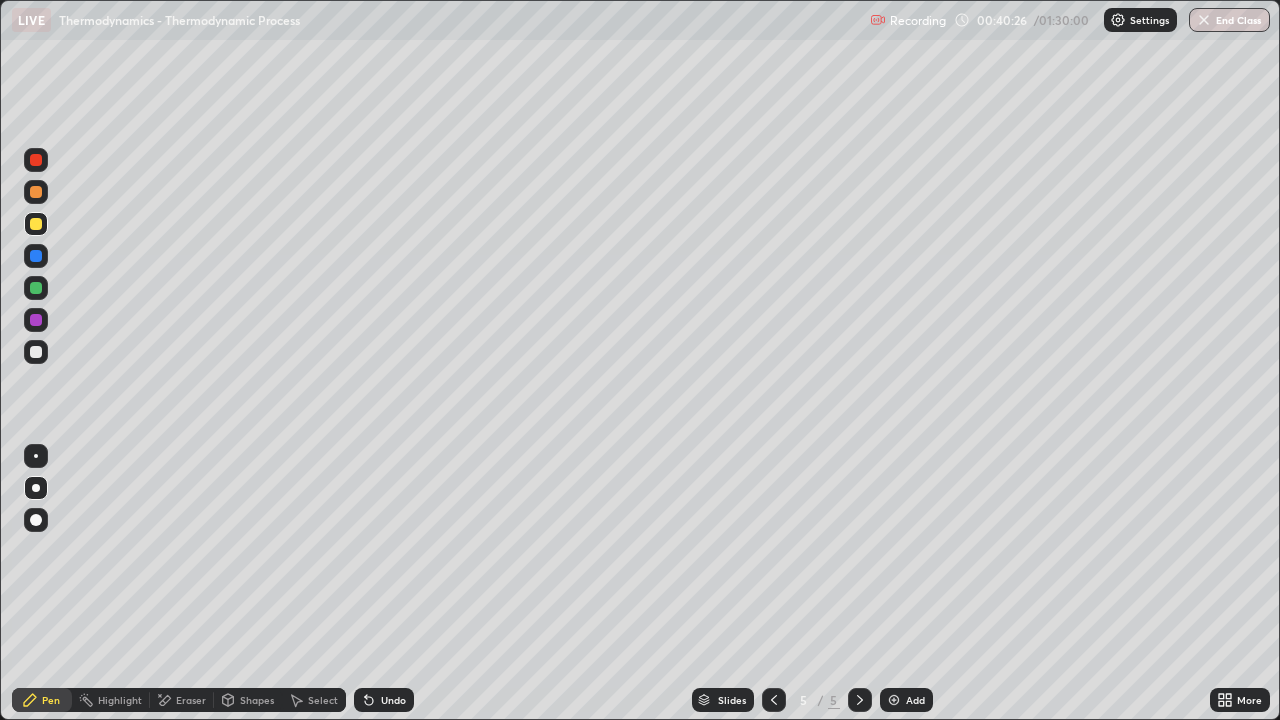 click at bounding box center [36, 288] 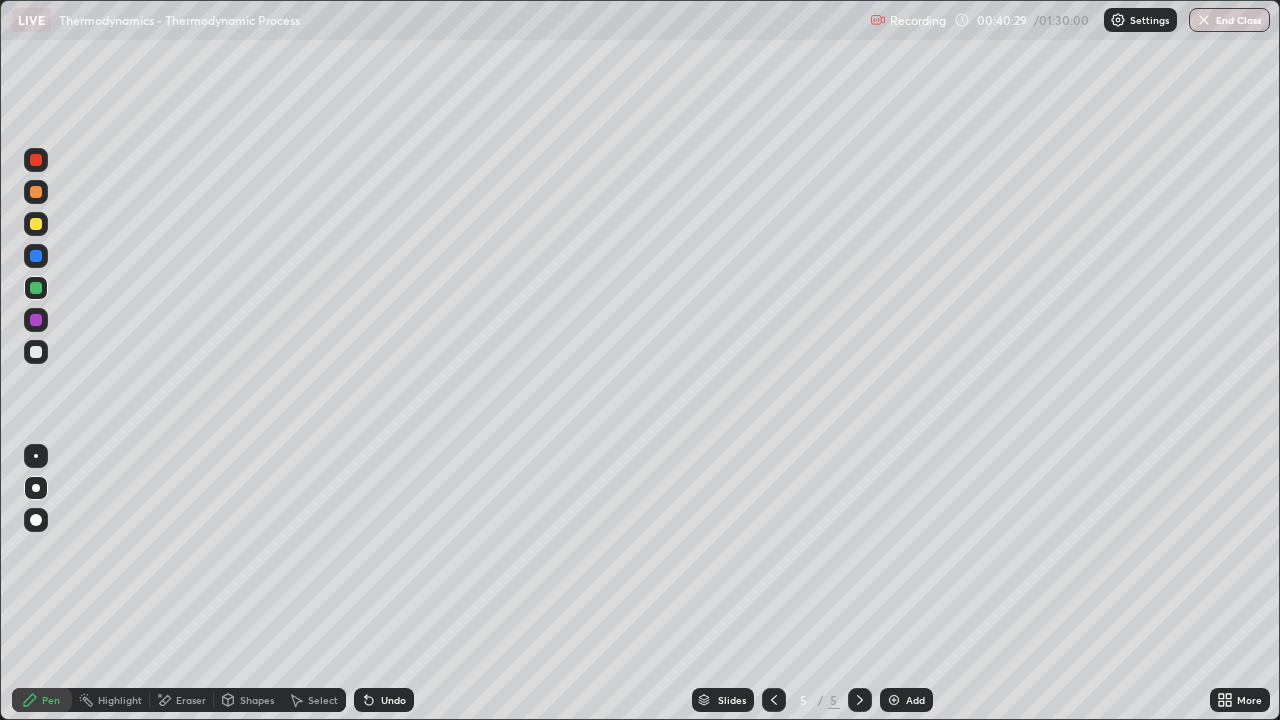 click at bounding box center (36, 352) 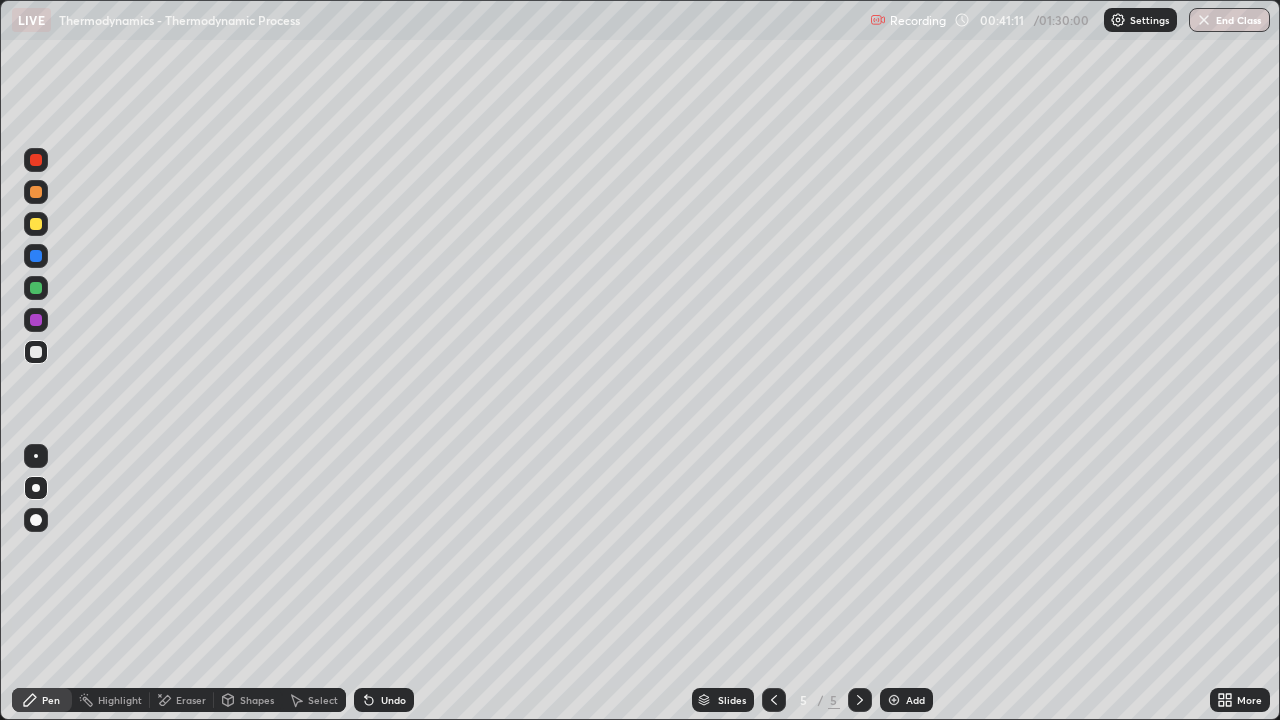 click at bounding box center (36, 224) 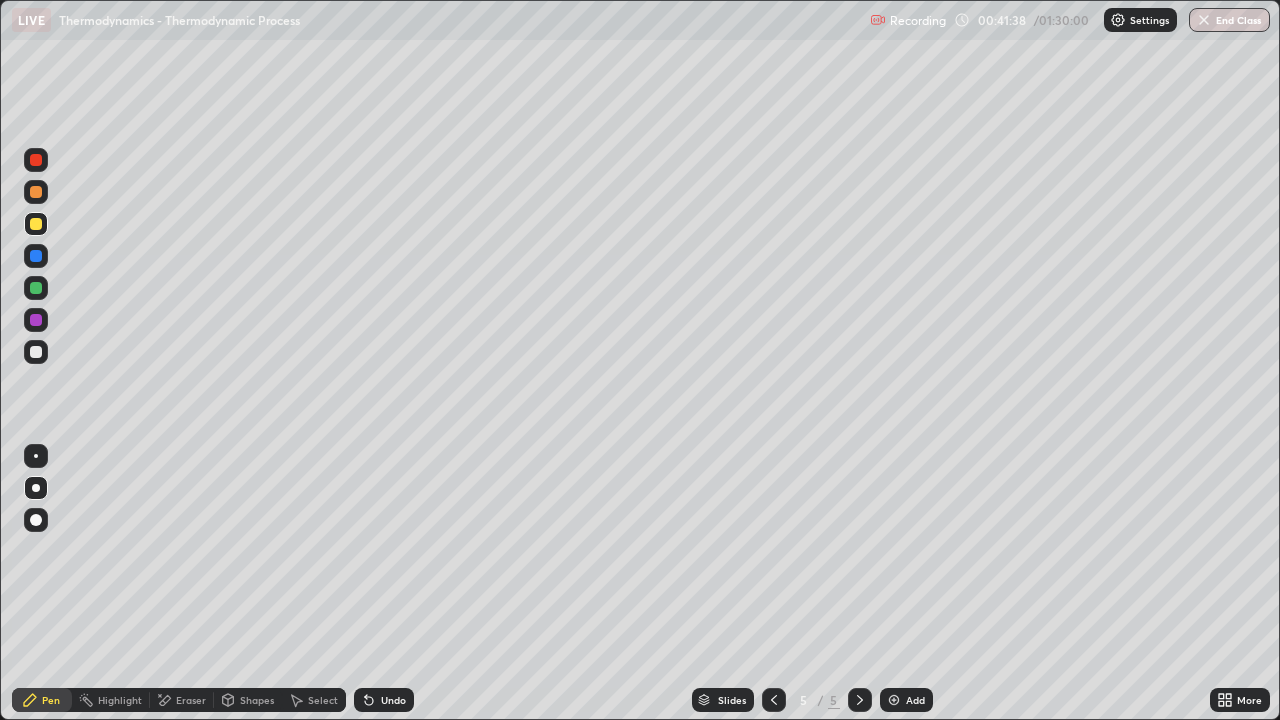 click at bounding box center (36, 288) 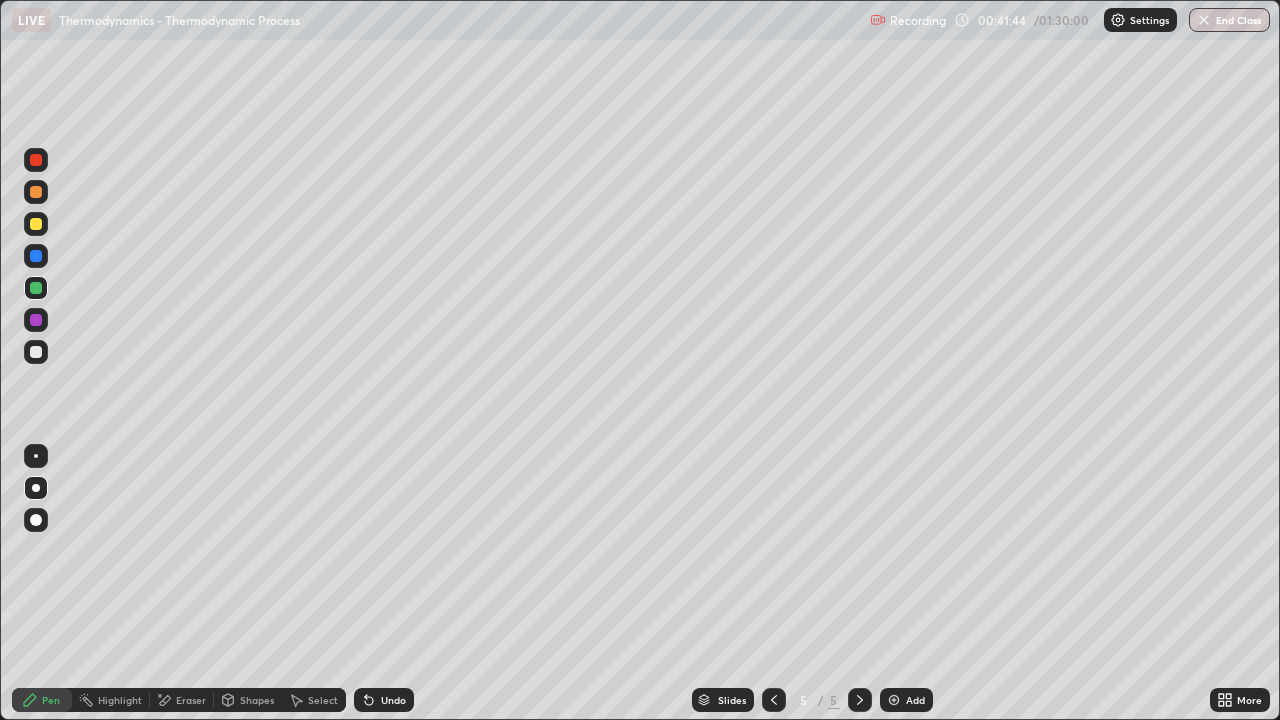 click at bounding box center [36, 192] 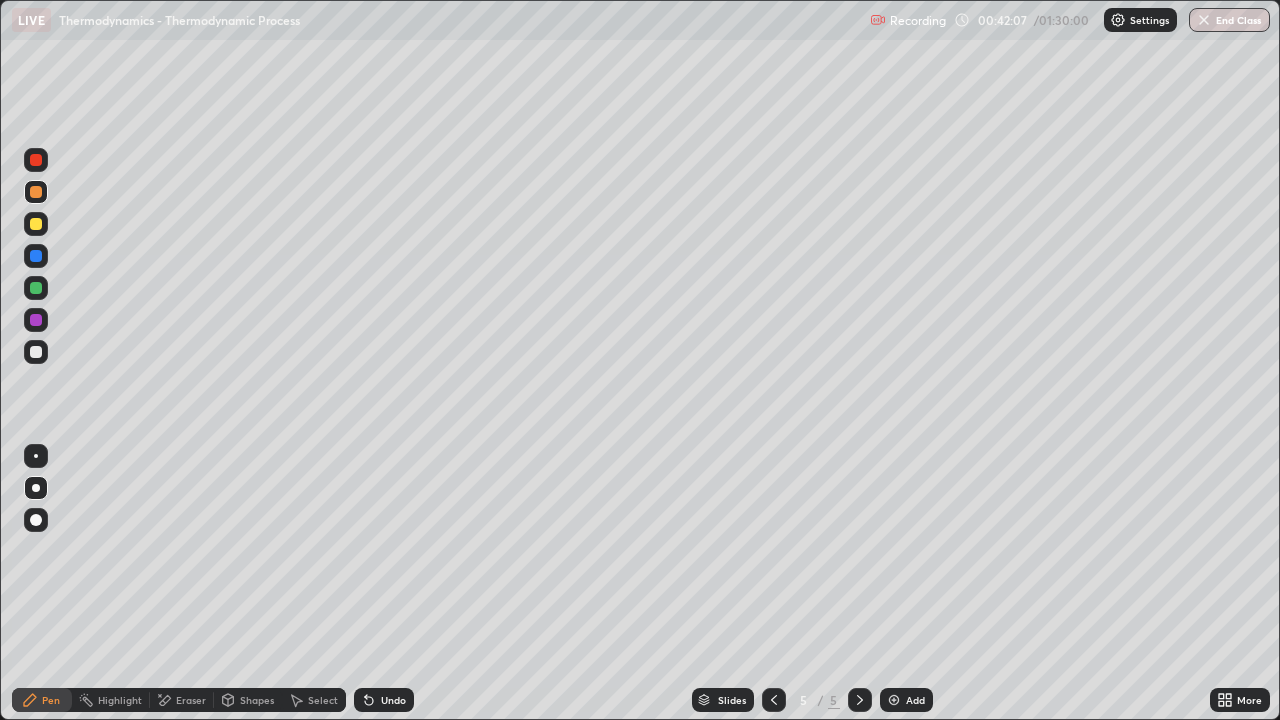 click at bounding box center [36, 352] 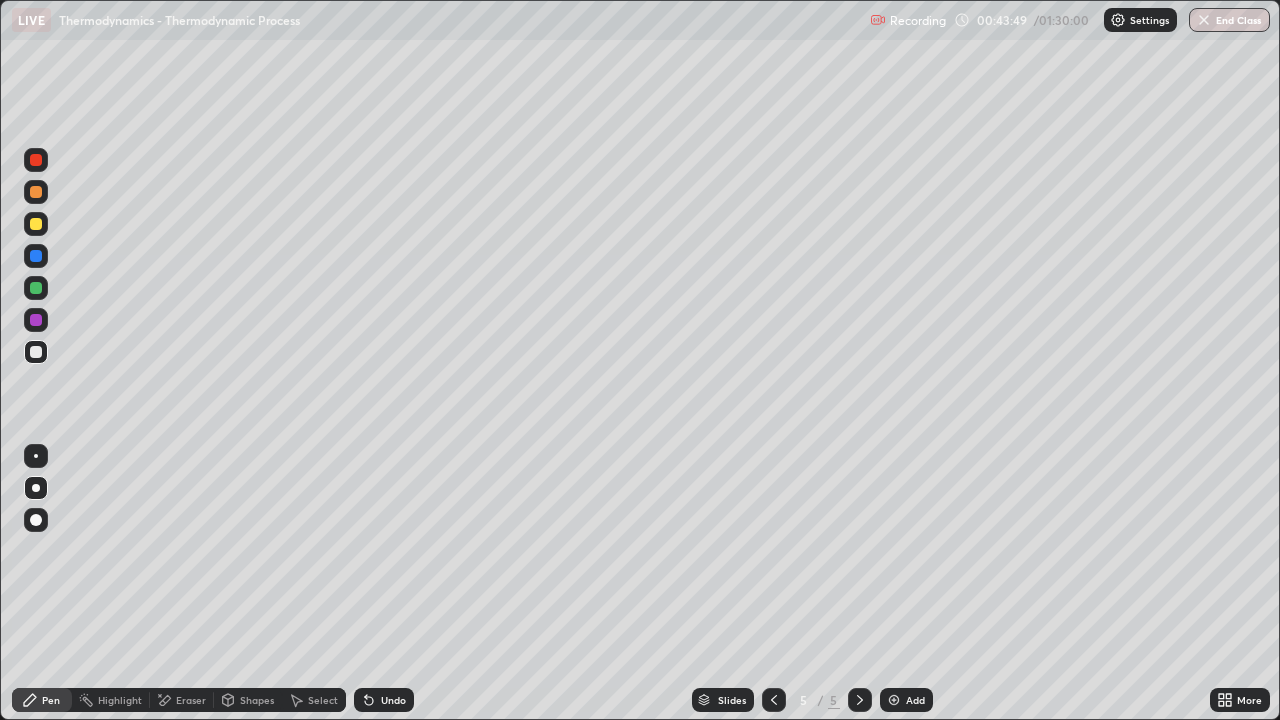 click on "Eraser" at bounding box center [191, 700] 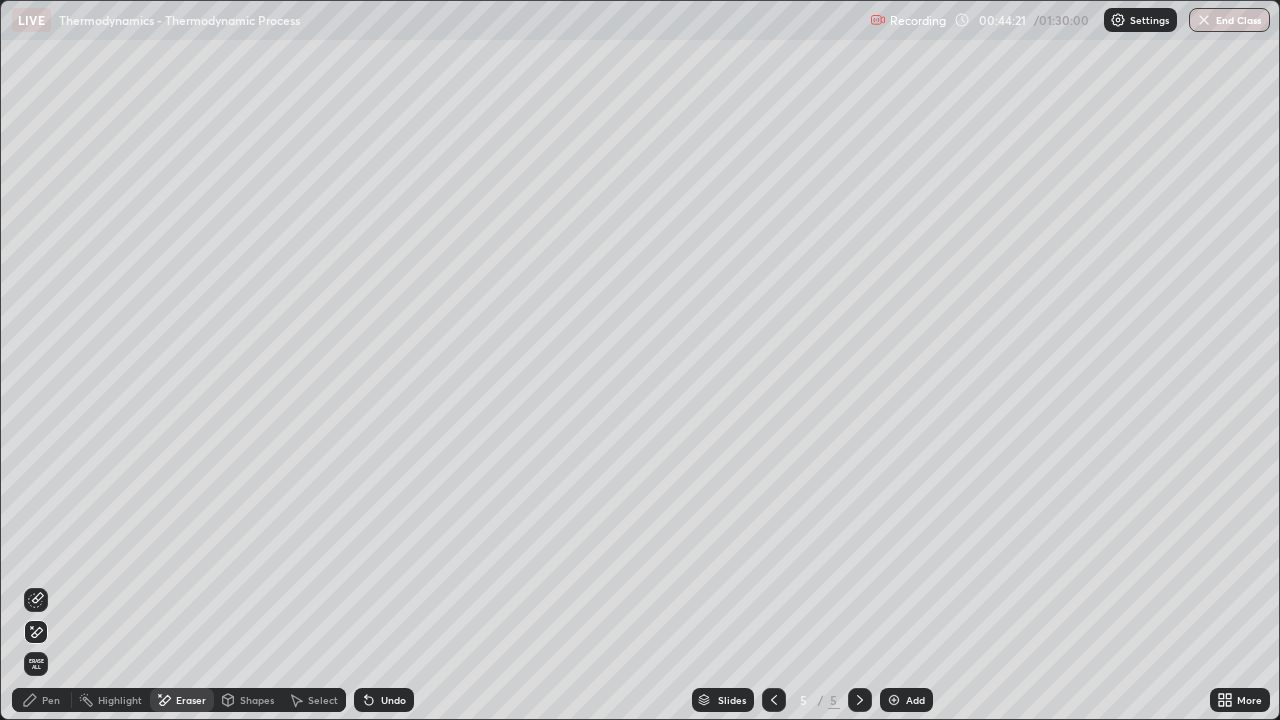 click on "Pen" at bounding box center [42, 700] 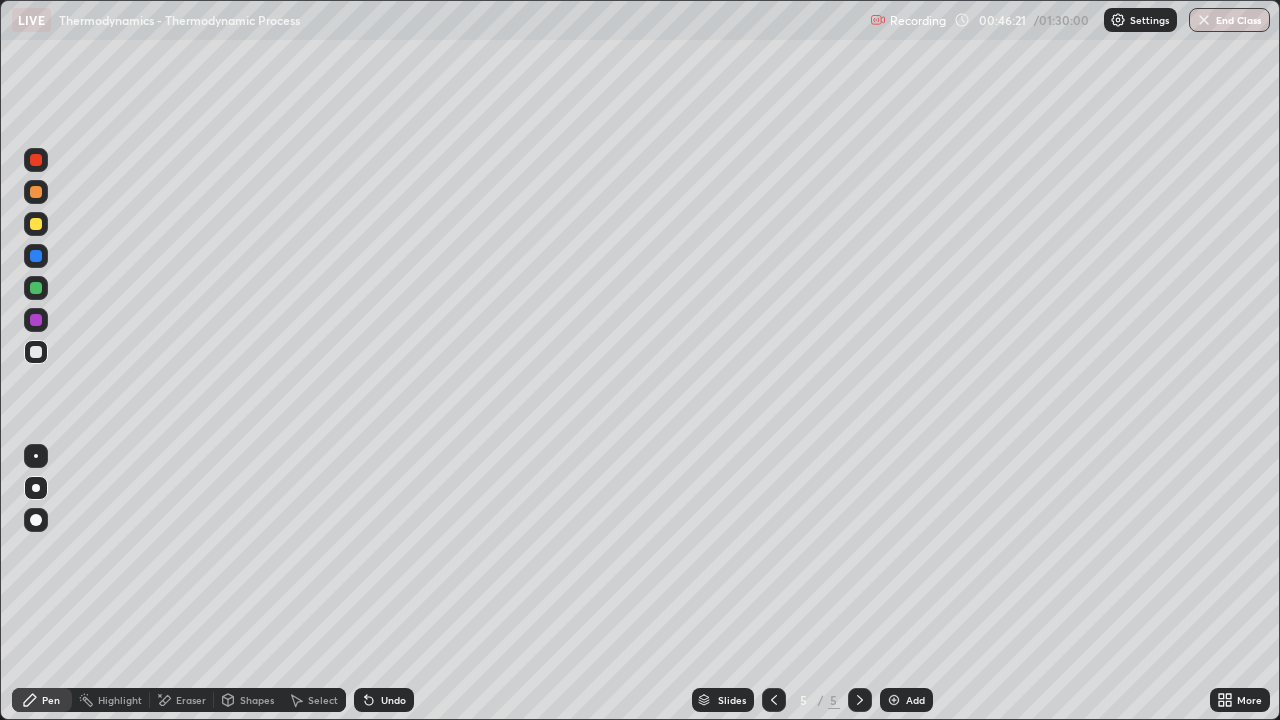 click on "Eraser" at bounding box center [182, 700] 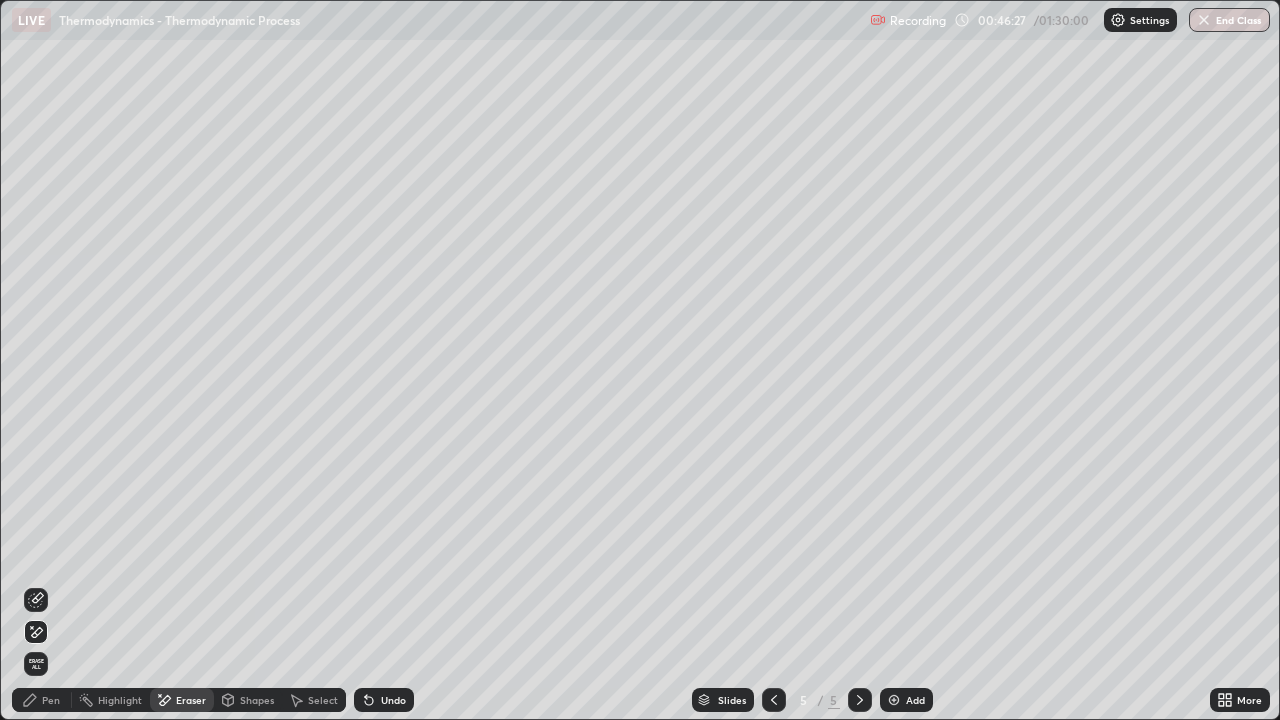 click on "Pen" at bounding box center [51, 700] 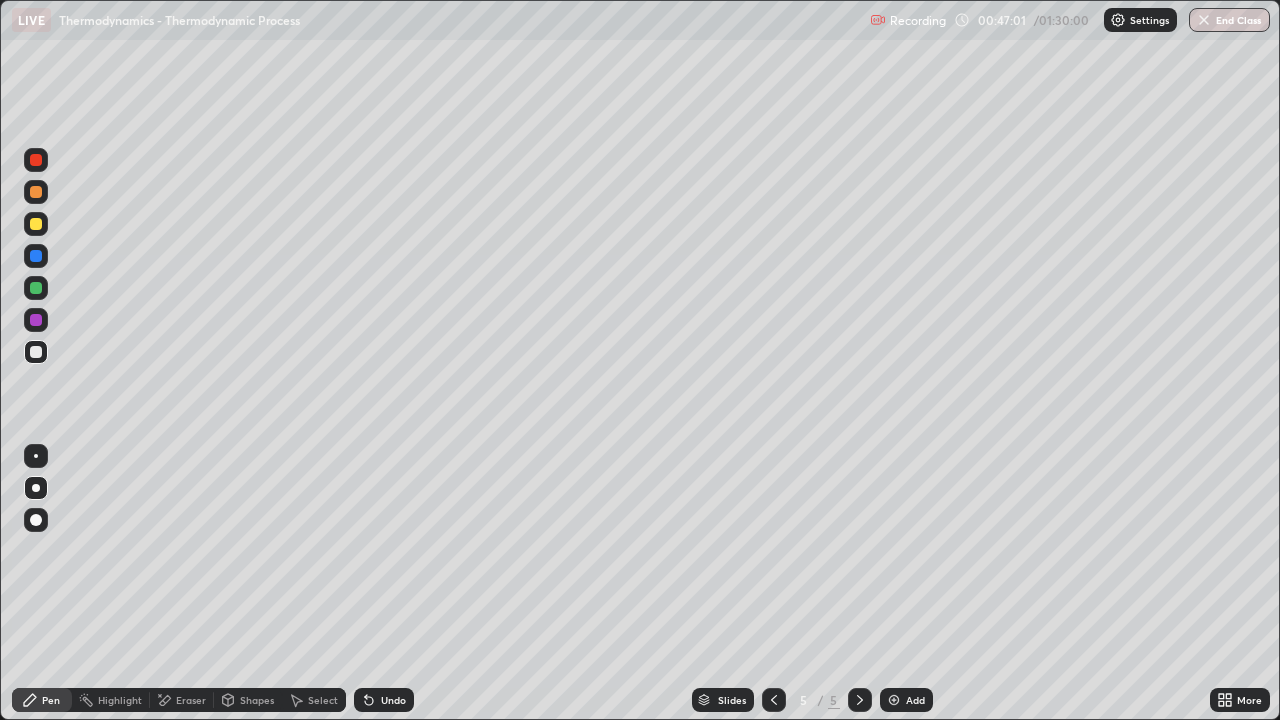 click at bounding box center (36, 224) 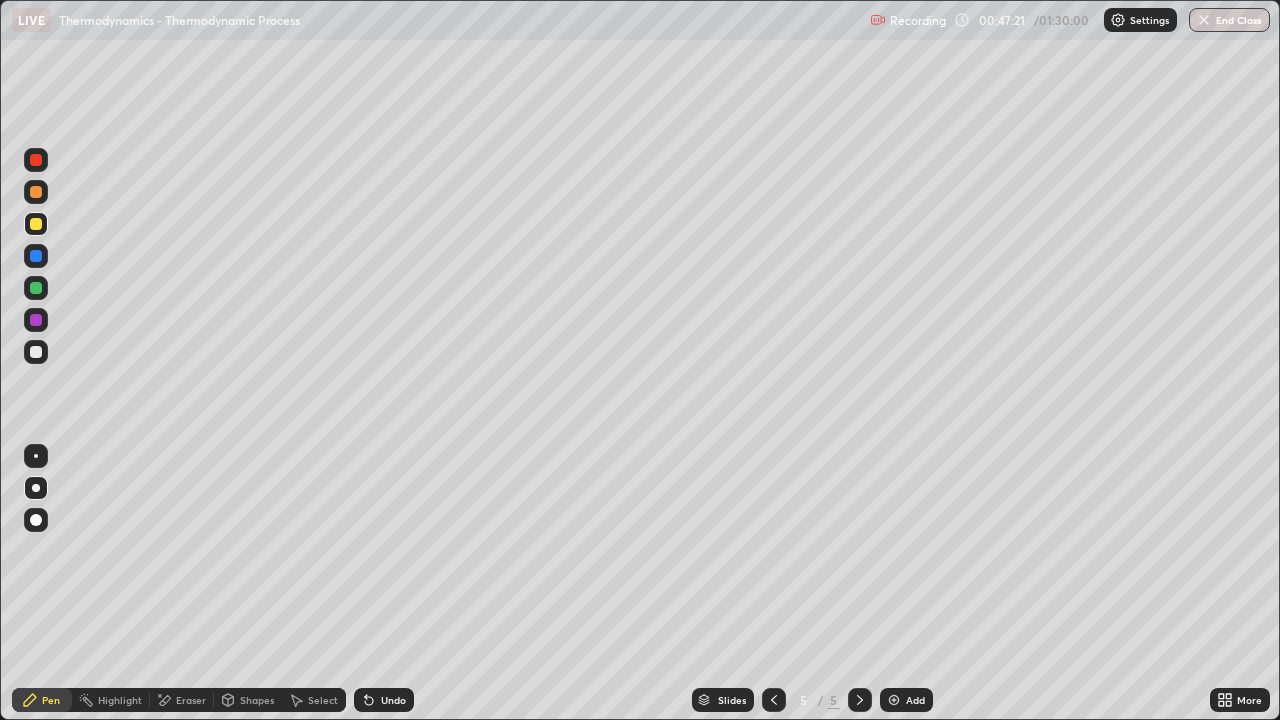 click at bounding box center (36, 352) 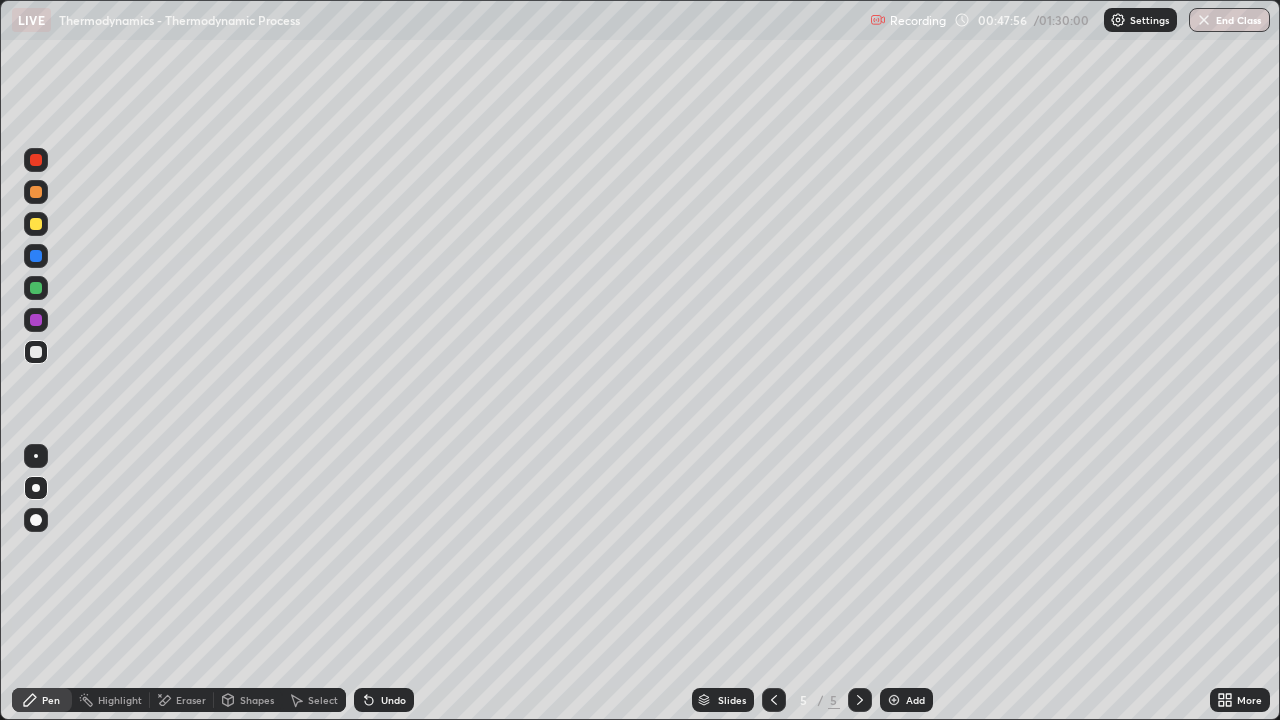 click at bounding box center [36, 224] 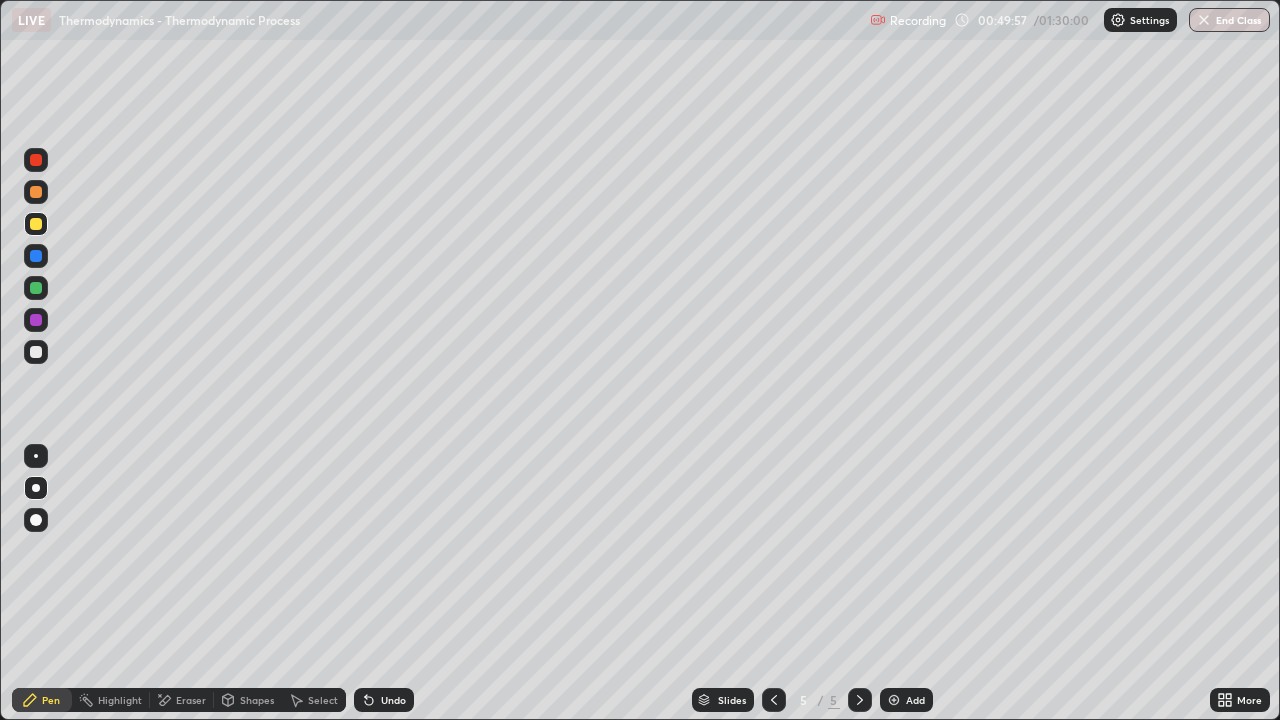 click at bounding box center [36, 352] 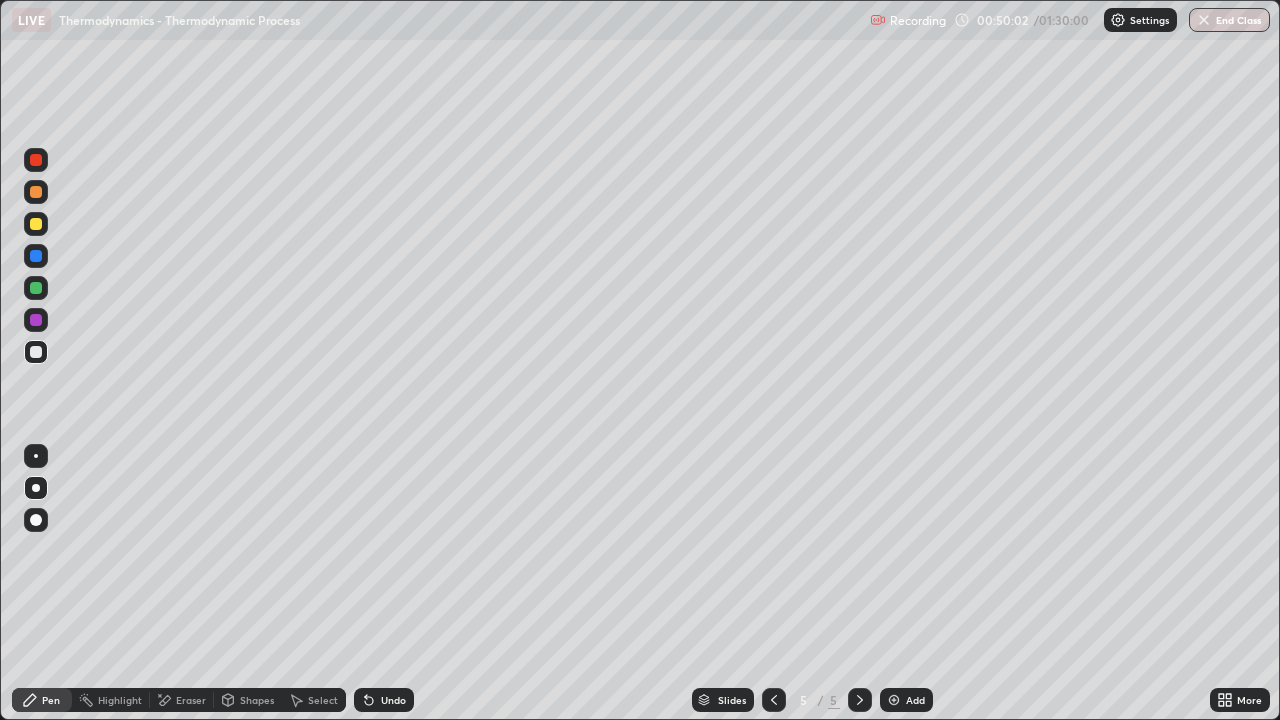 click on "Undo" at bounding box center [393, 700] 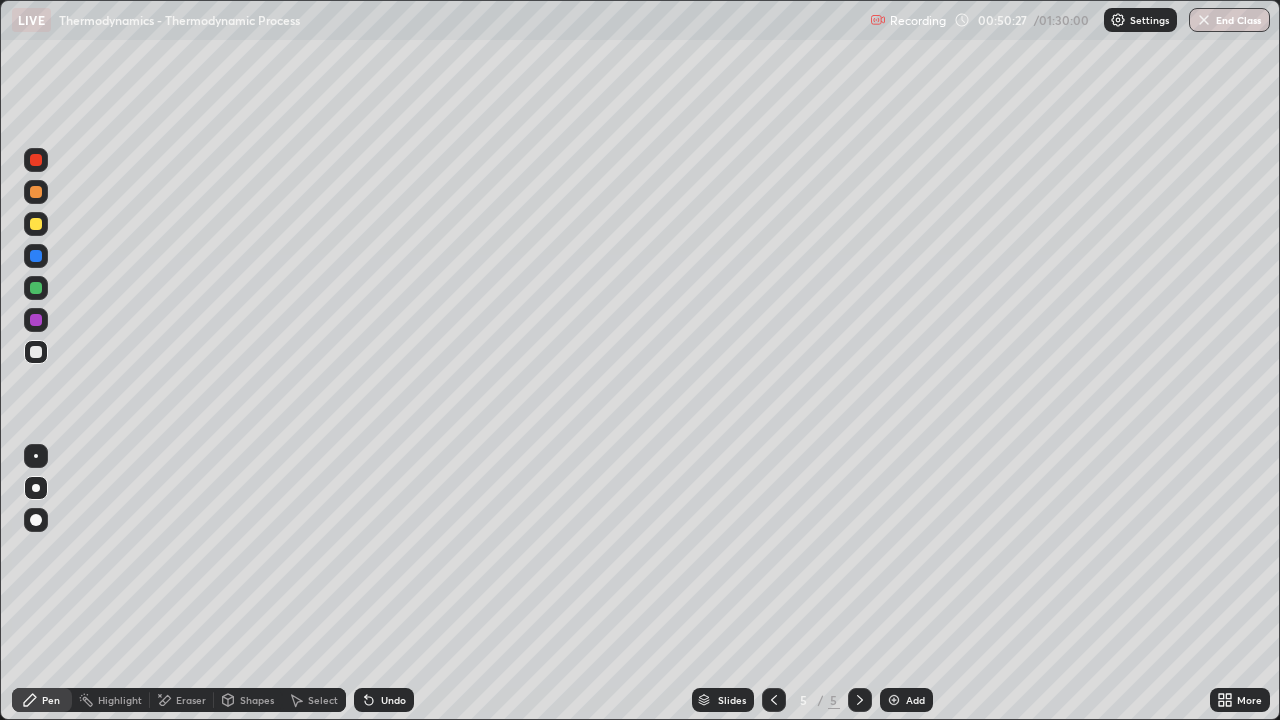 click at bounding box center (894, 700) 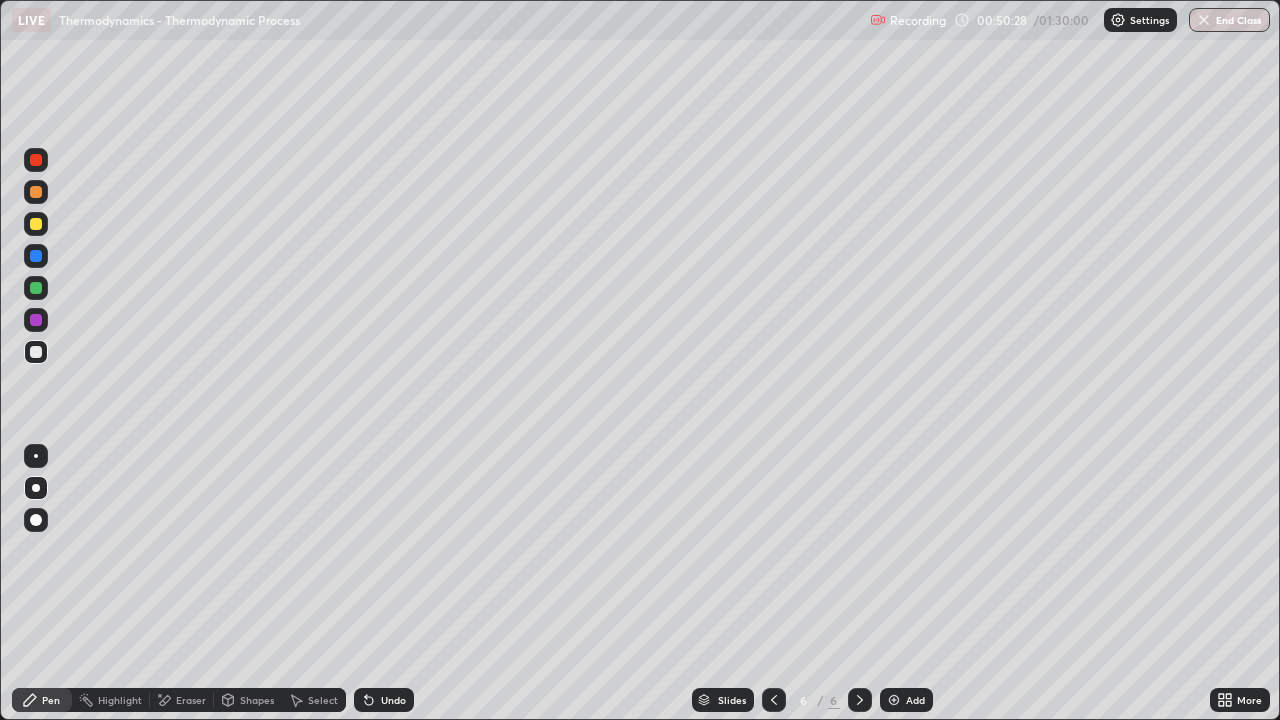 click at bounding box center (36, 192) 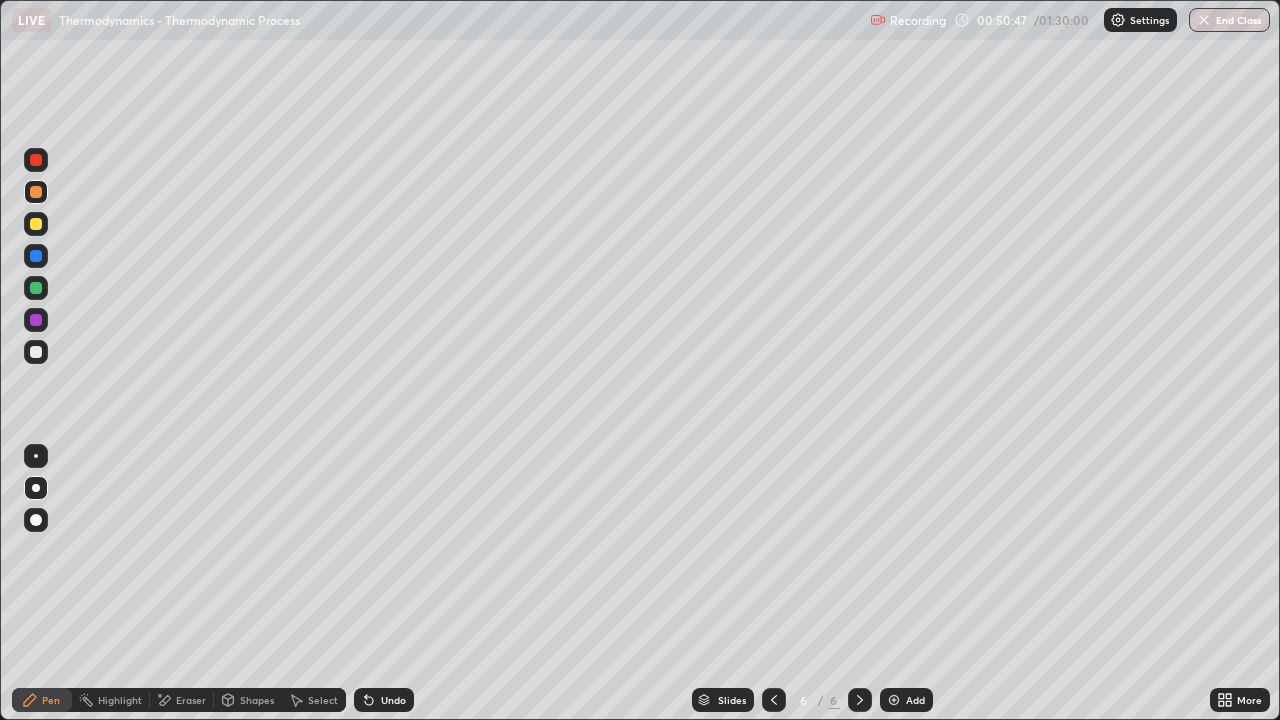 click on "Undo" at bounding box center (393, 700) 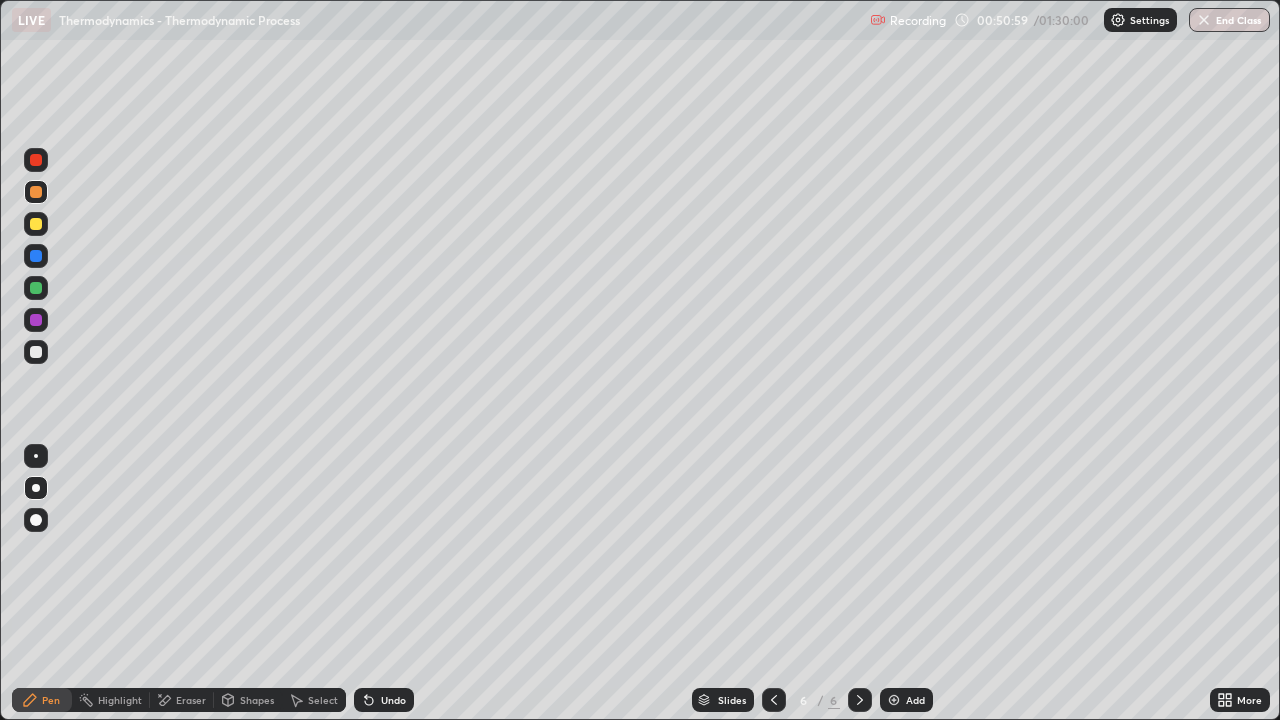 click at bounding box center [36, 352] 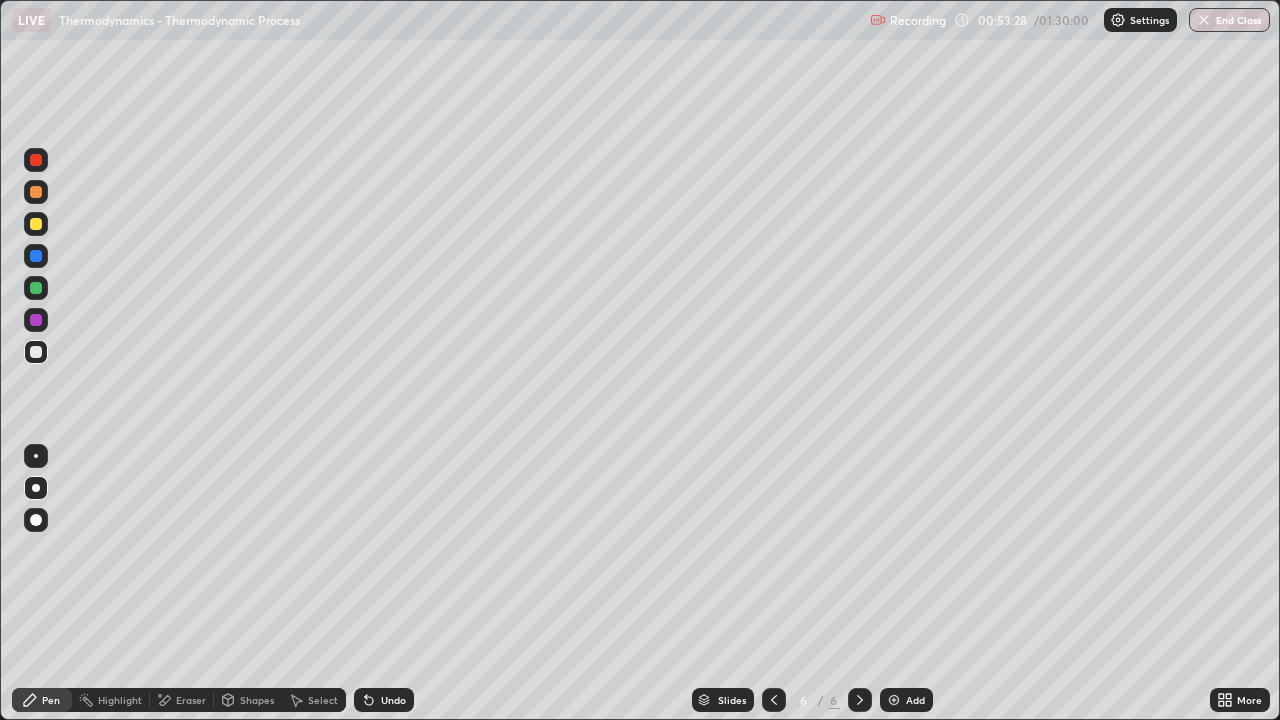 click on "Eraser" at bounding box center [191, 700] 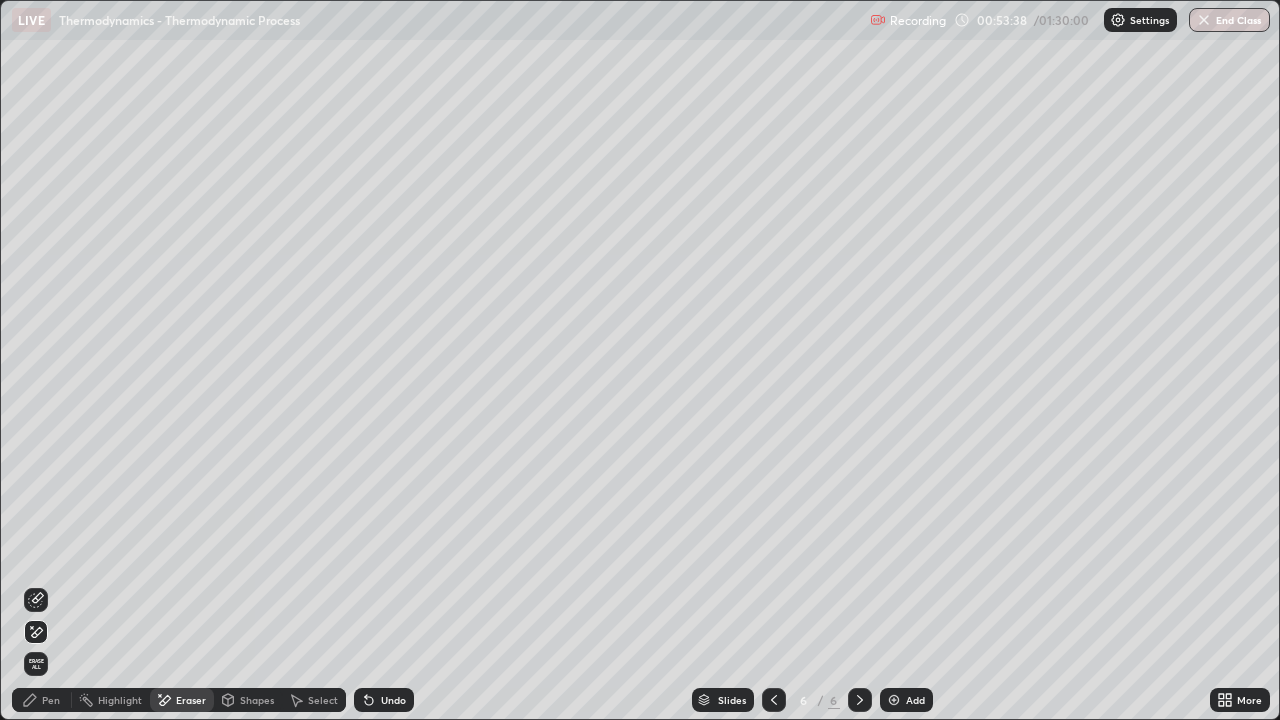 click on "Pen" at bounding box center (51, 700) 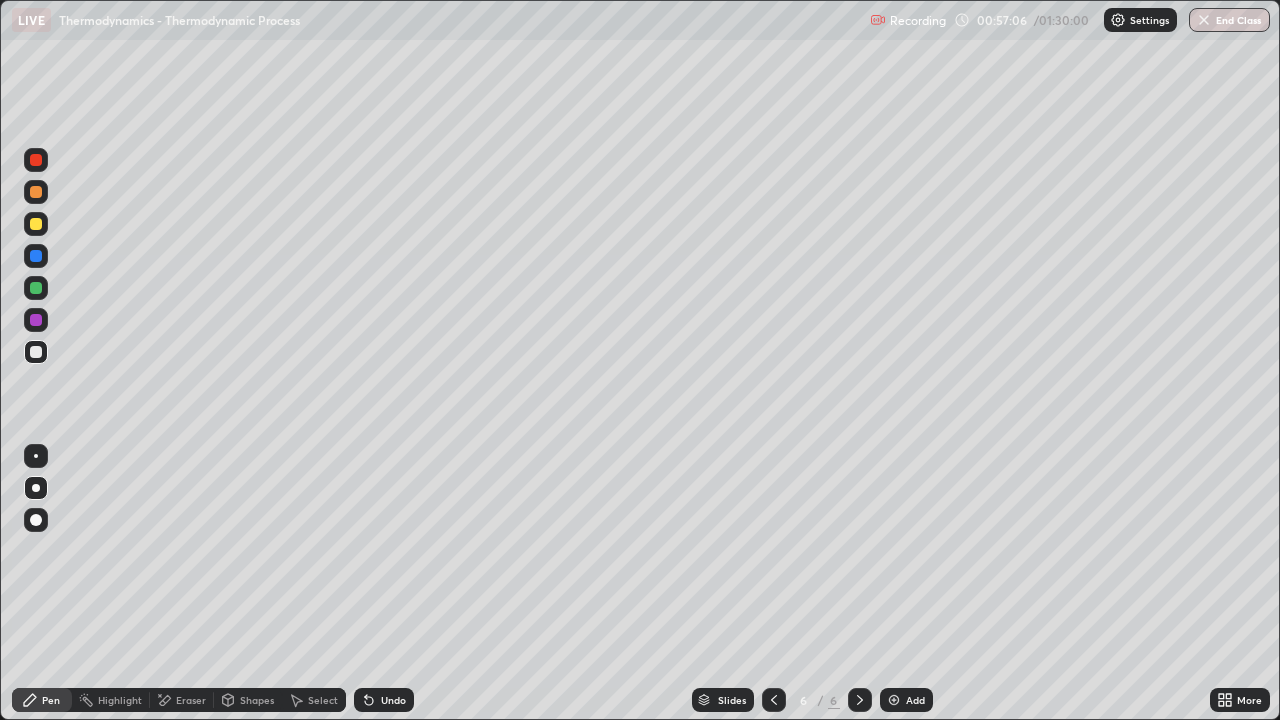 click on "Eraser" at bounding box center [191, 700] 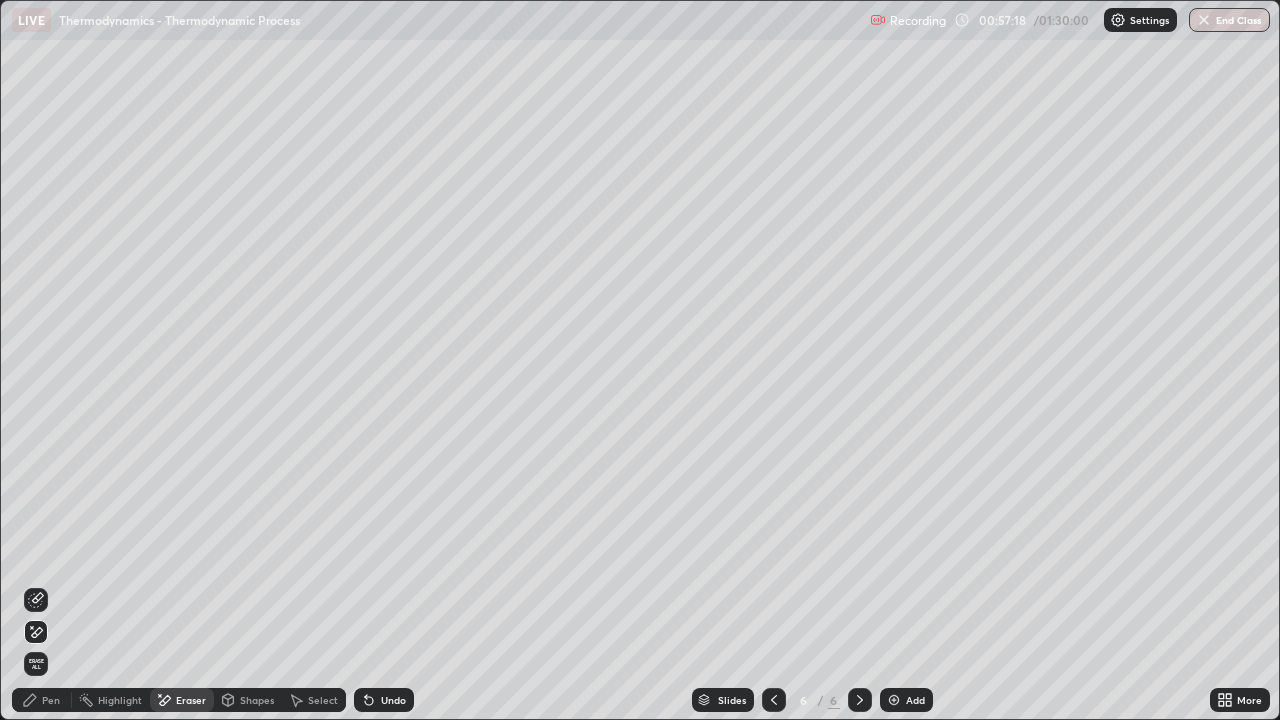 click on "Pen" at bounding box center (51, 700) 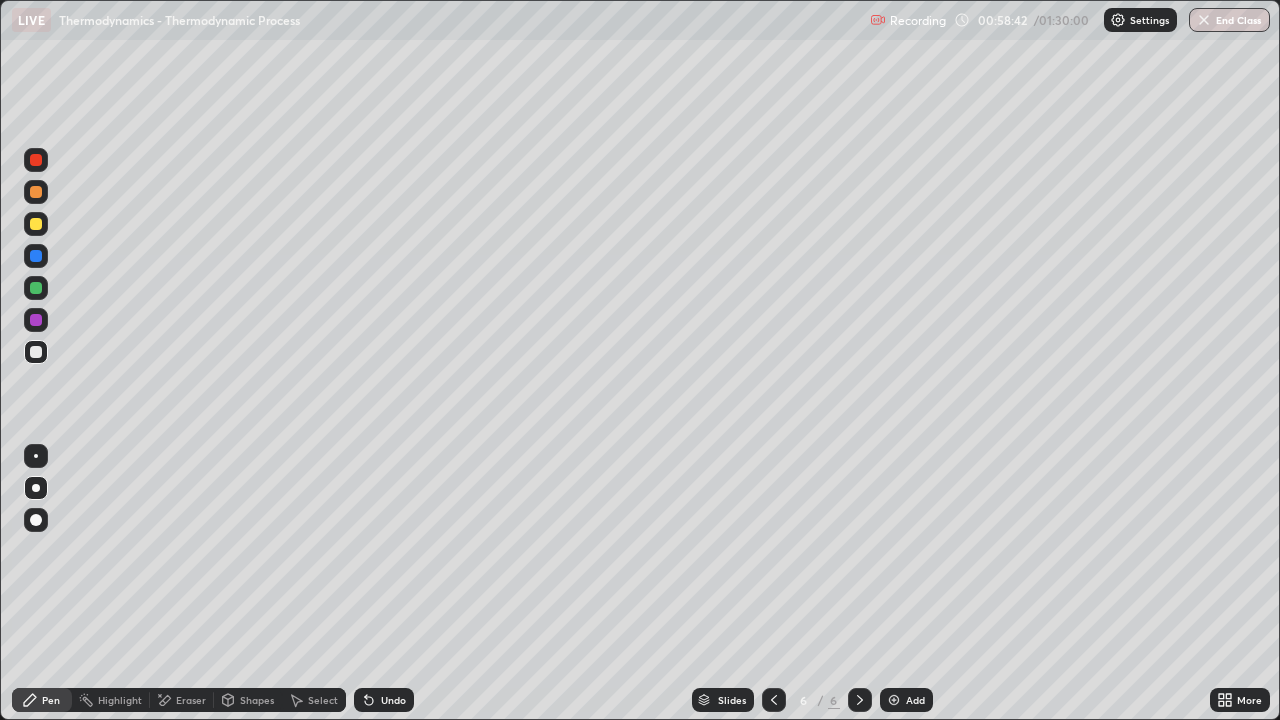 click at bounding box center [36, 320] 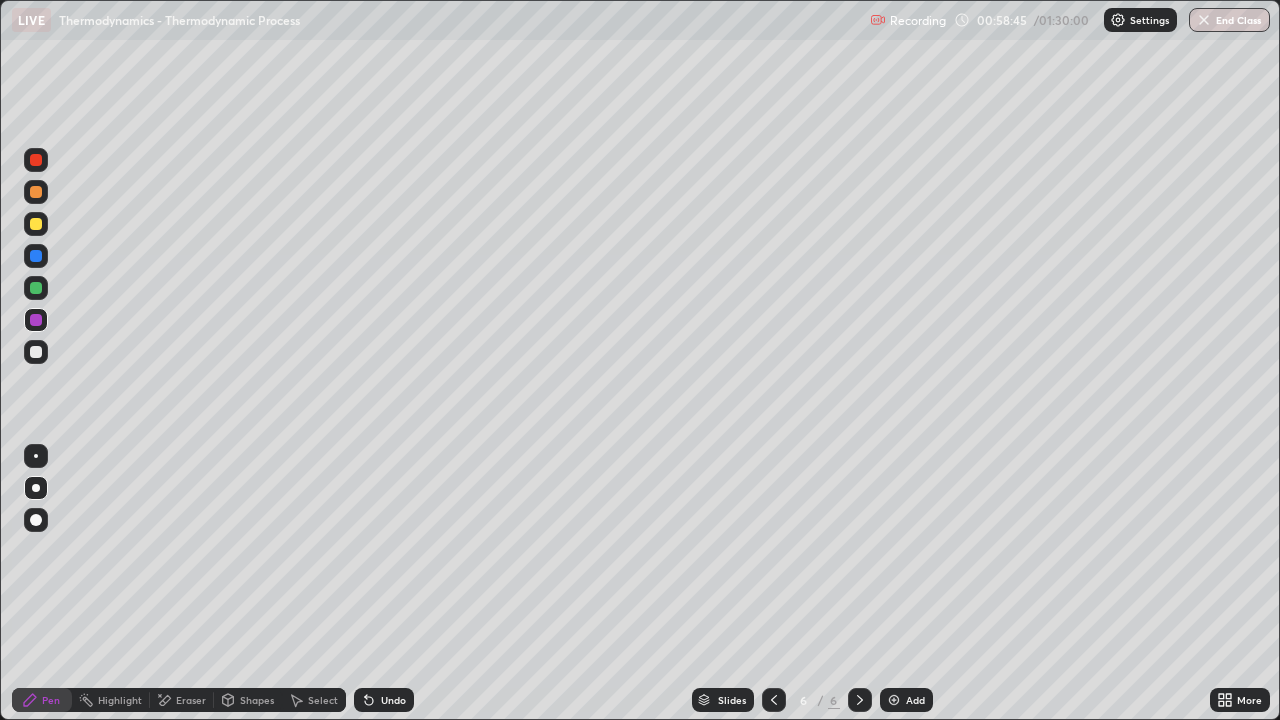 click at bounding box center [36, 352] 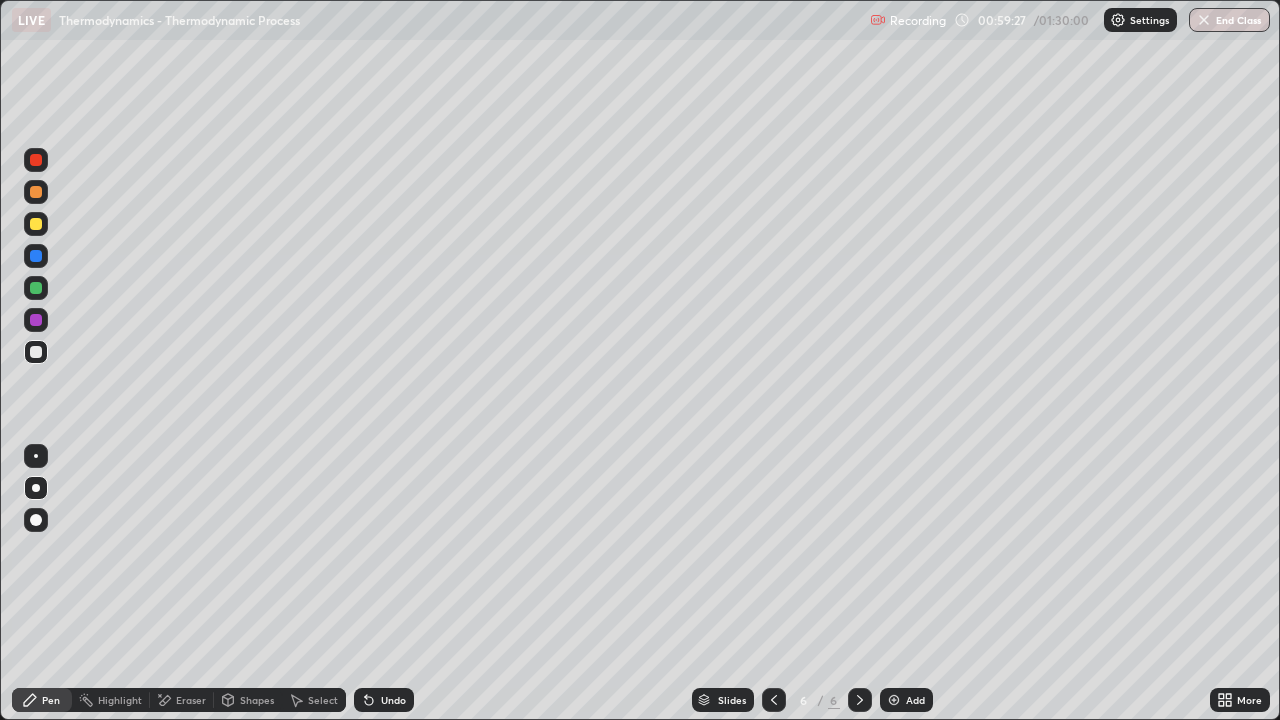 click at bounding box center [36, 320] 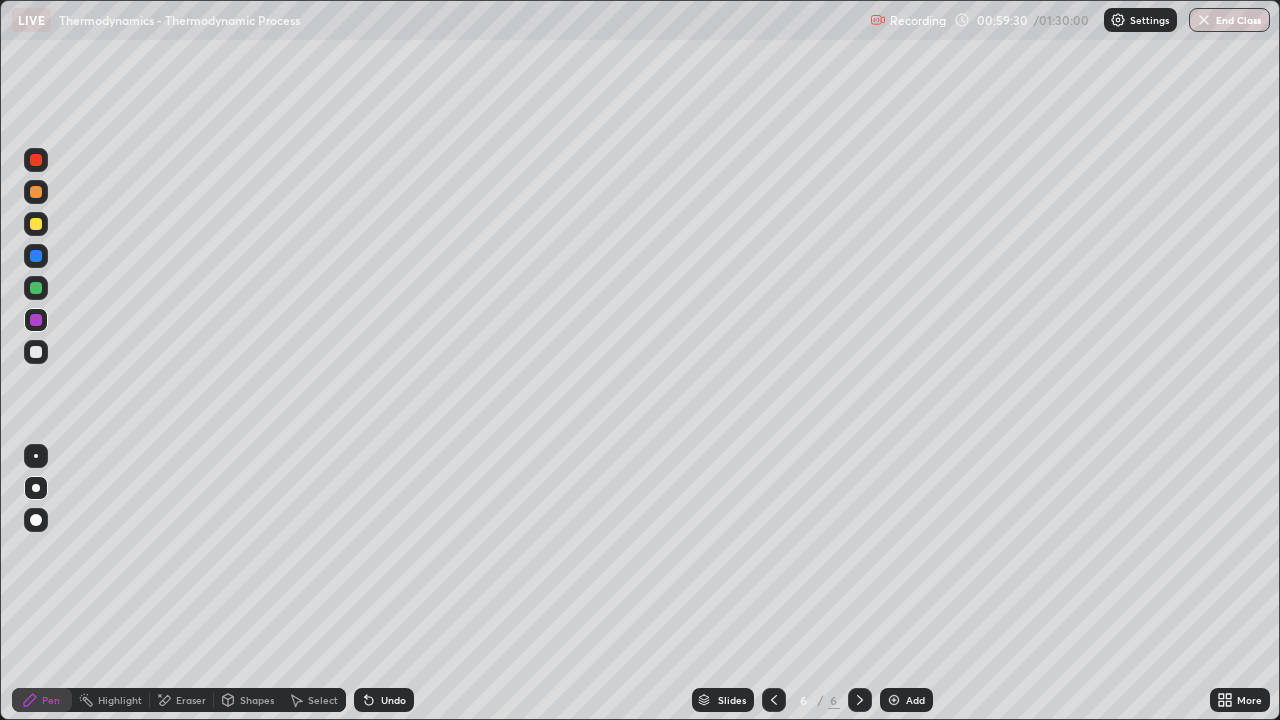 click at bounding box center (36, 352) 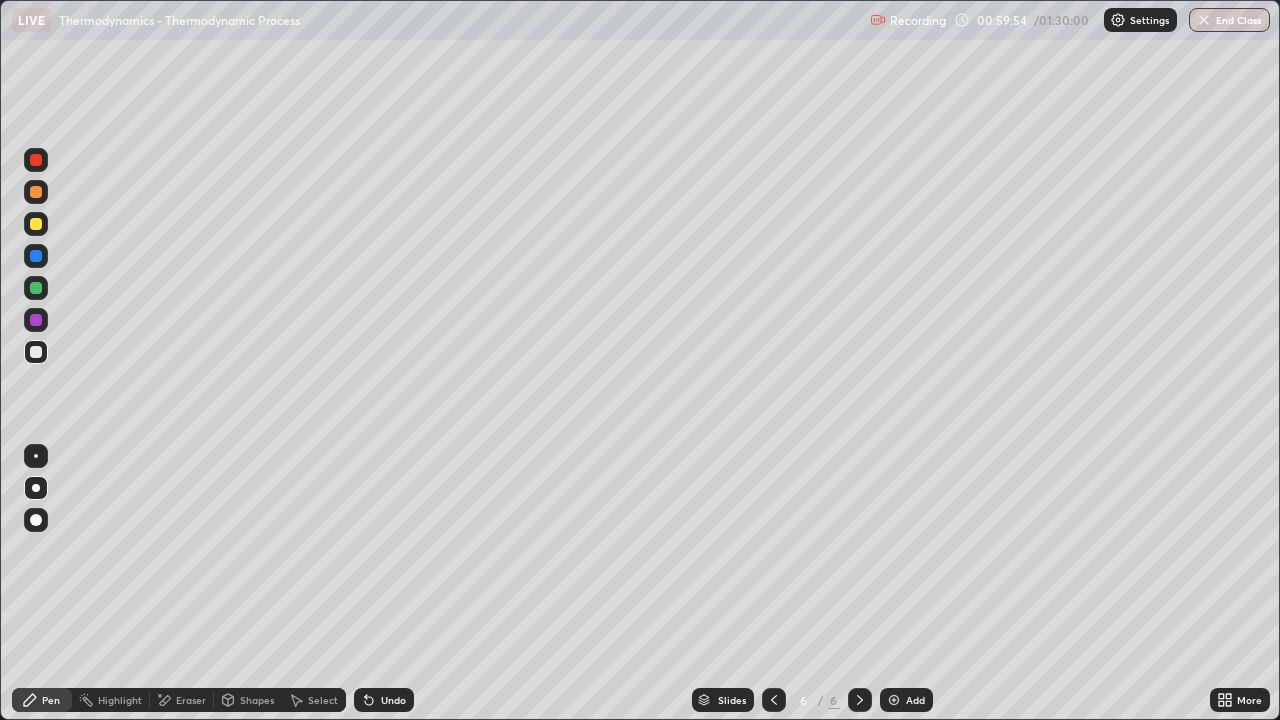 click at bounding box center (36, 288) 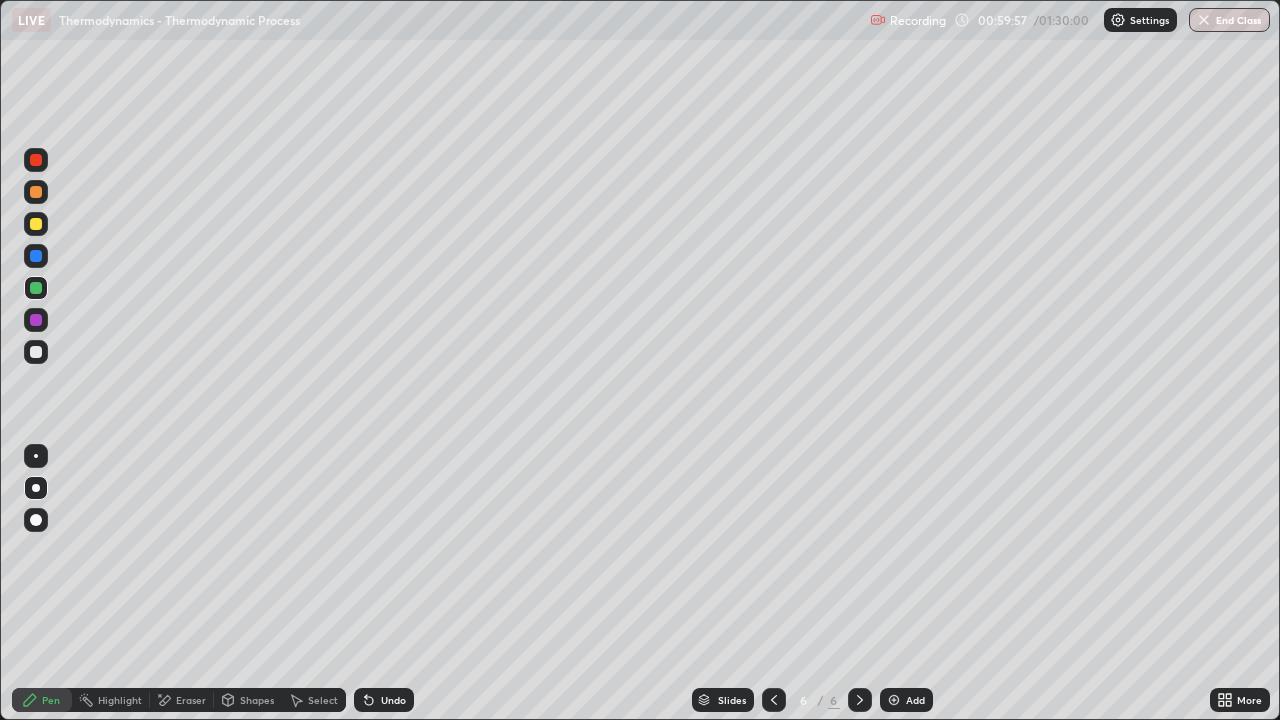 click at bounding box center (36, 352) 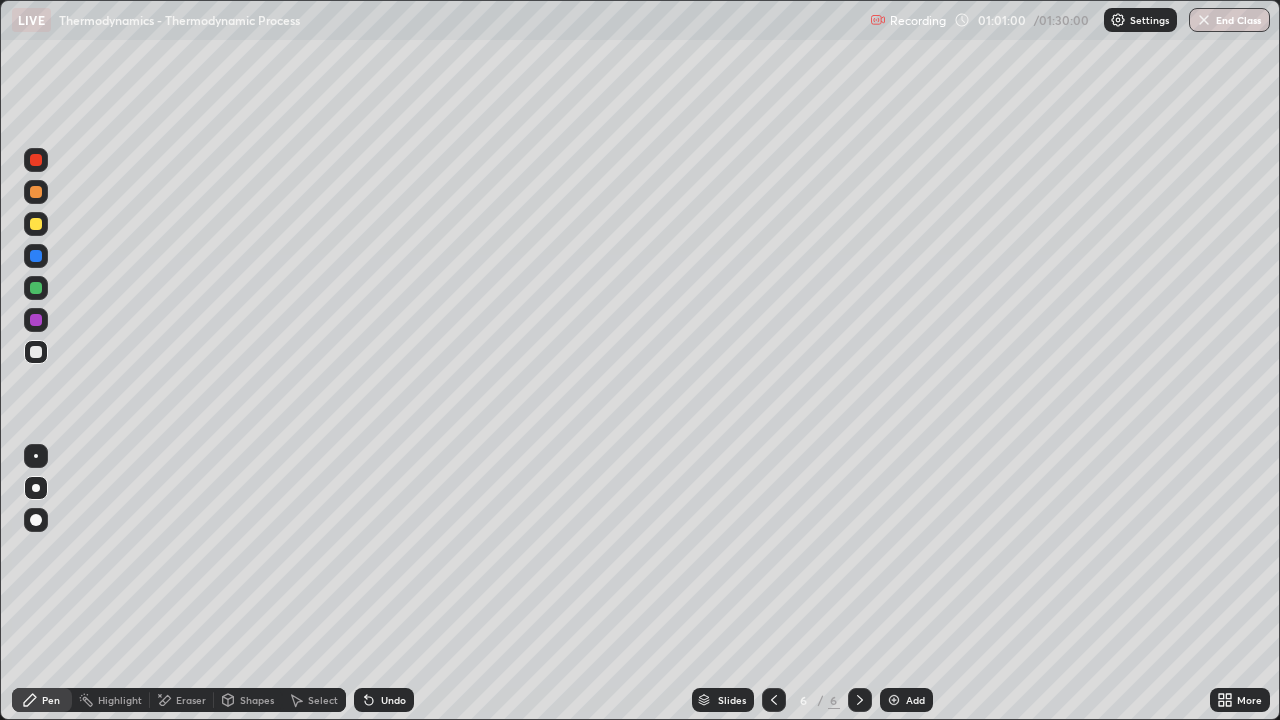 click at bounding box center [36, 320] 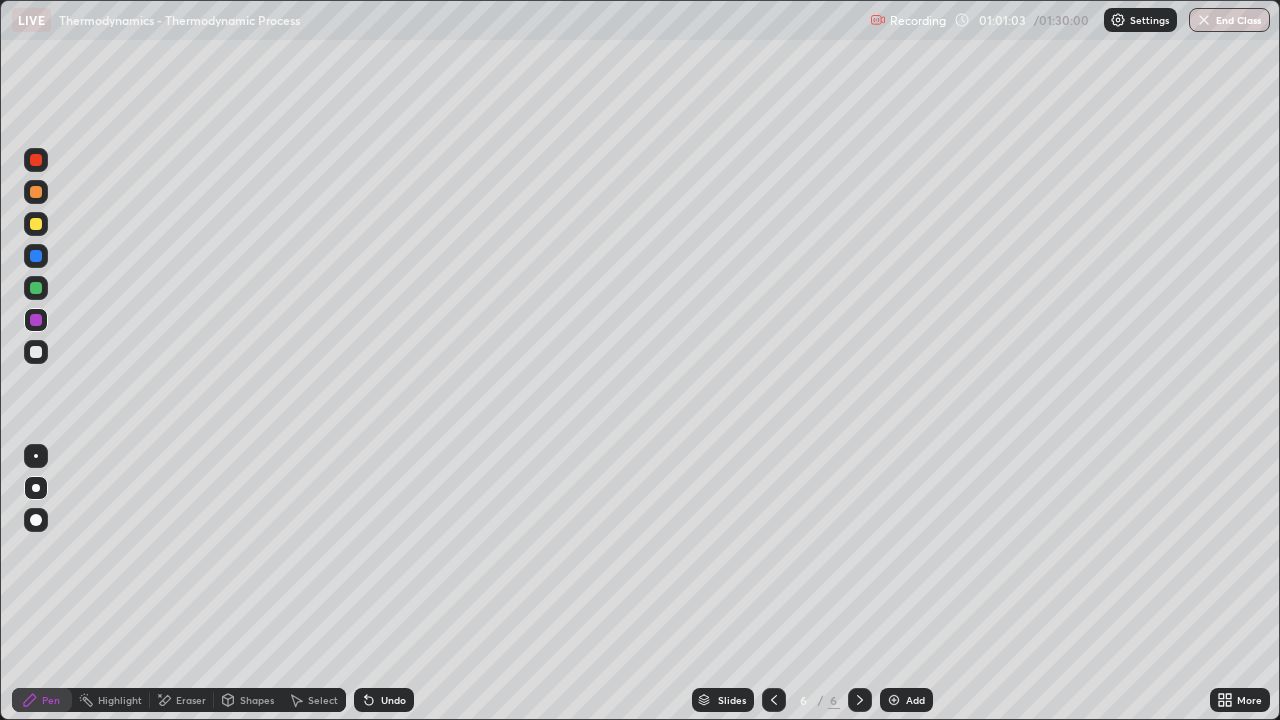 click at bounding box center [36, 352] 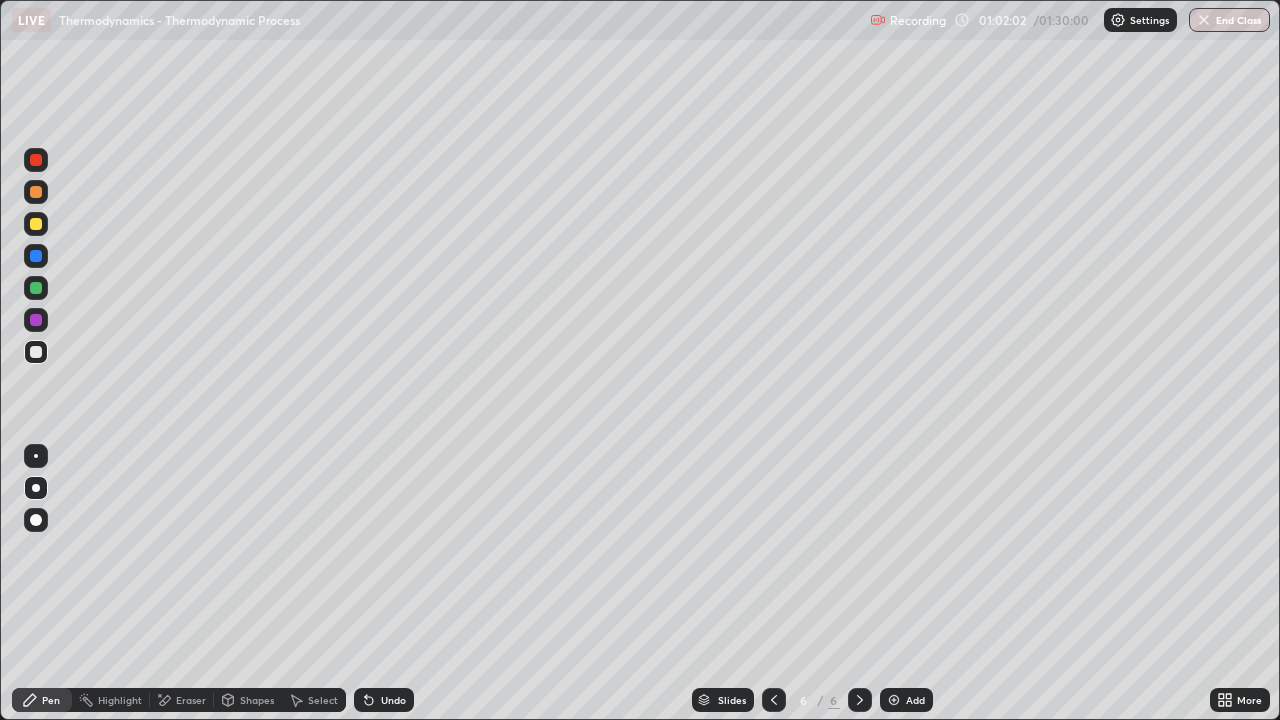 click on "Undo" at bounding box center [393, 700] 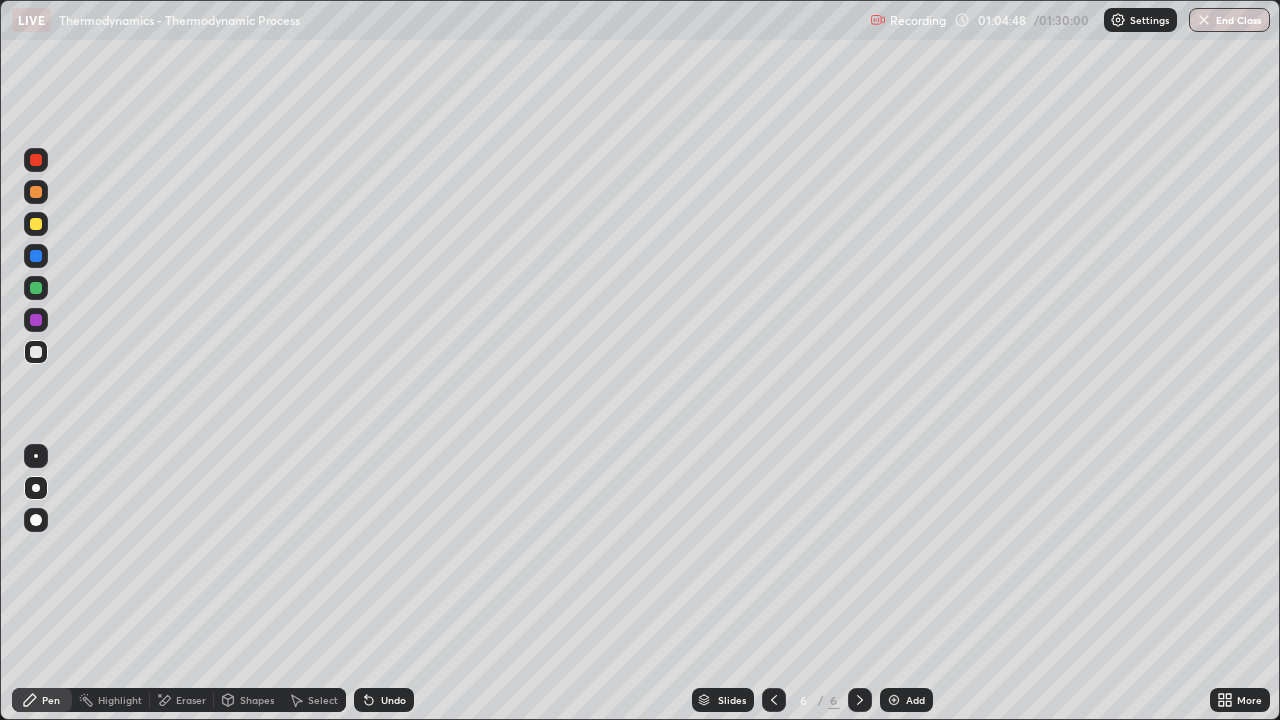 click at bounding box center (894, 700) 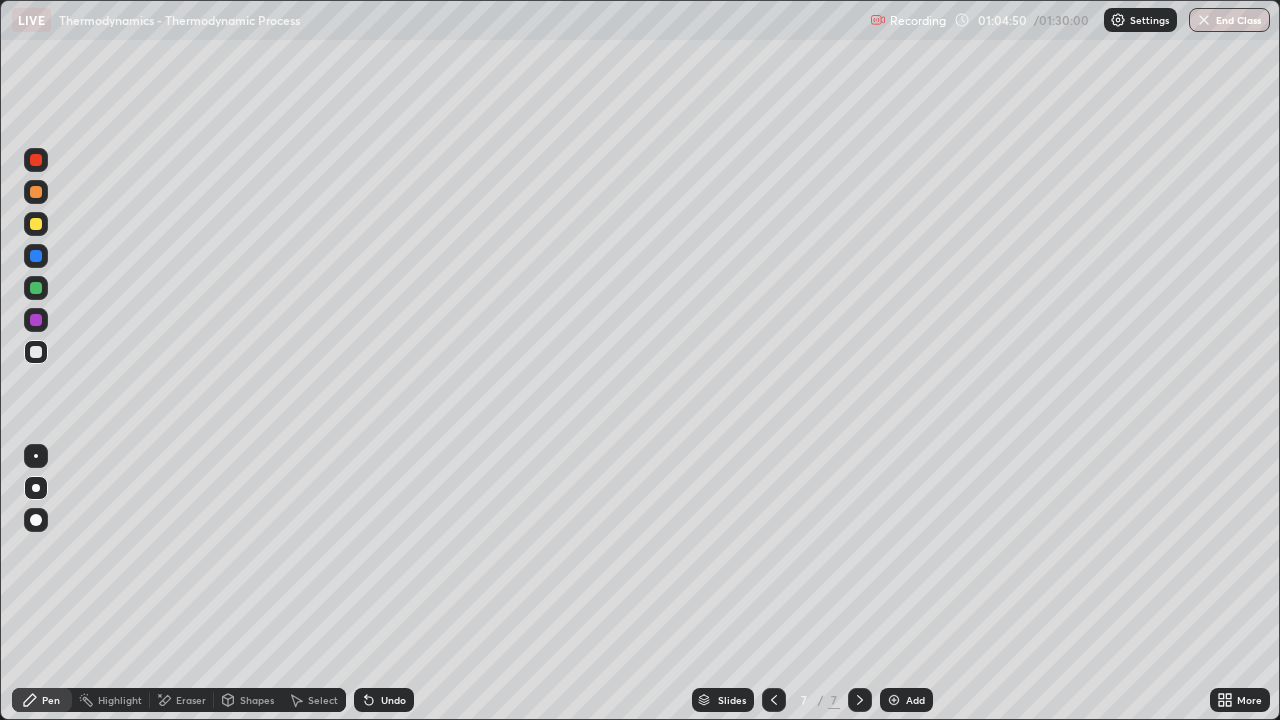 click at bounding box center (36, 192) 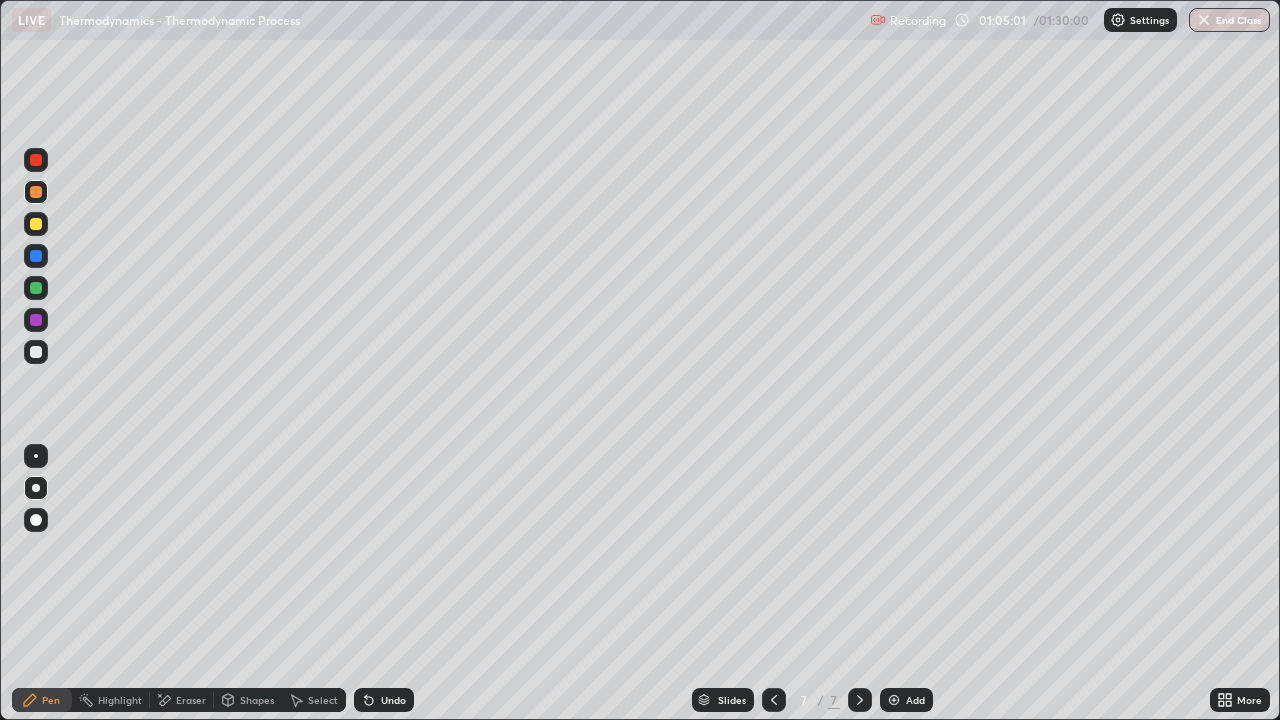 click at bounding box center [36, 288] 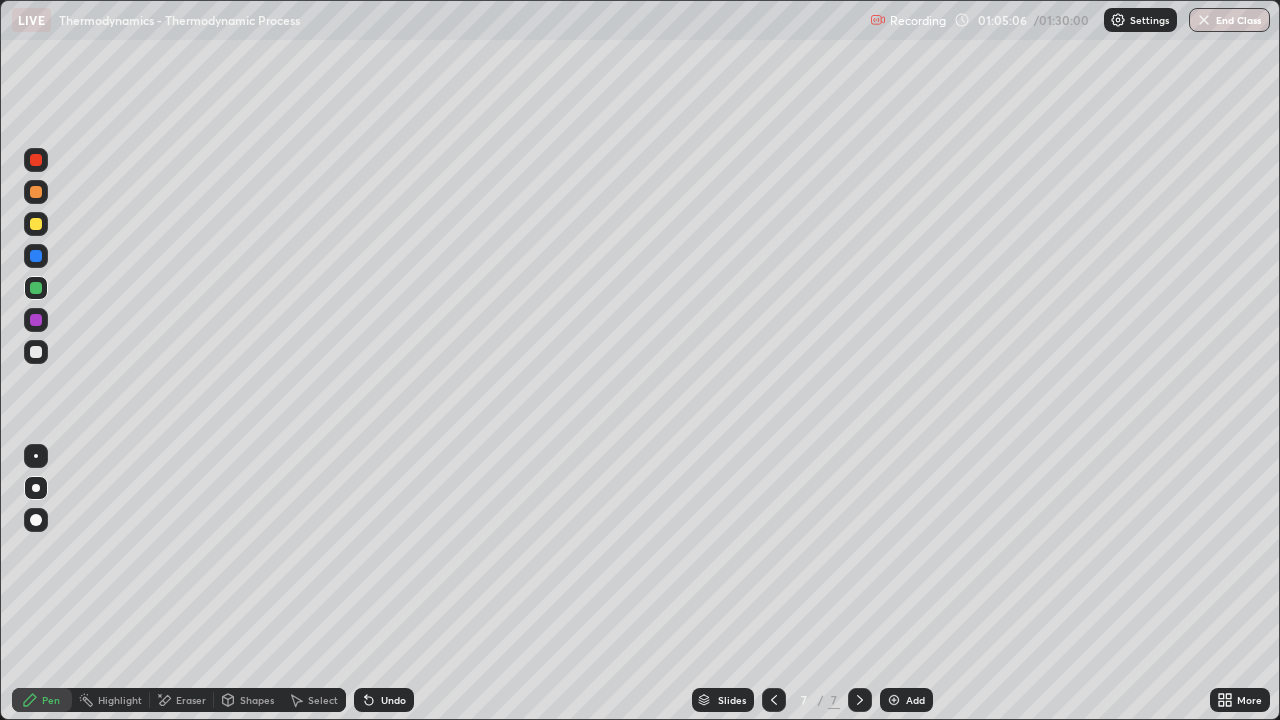 click at bounding box center [36, 224] 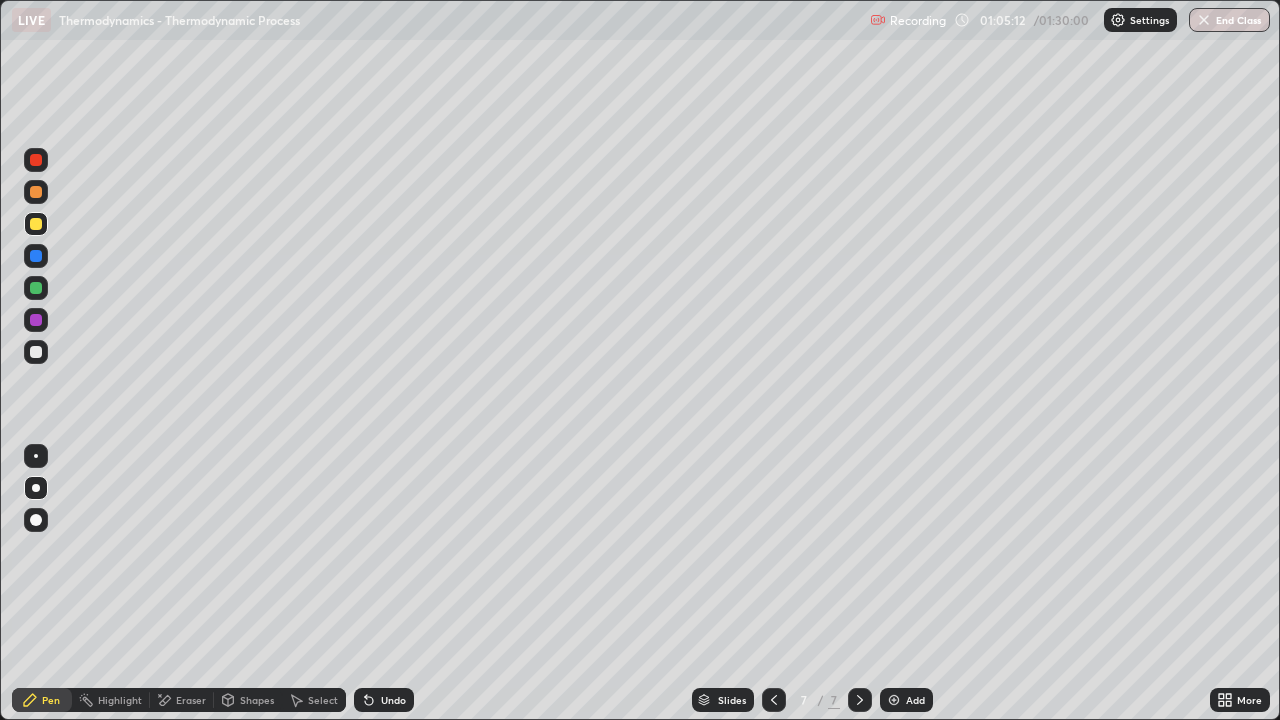 click at bounding box center [36, 352] 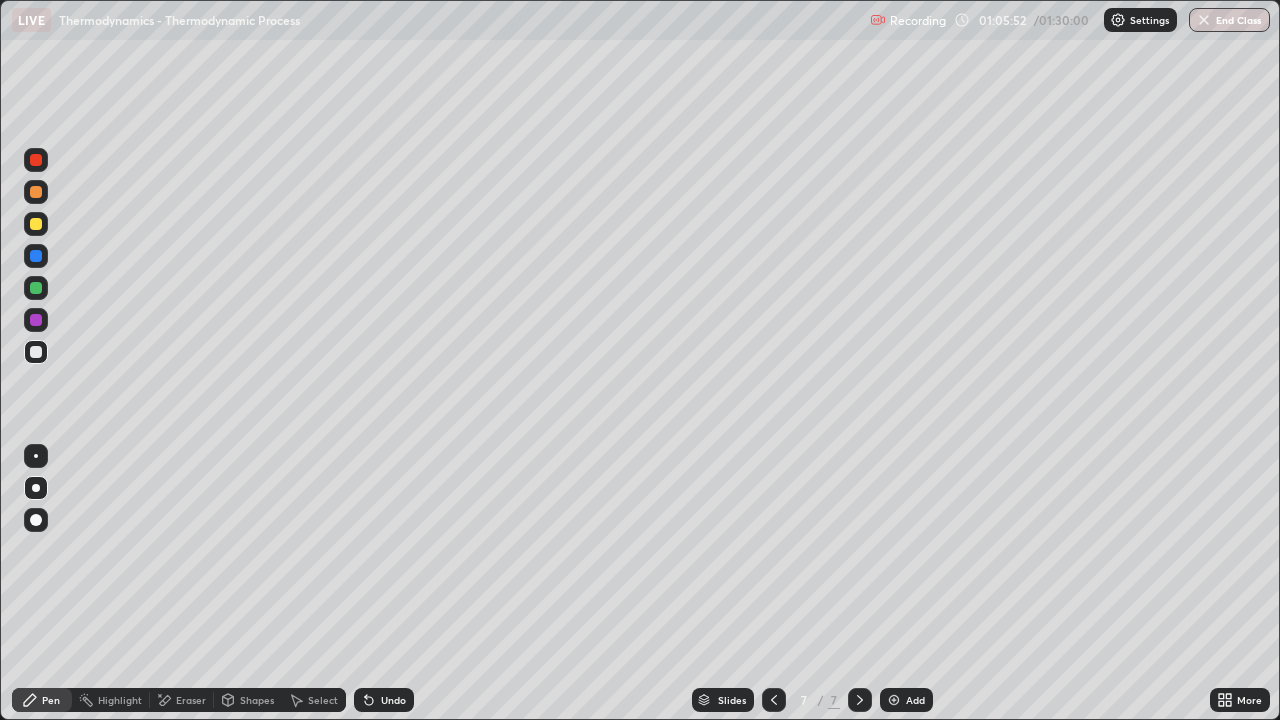 click at bounding box center (36, 320) 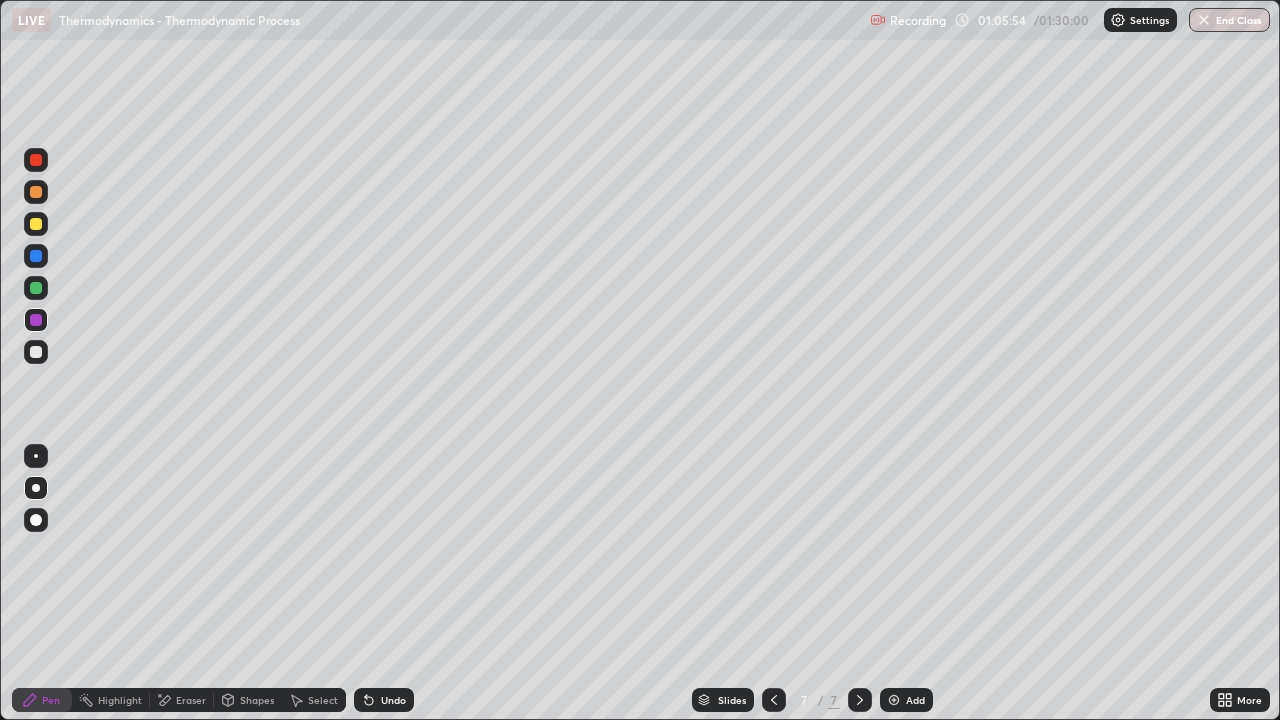 click at bounding box center (36, 352) 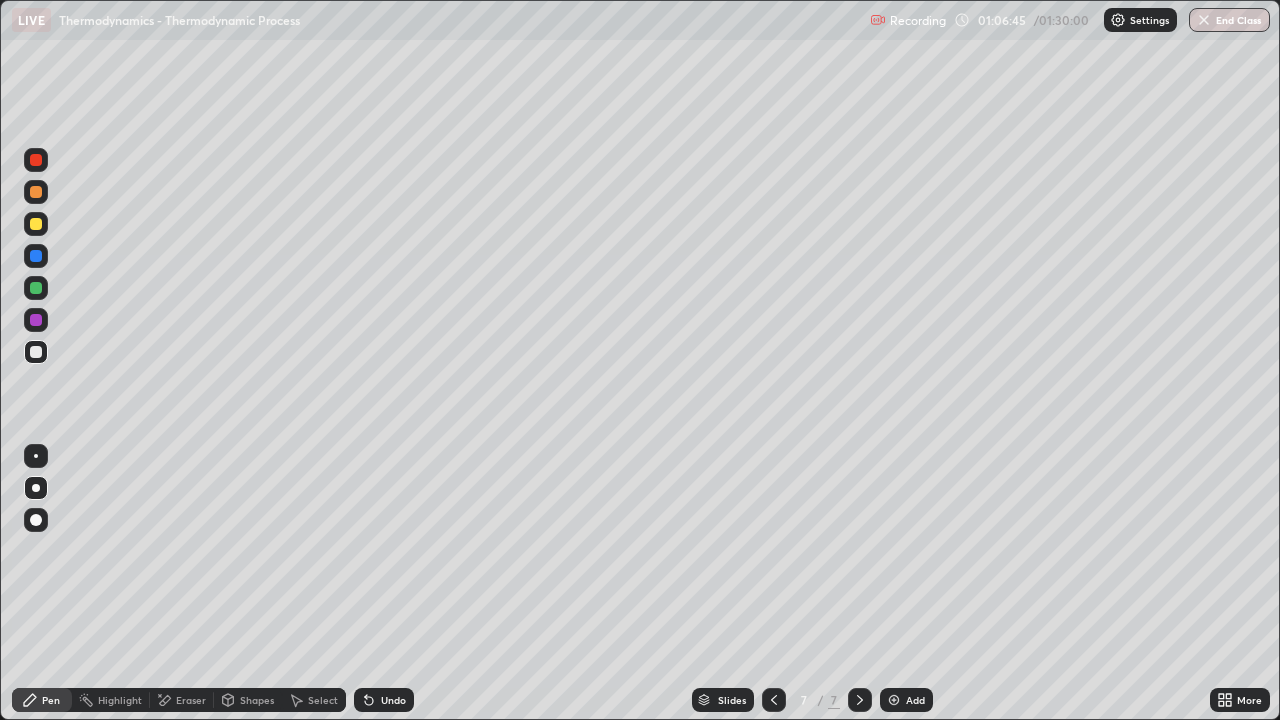 click at bounding box center (36, 320) 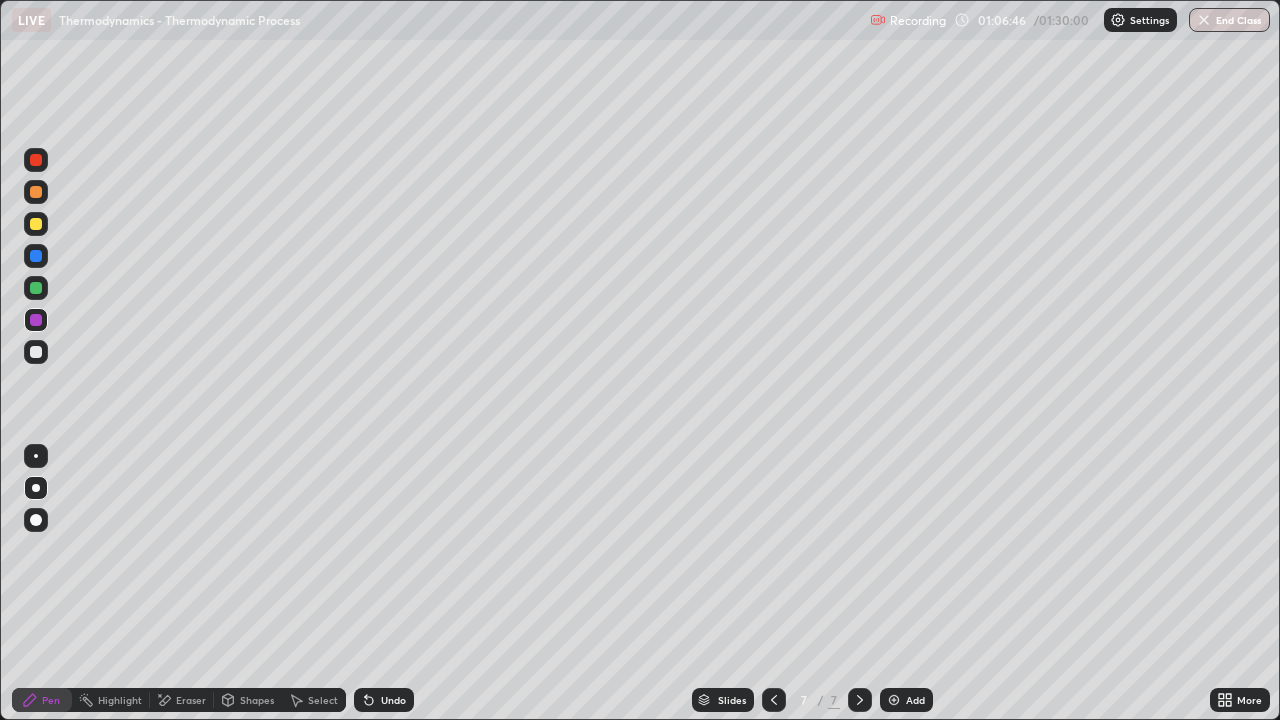 click at bounding box center [36, 352] 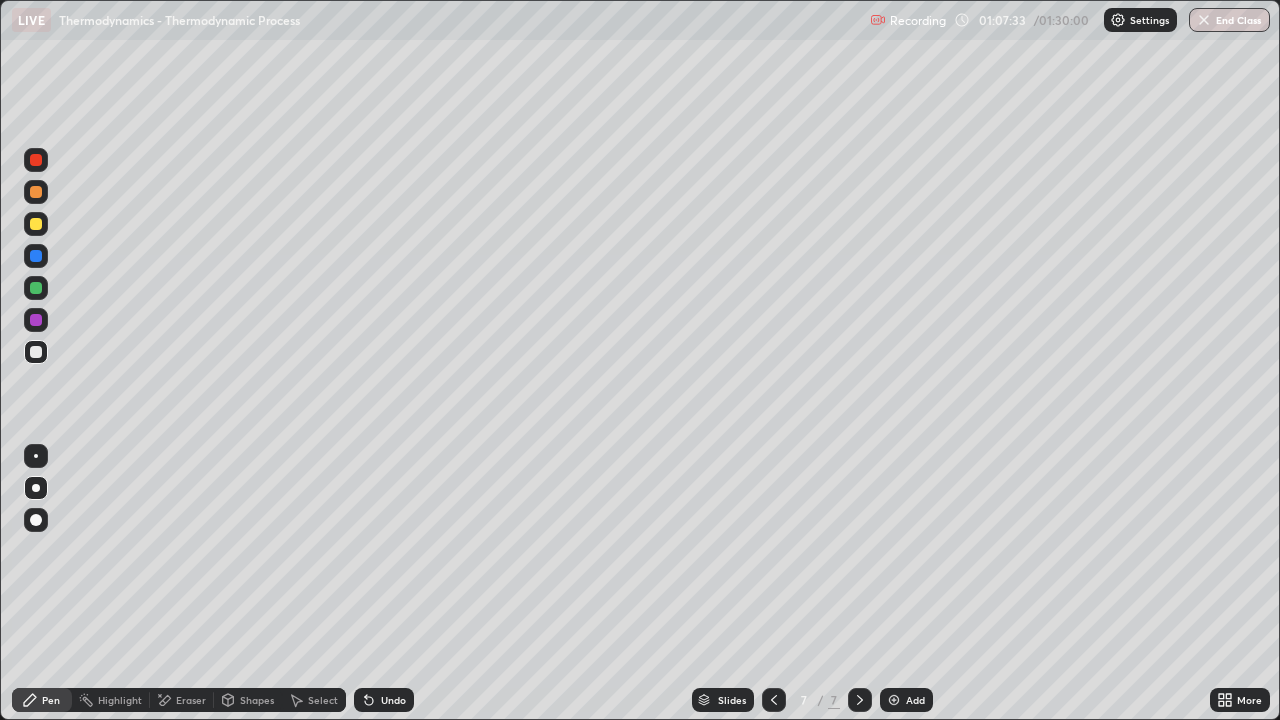click at bounding box center [36, 320] 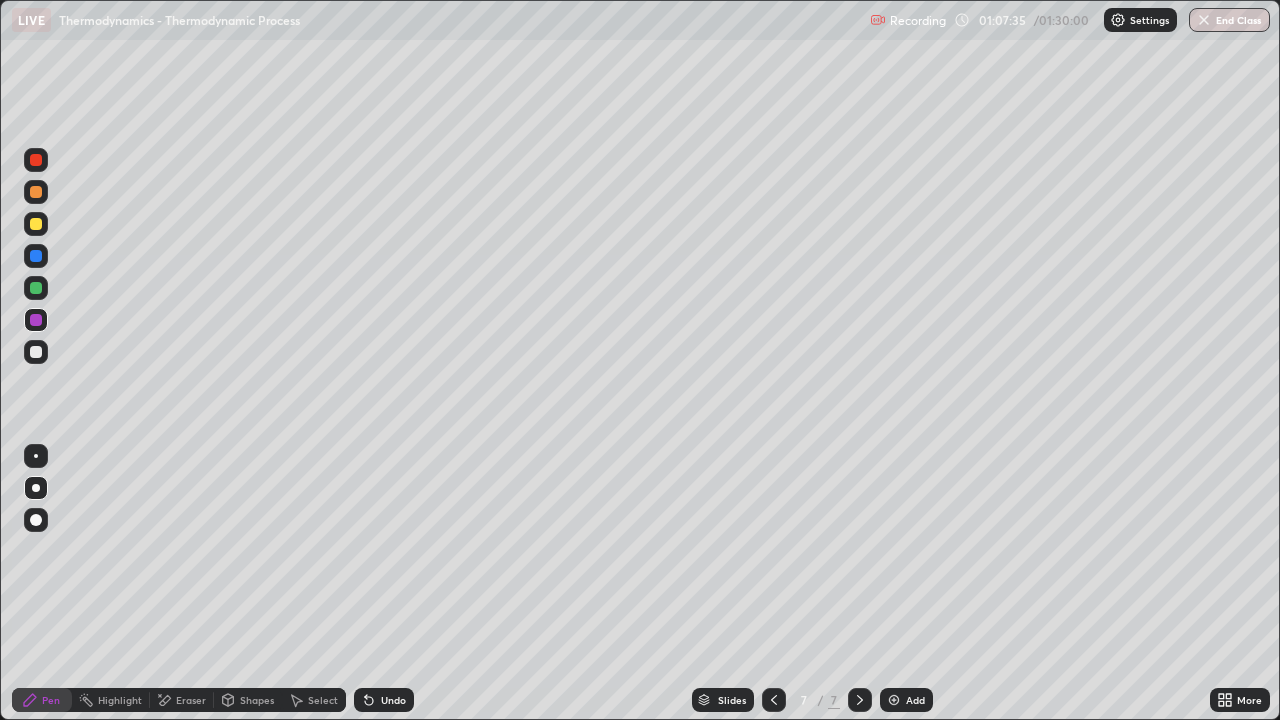 click at bounding box center (36, 352) 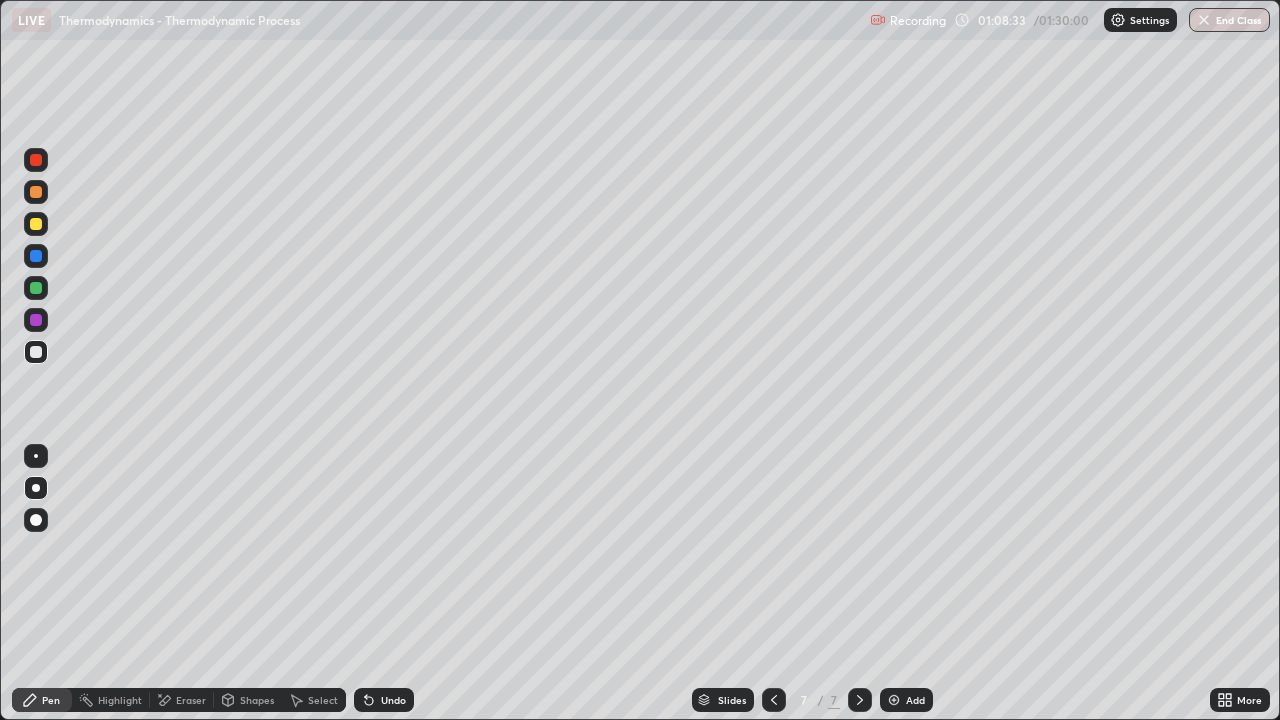 click at bounding box center (36, 352) 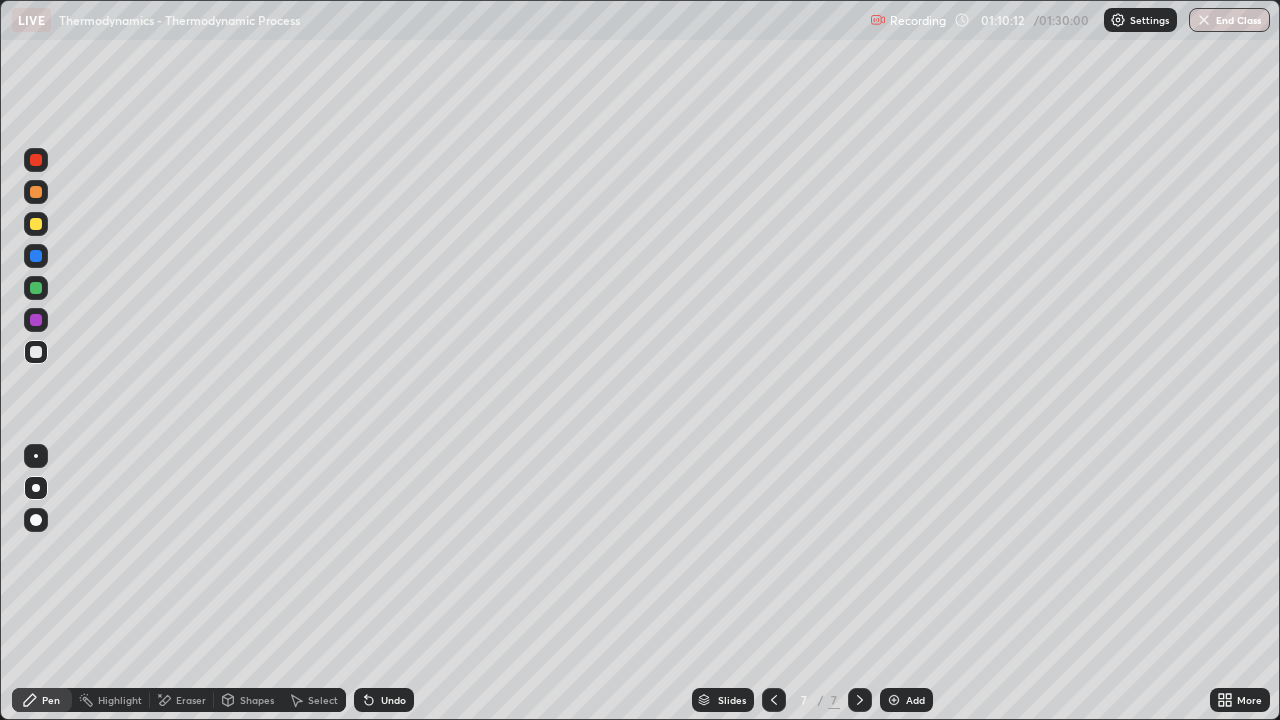 click at bounding box center [36, 192] 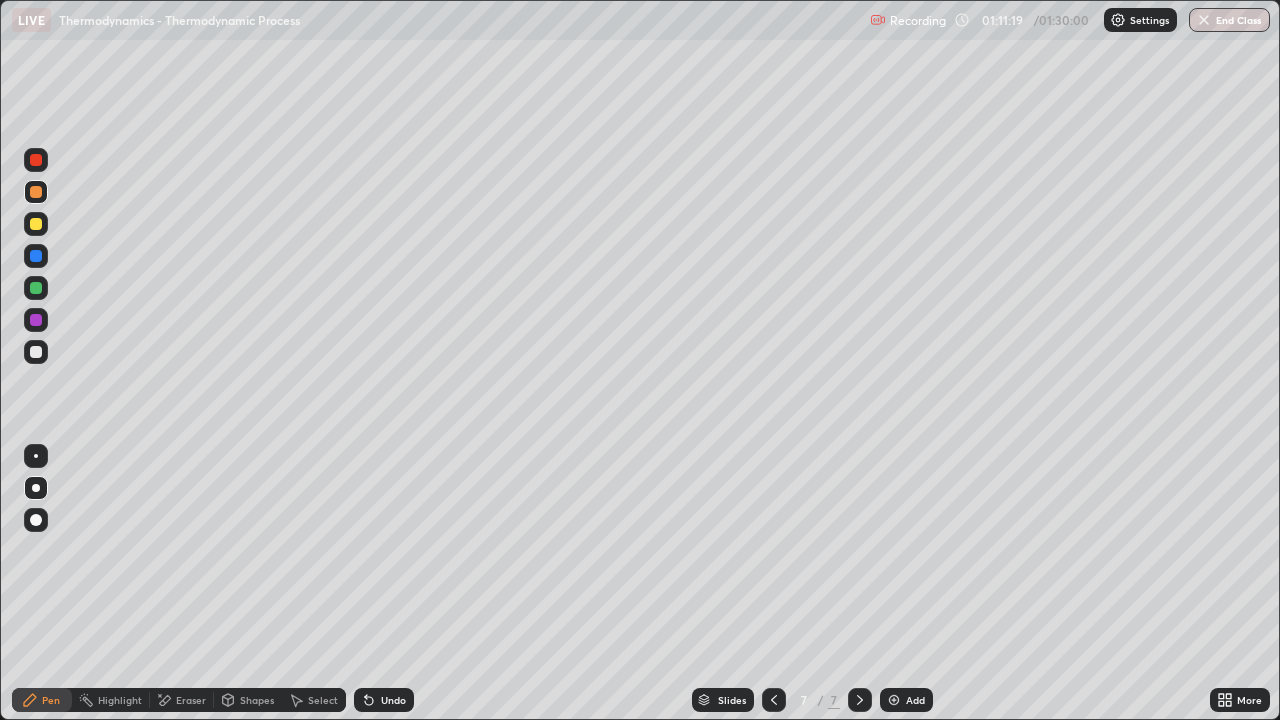 click at bounding box center [36, 288] 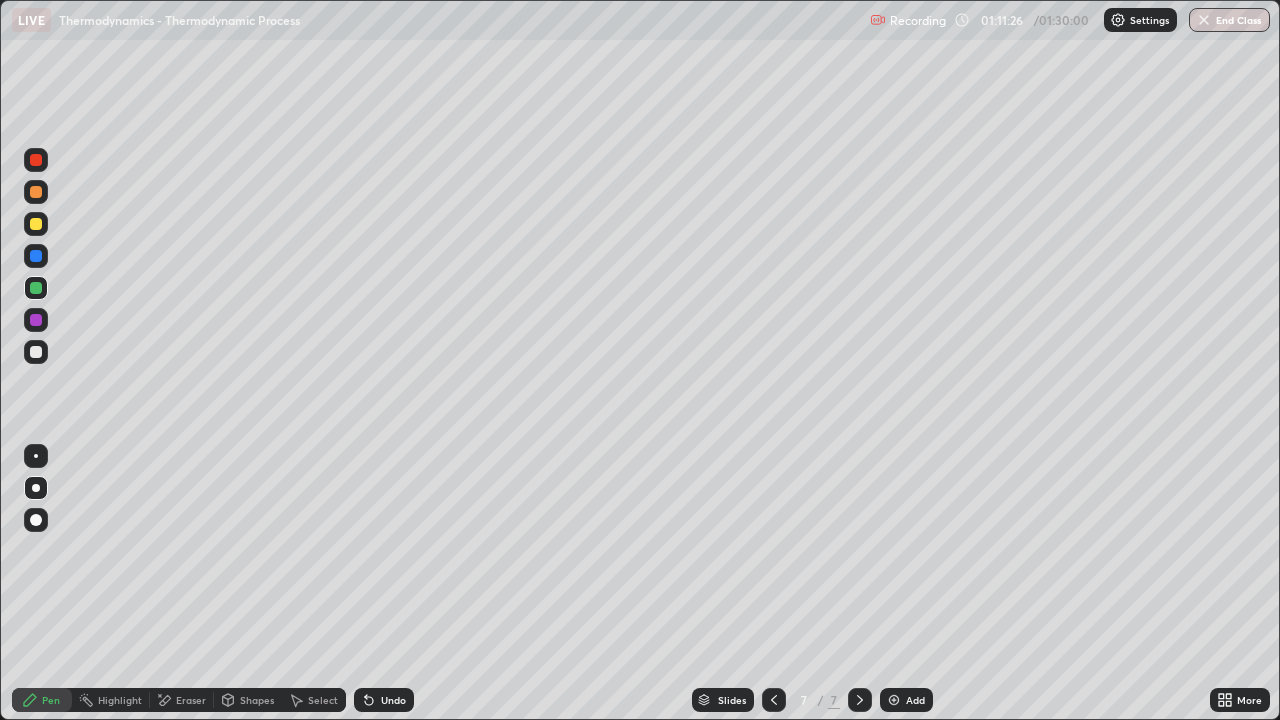 click at bounding box center (36, 352) 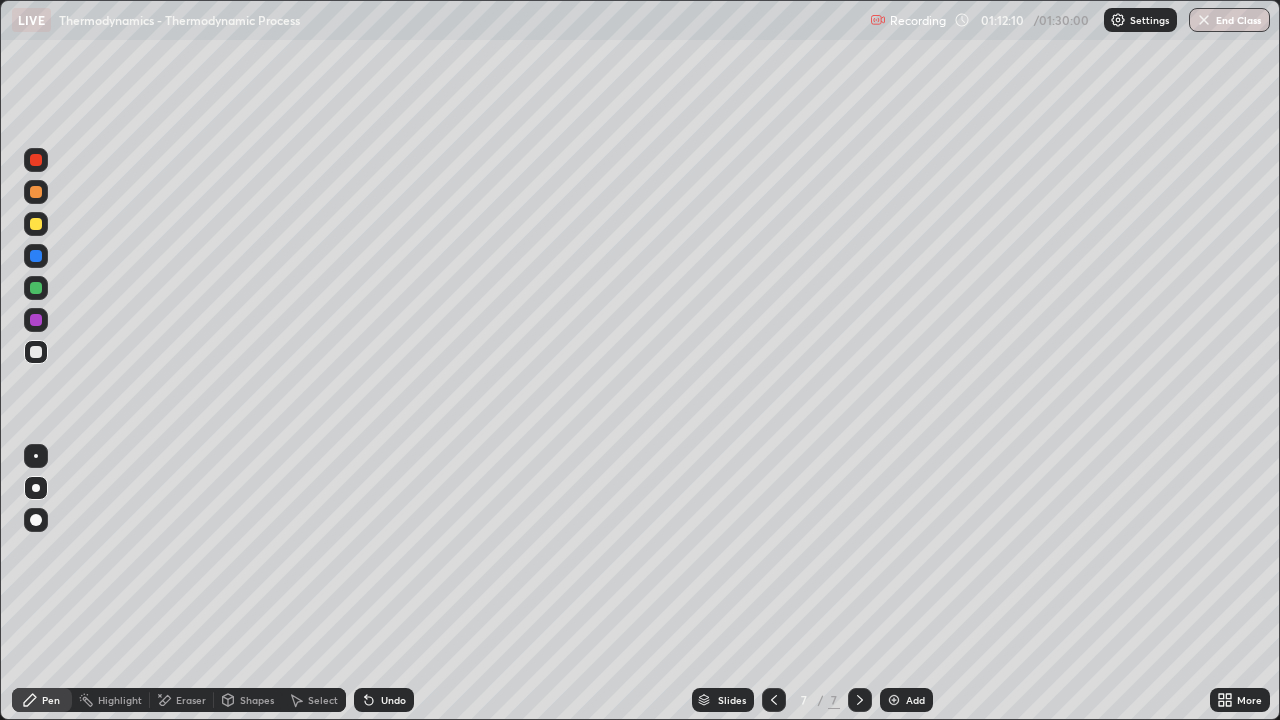 click on "More" at bounding box center (1249, 700) 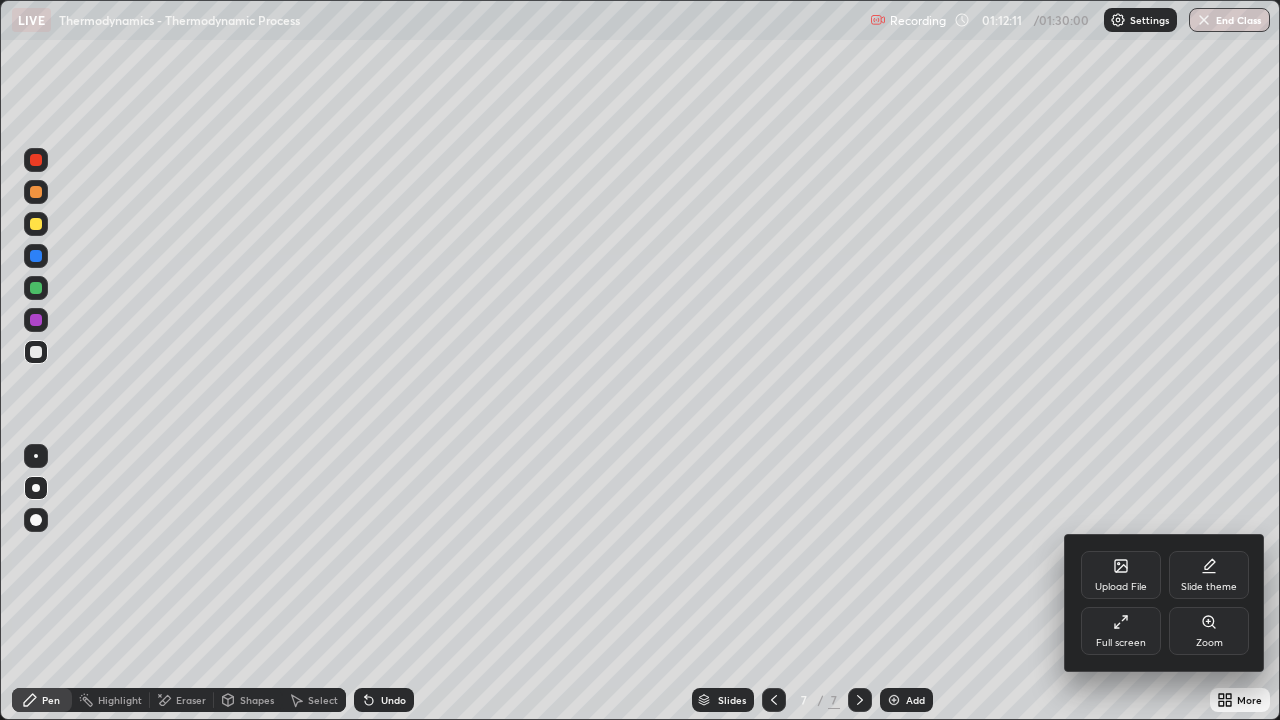 click on "Full screen" at bounding box center (1121, 631) 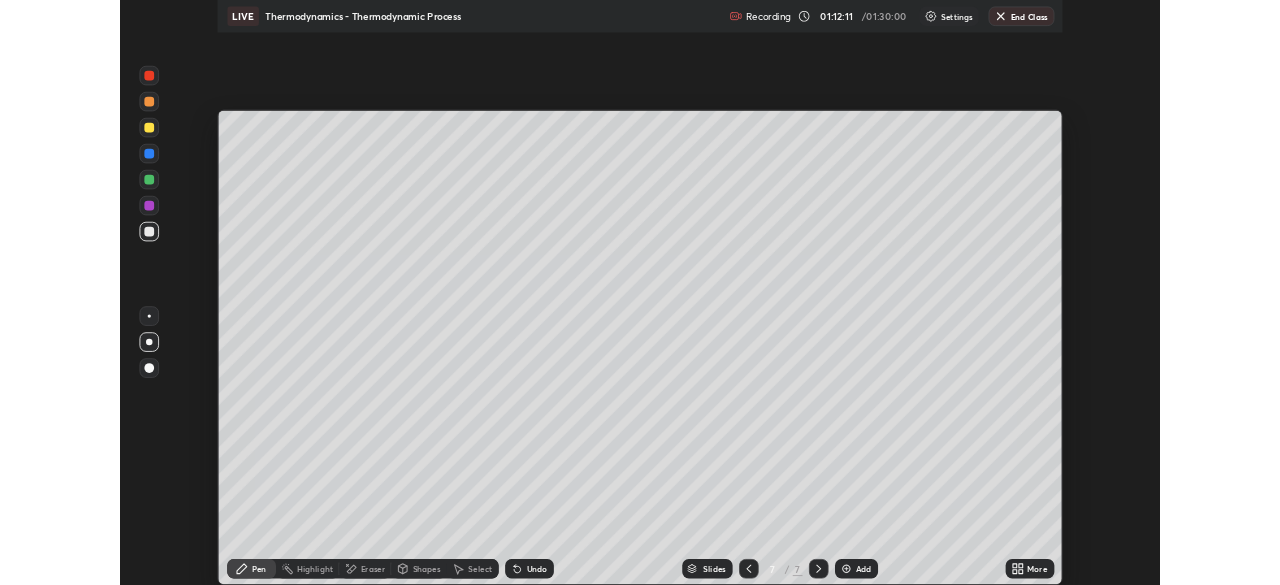 scroll, scrollTop: 585, scrollLeft: 1280, axis: both 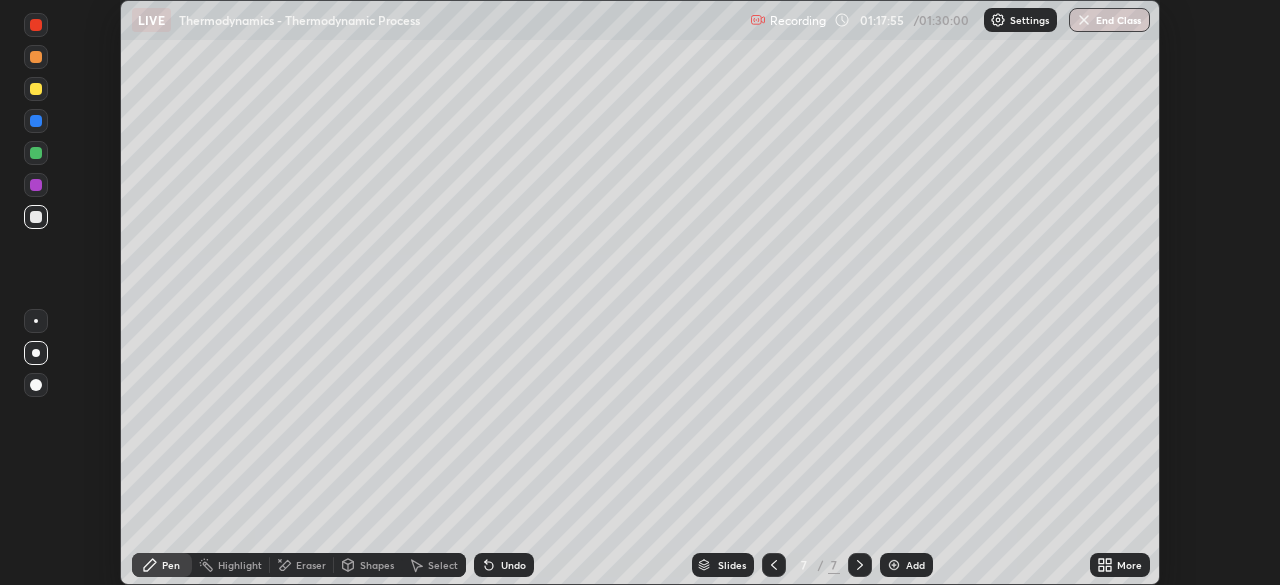 click 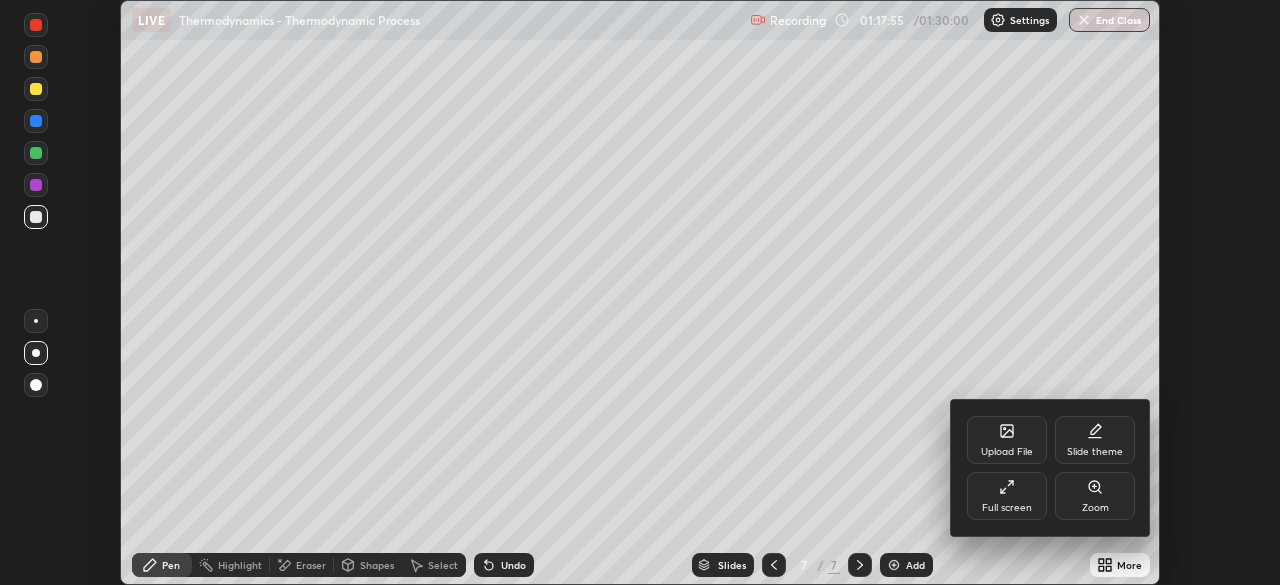 click on "Full screen" at bounding box center (1007, 496) 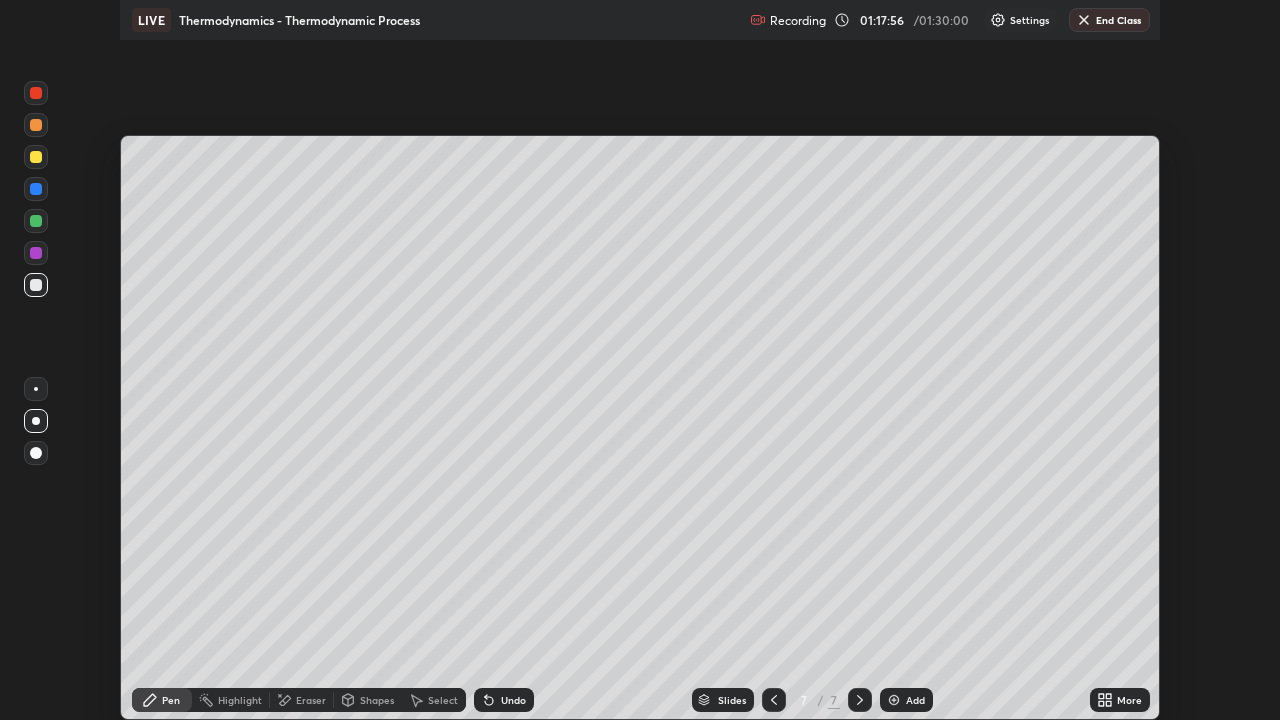 scroll, scrollTop: 99280, scrollLeft: 98720, axis: both 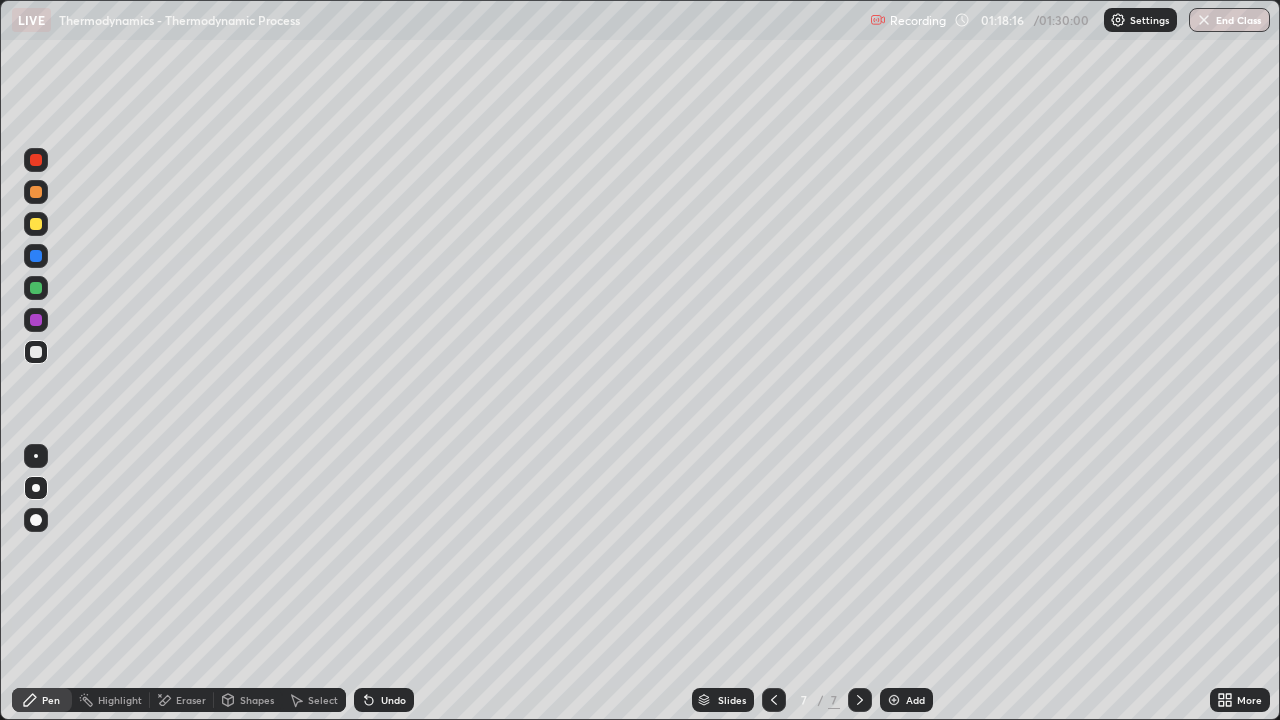 click at bounding box center (36, 320) 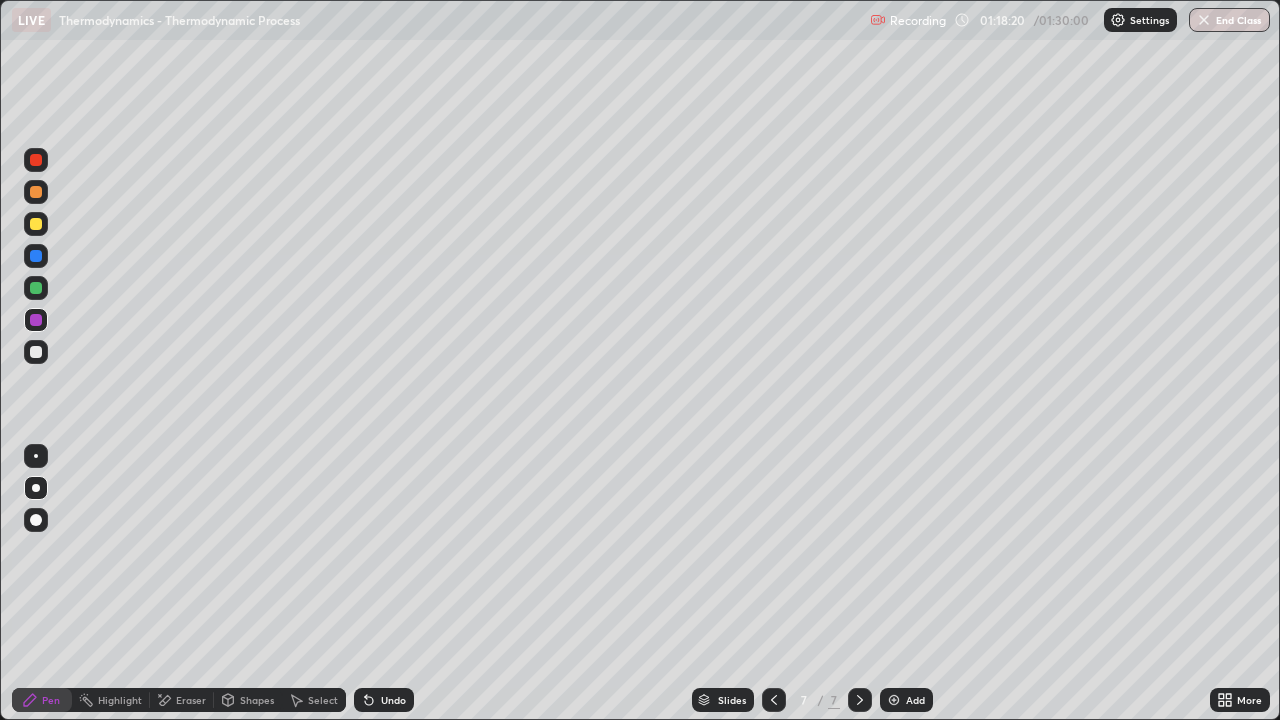 click at bounding box center (36, 352) 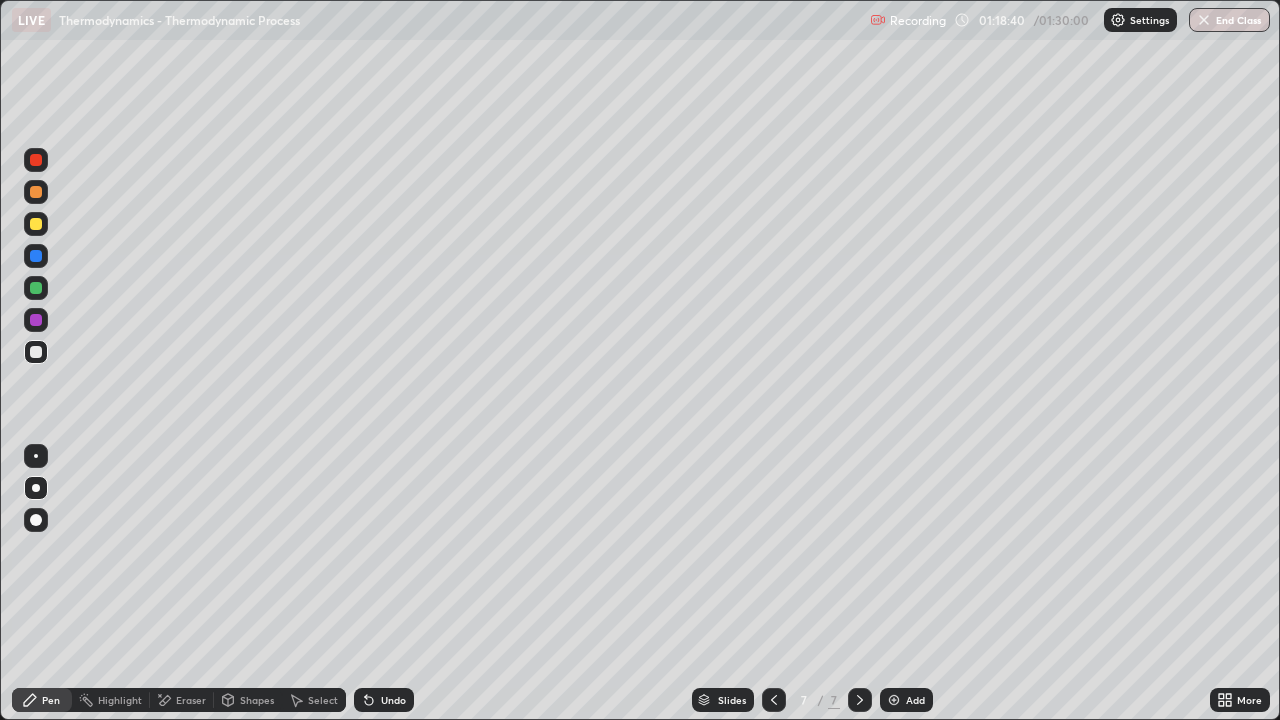 click on "Undo" at bounding box center [393, 700] 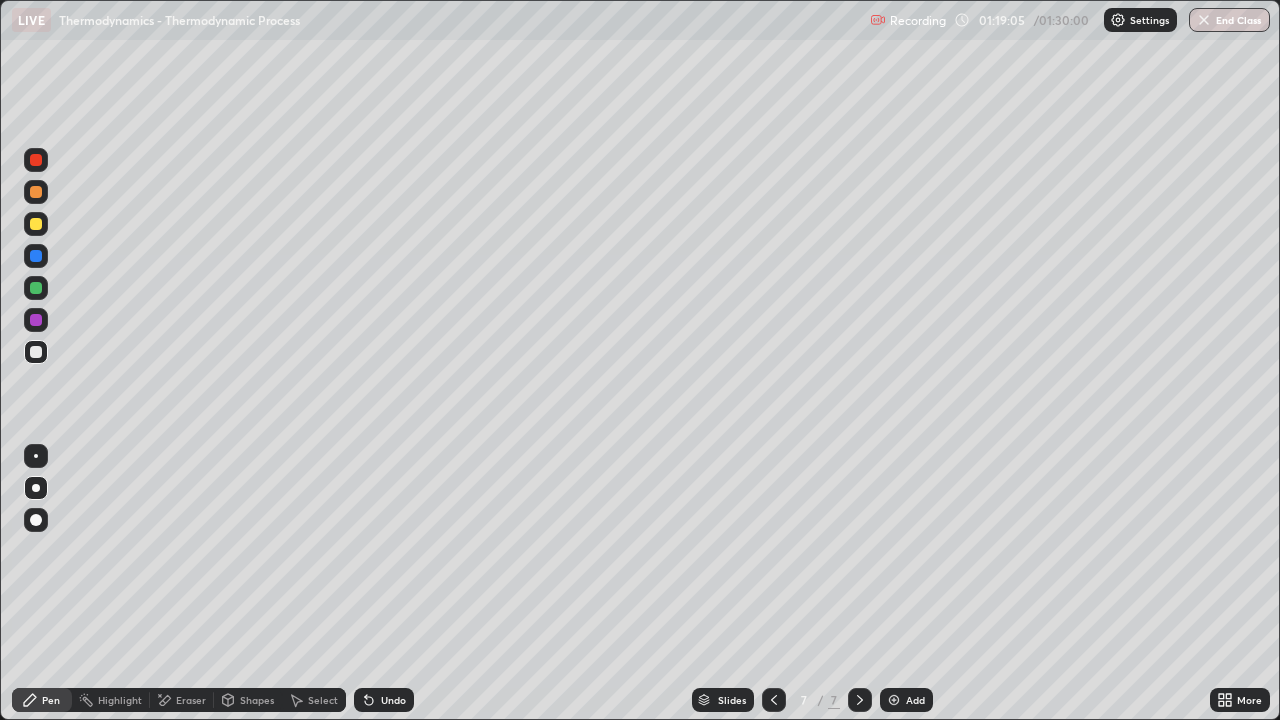 click on "Undo" at bounding box center (393, 700) 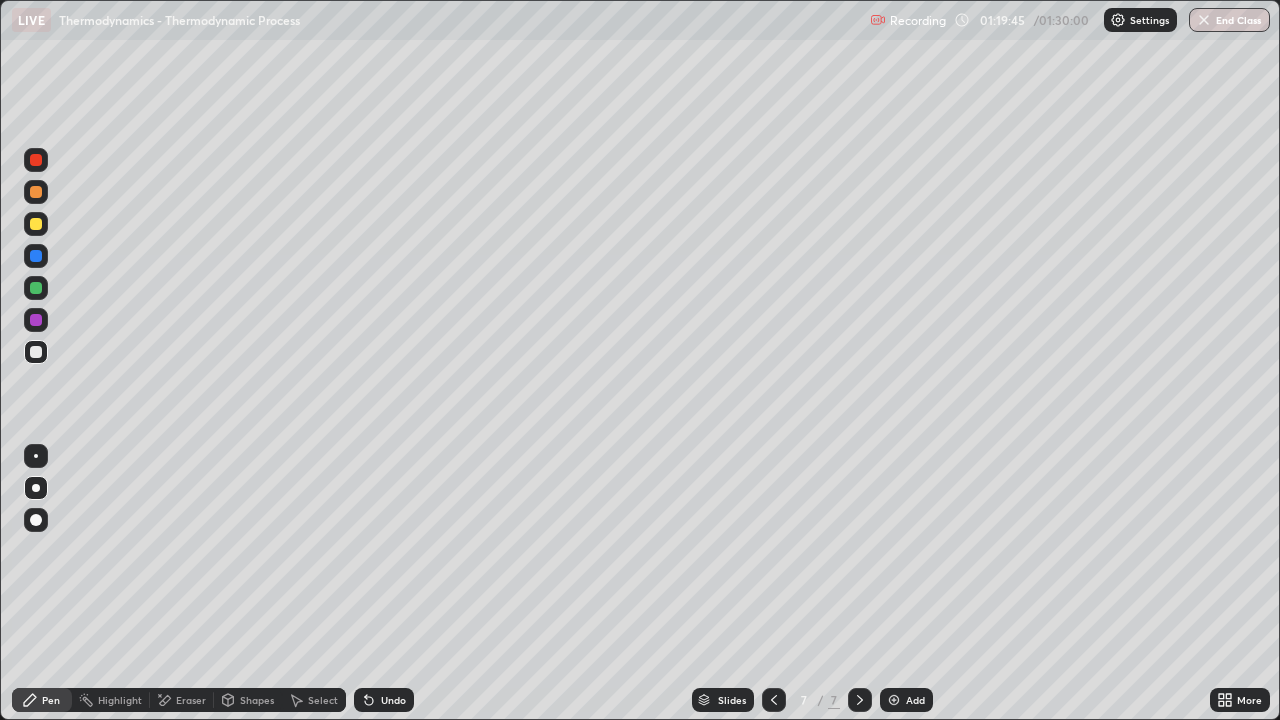click on "Undo" at bounding box center [393, 700] 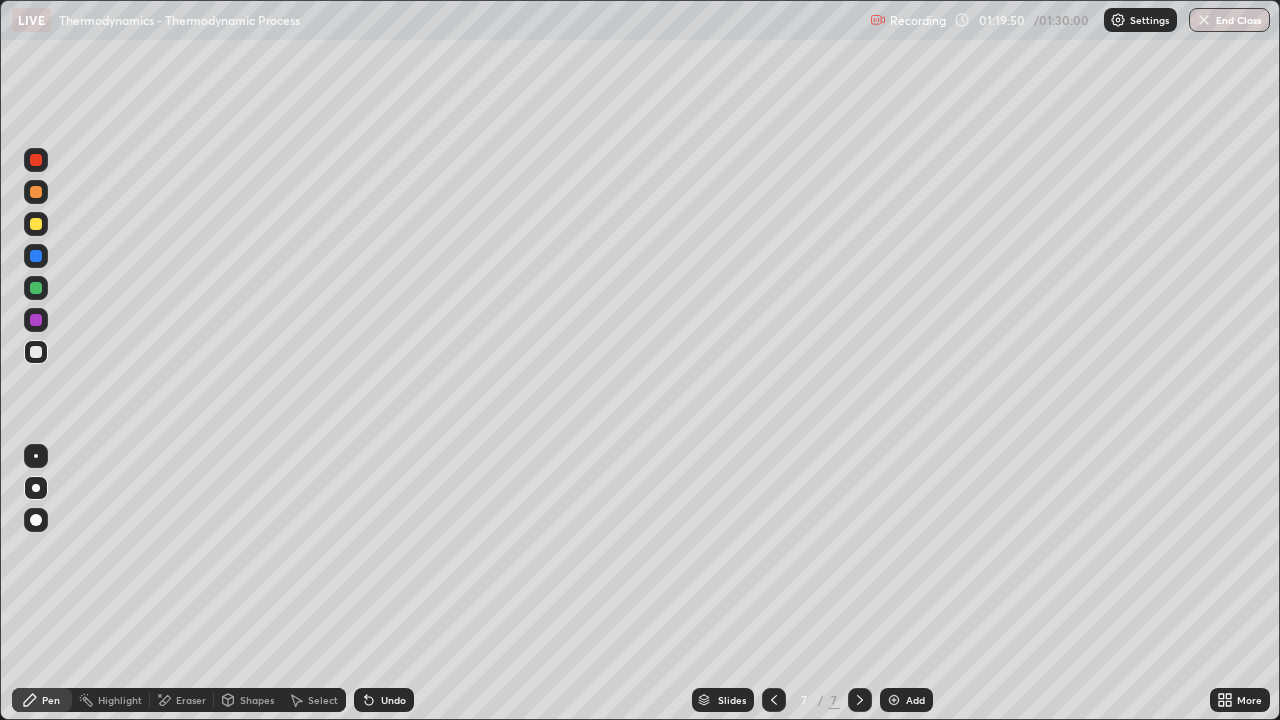 click at bounding box center [36, 320] 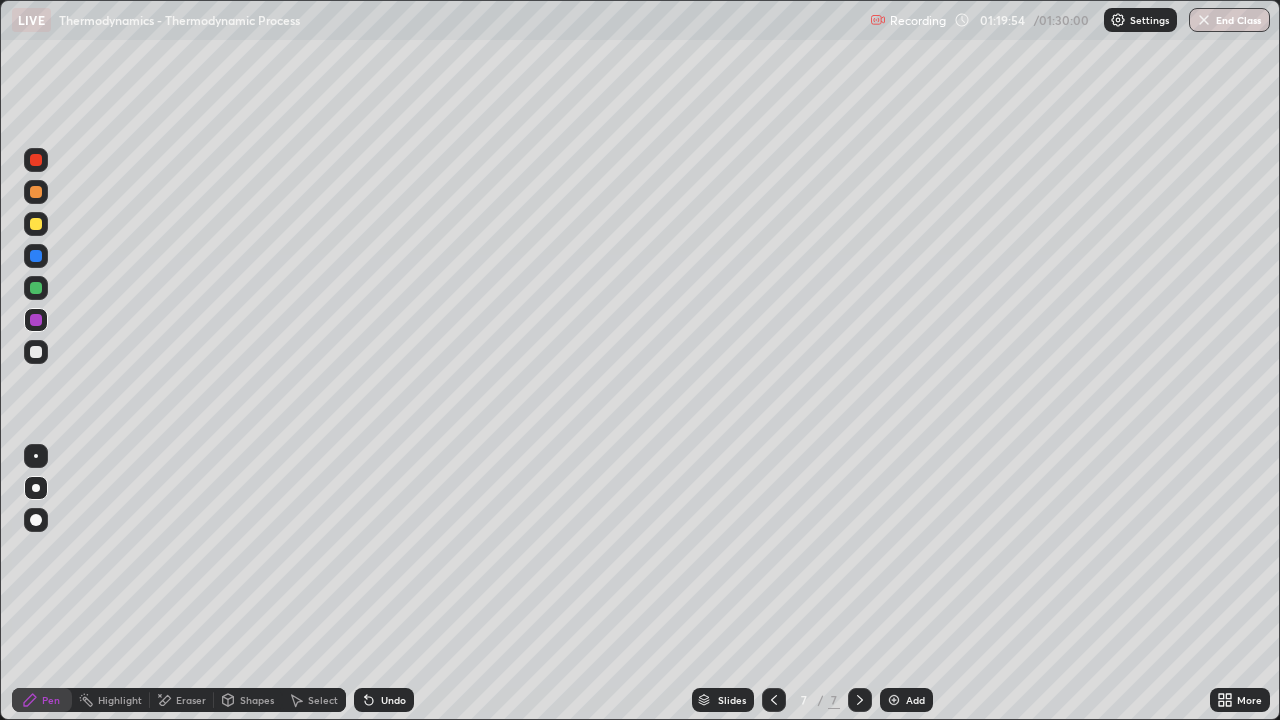 click at bounding box center (36, 352) 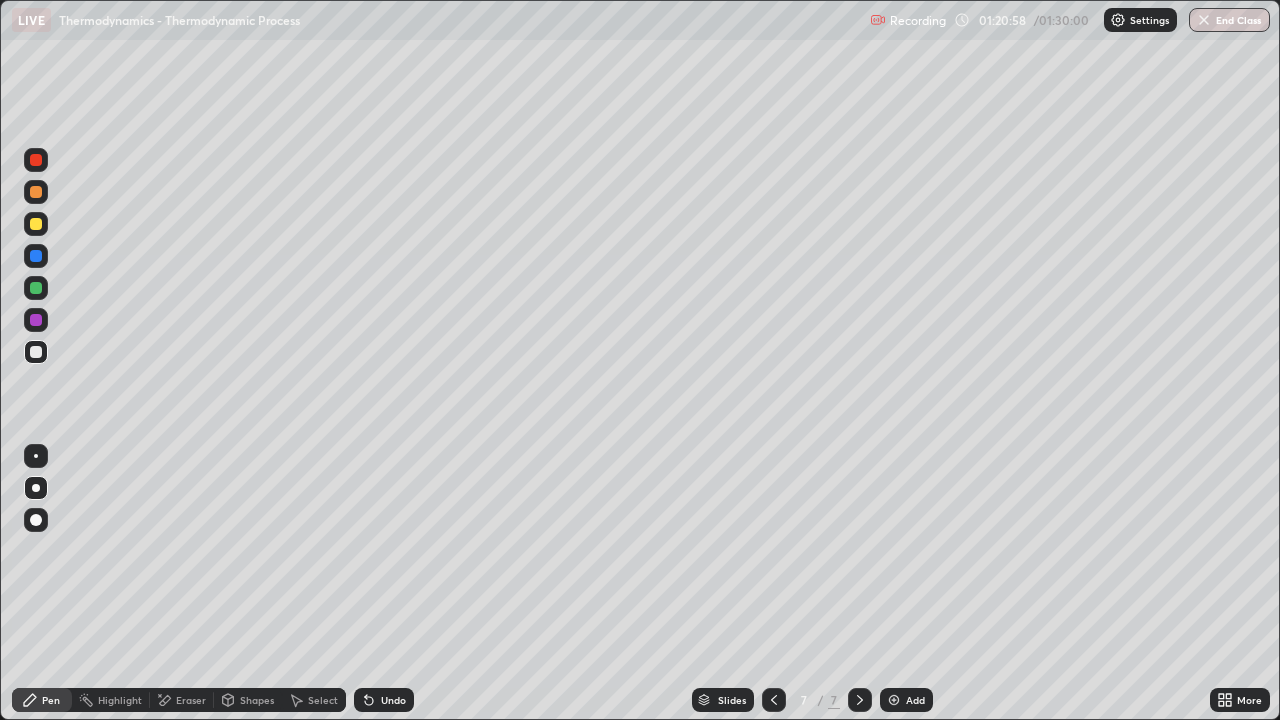 click 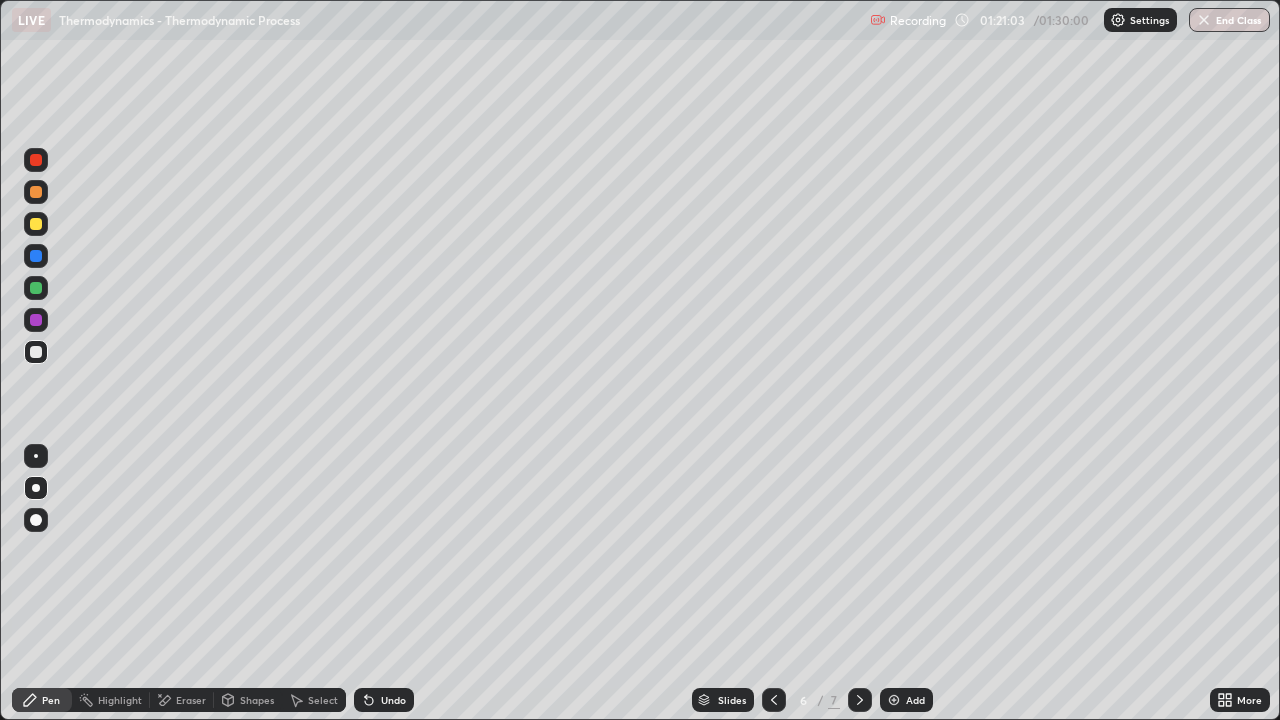 click 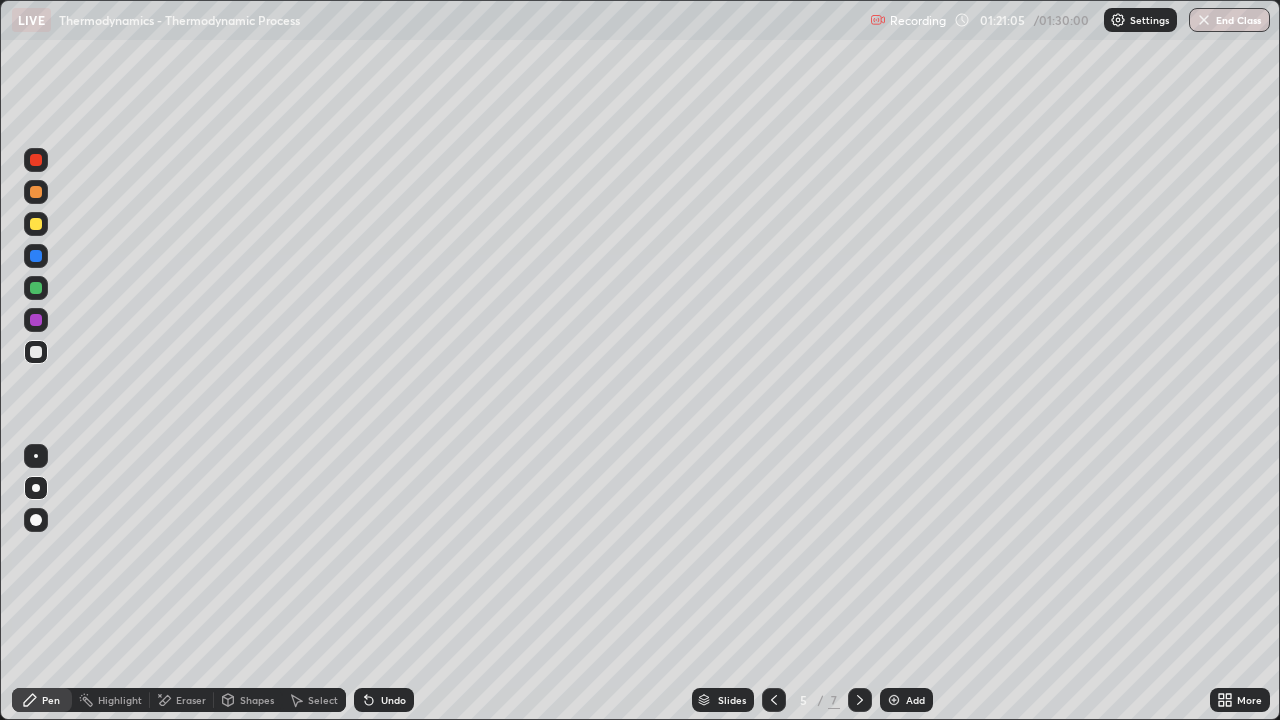 click 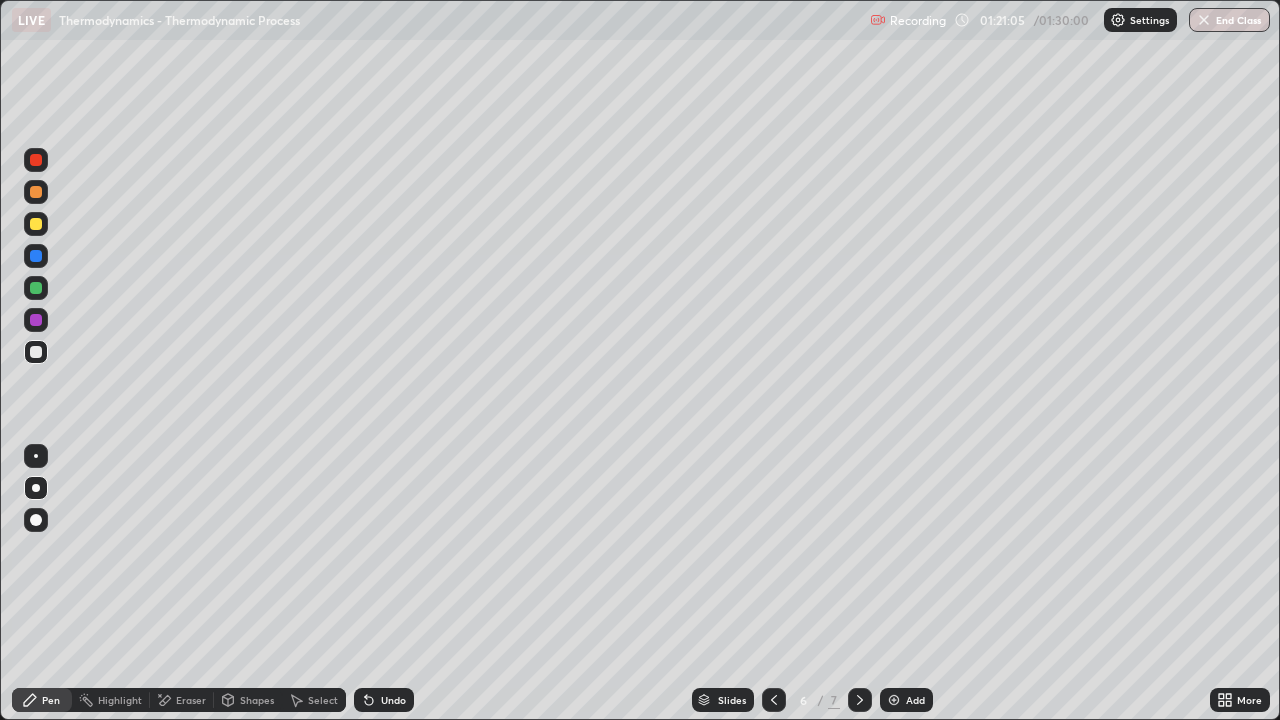 click 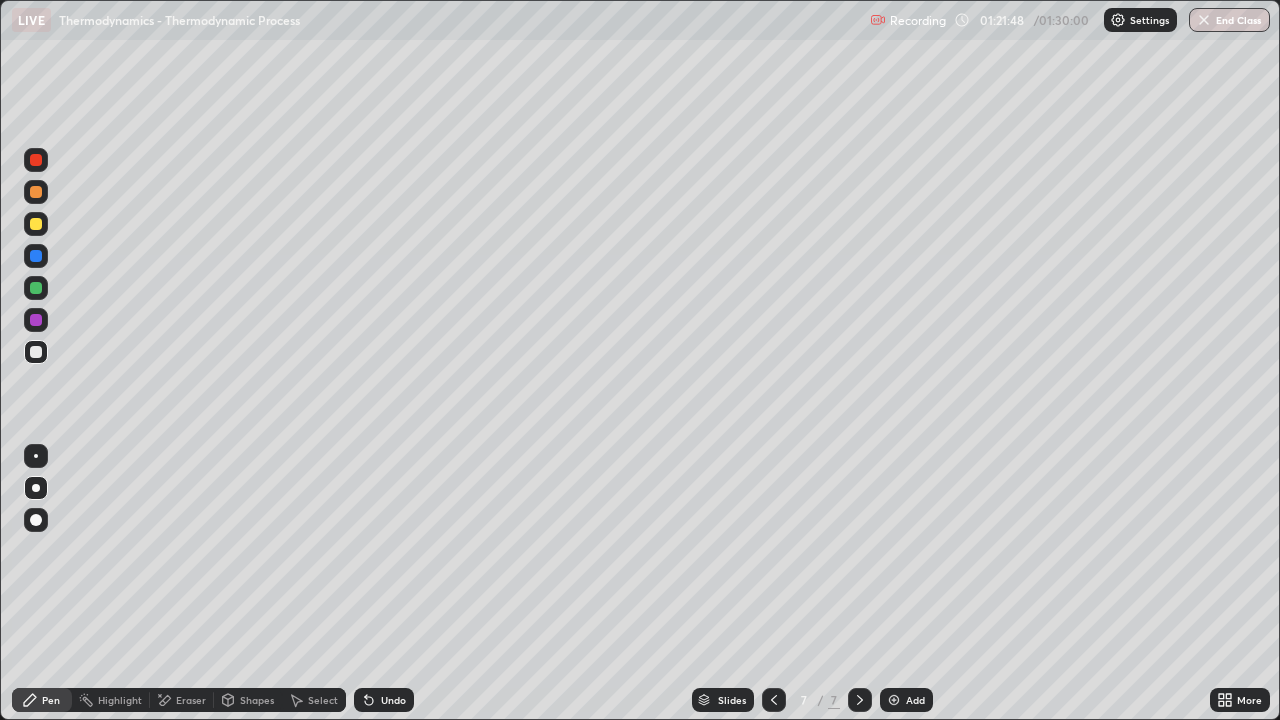 click at bounding box center (894, 700) 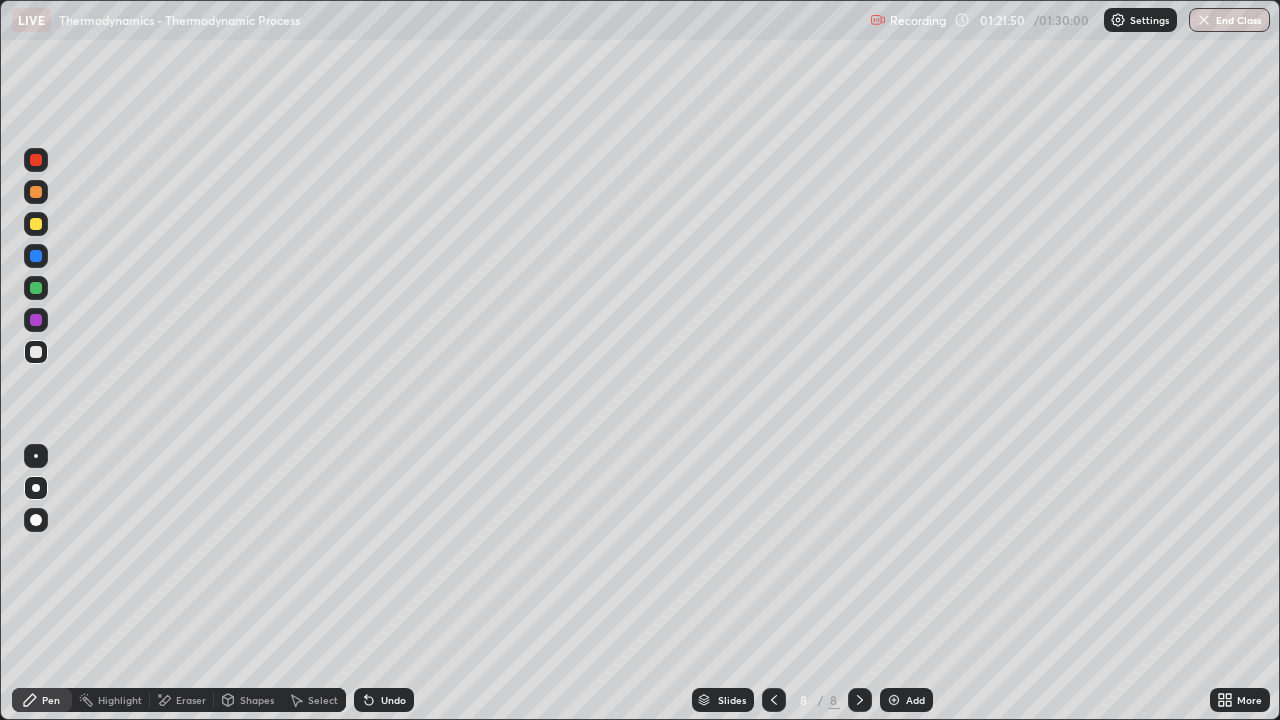 click at bounding box center [36, 288] 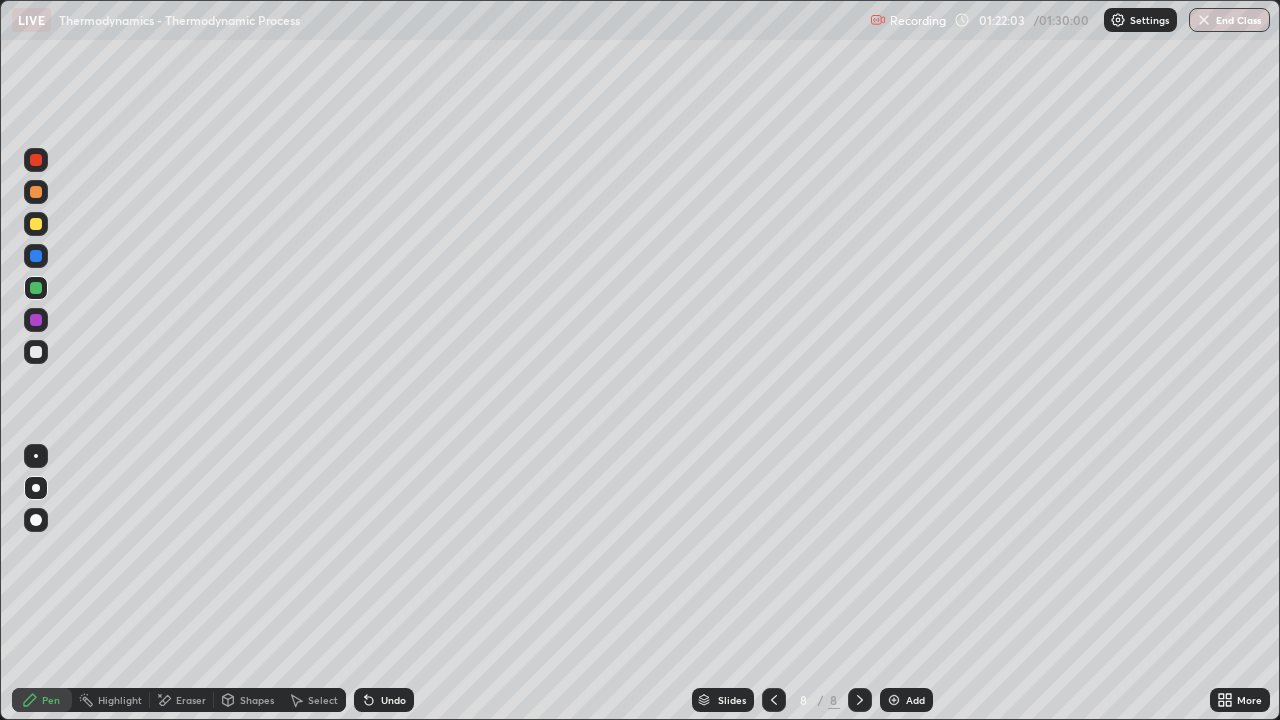 click at bounding box center [36, 224] 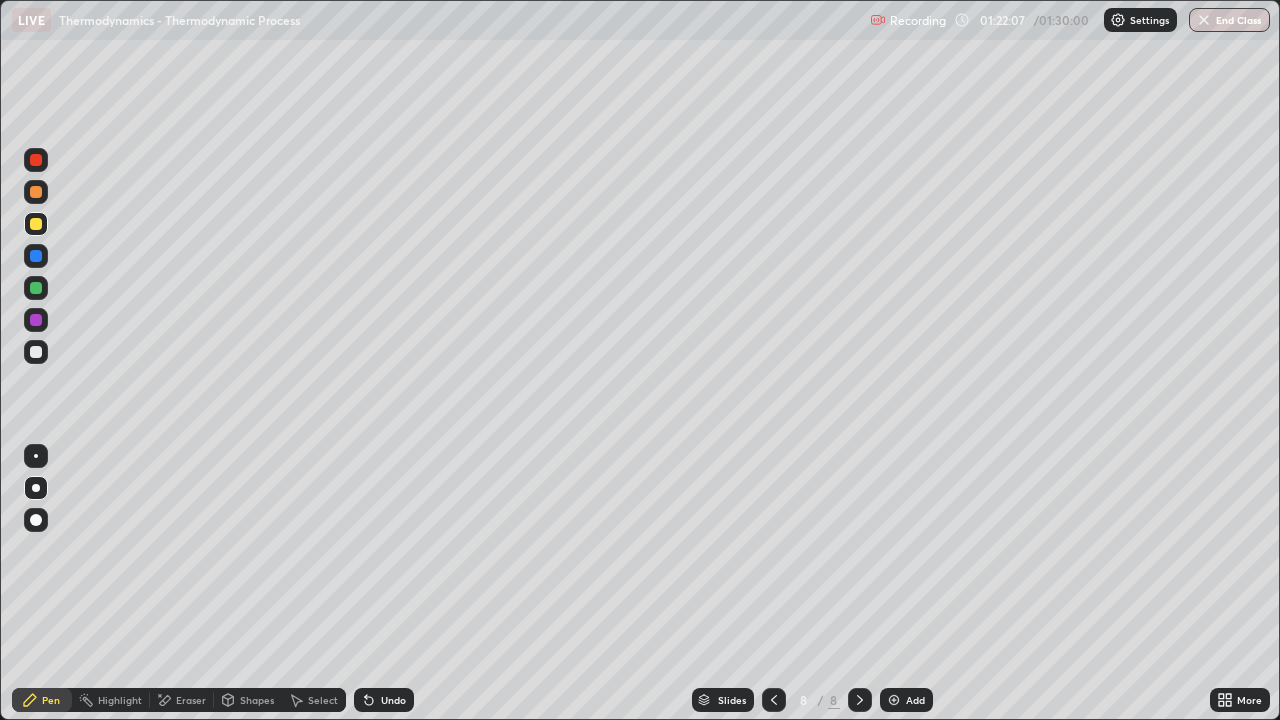 click at bounding box center (36, 352) 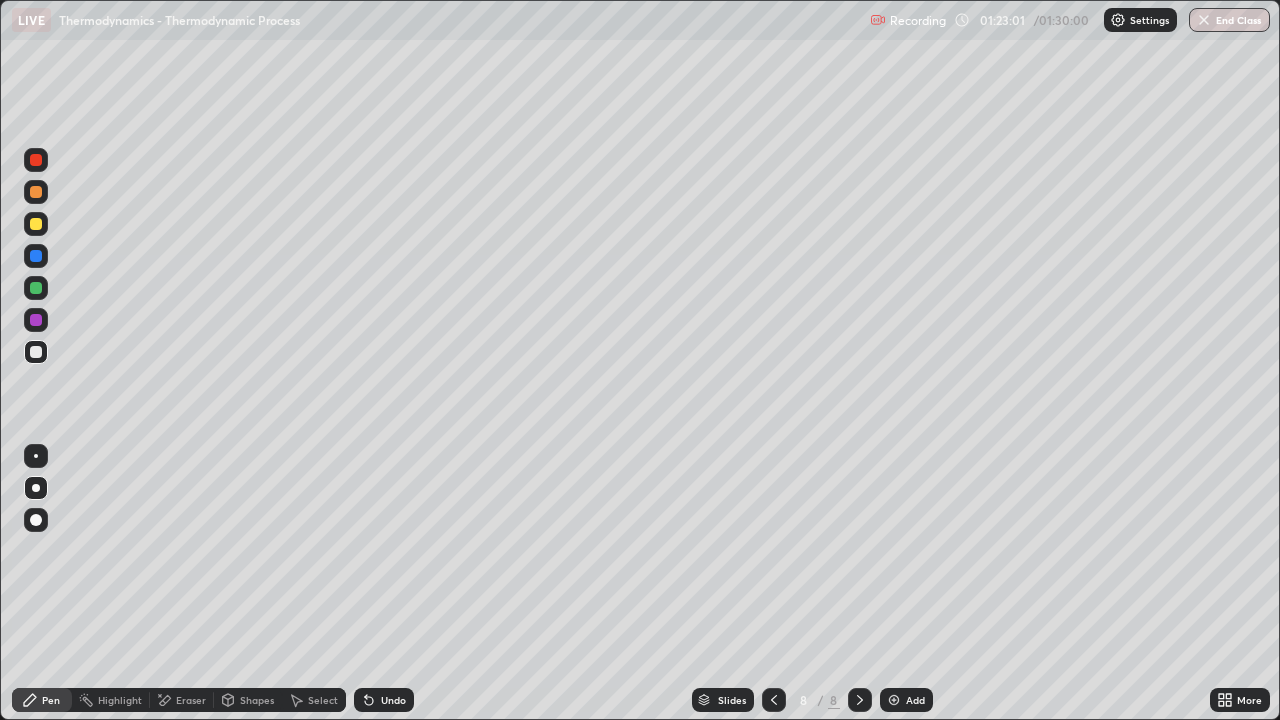 click 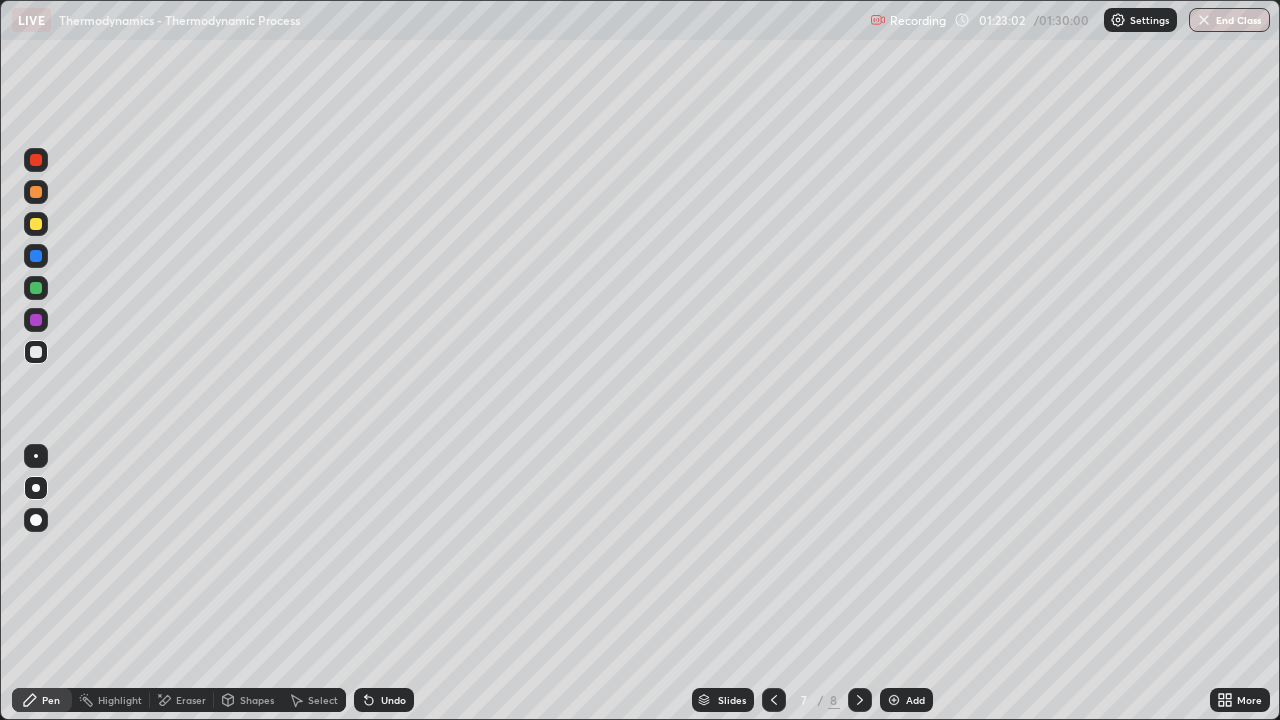 click 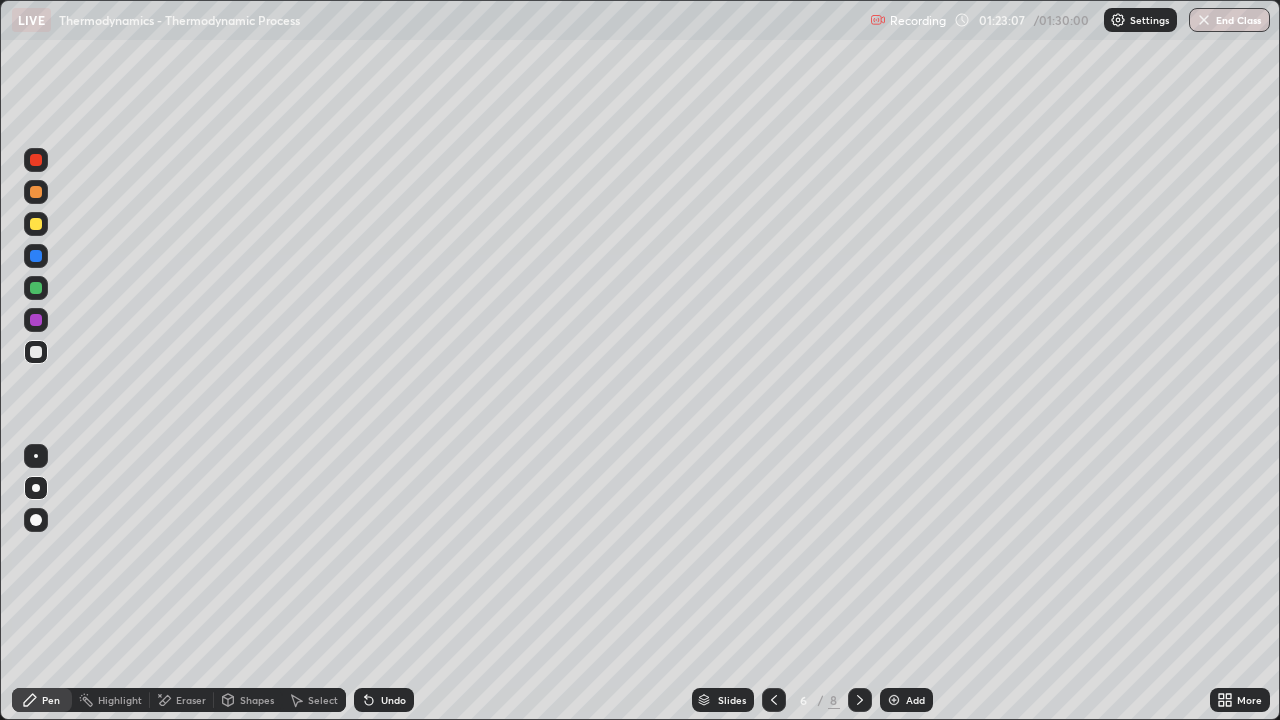 click 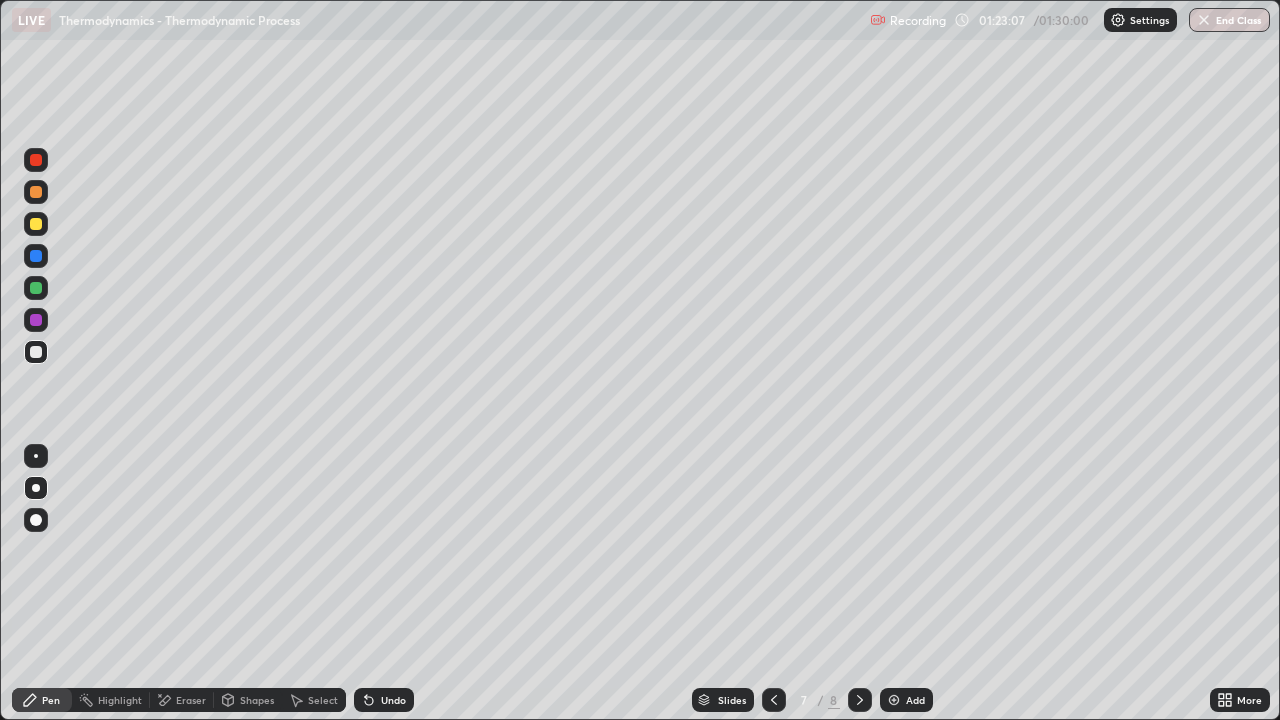click 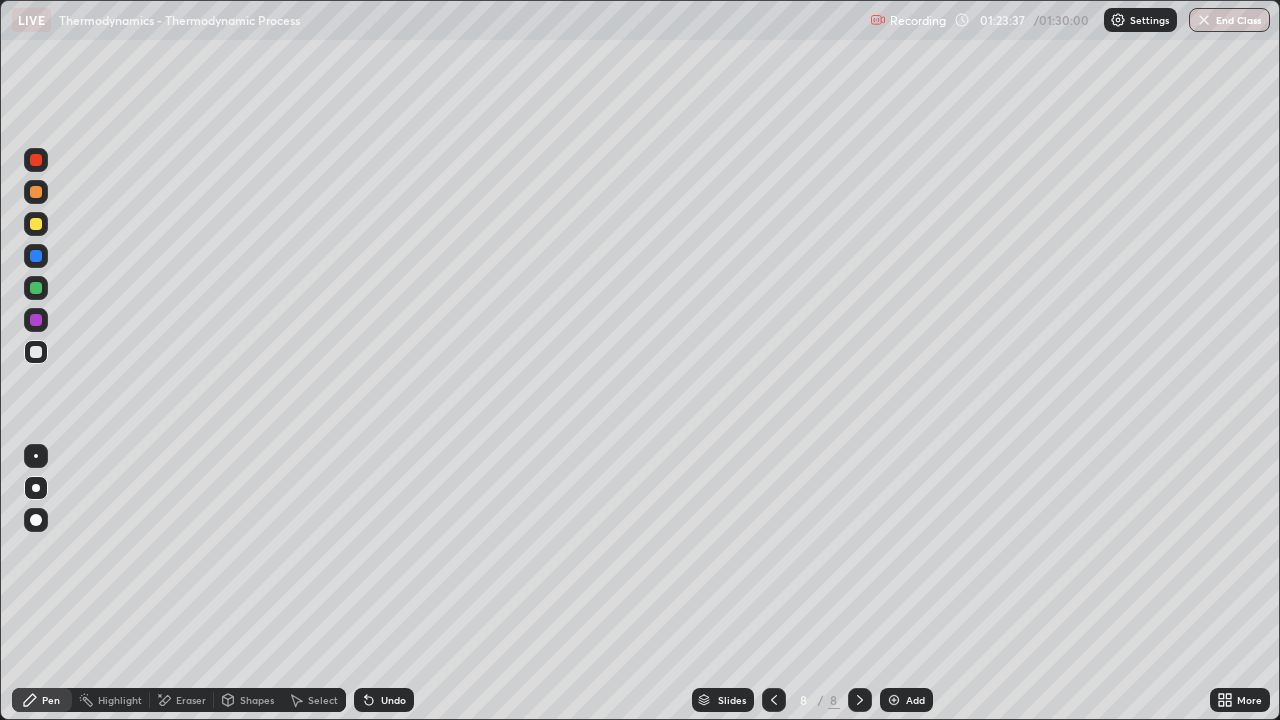 click 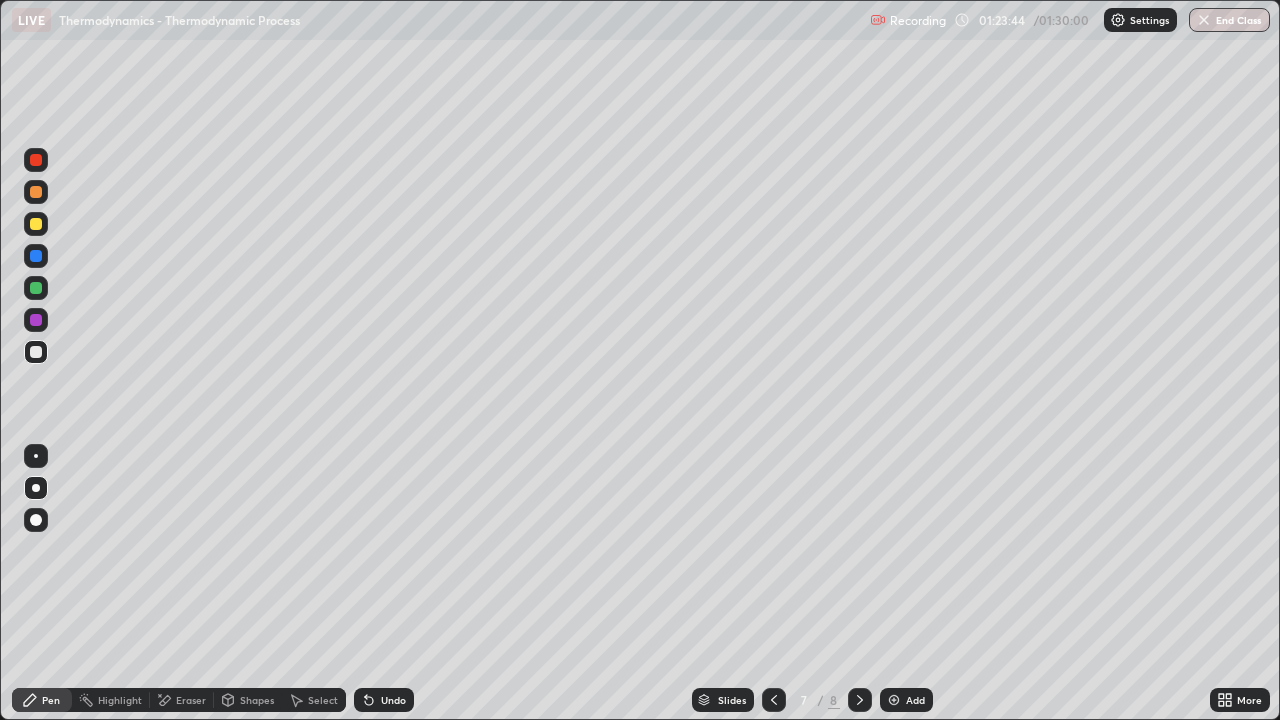 click 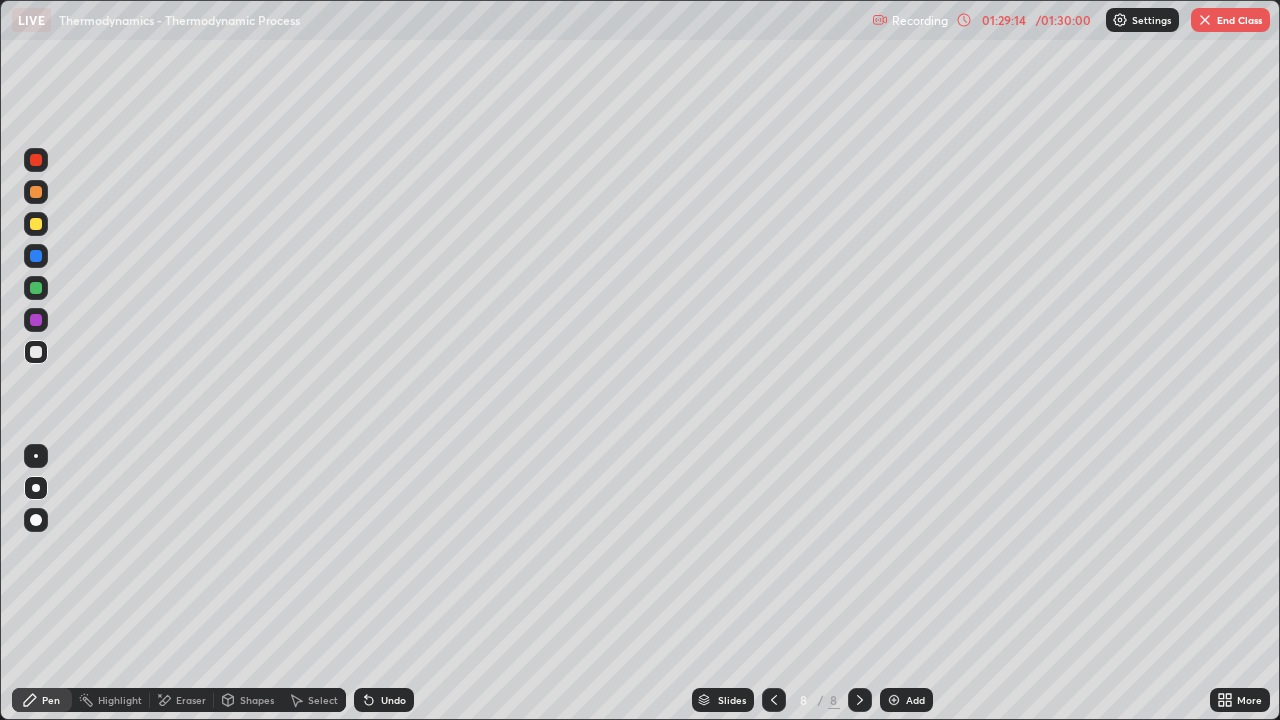 click 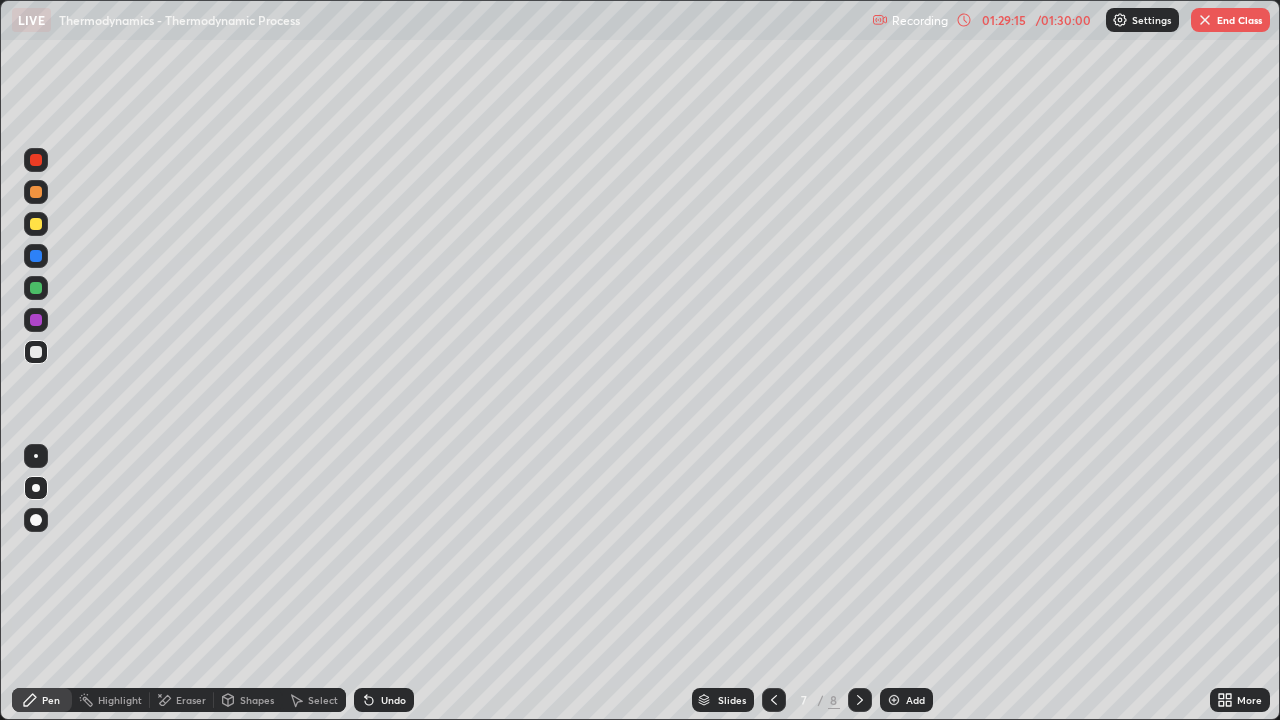 click 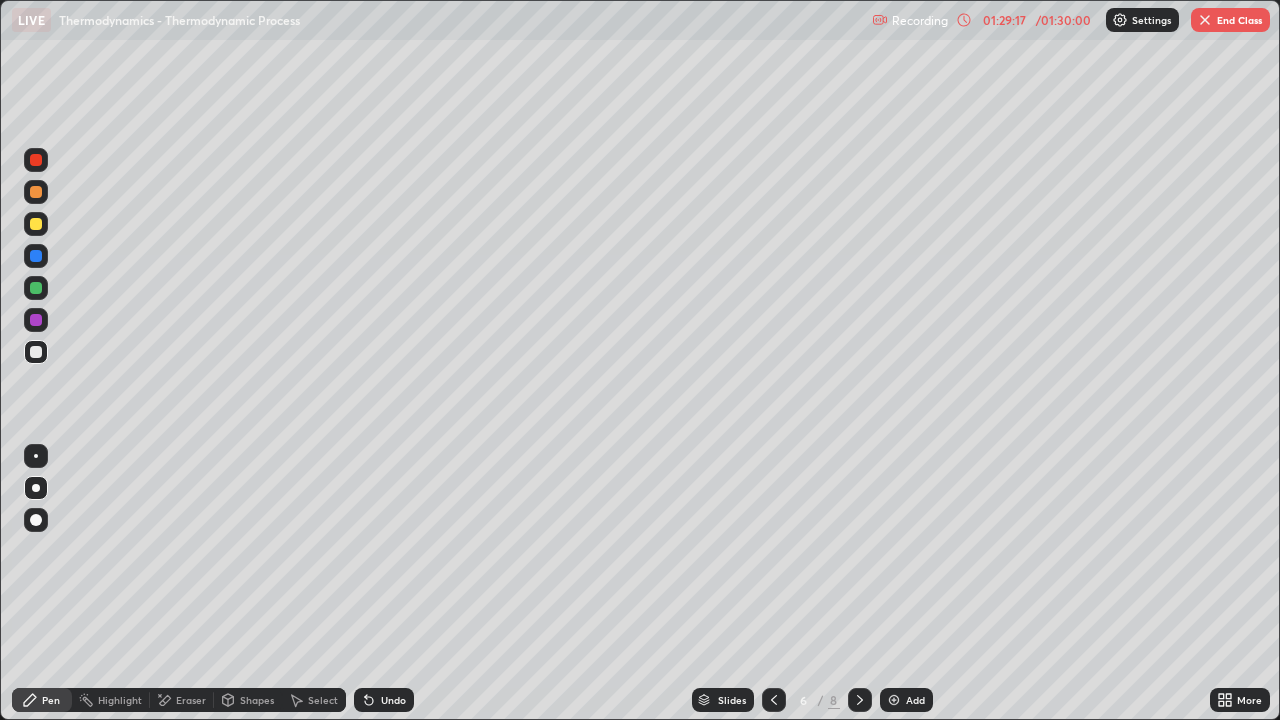 click 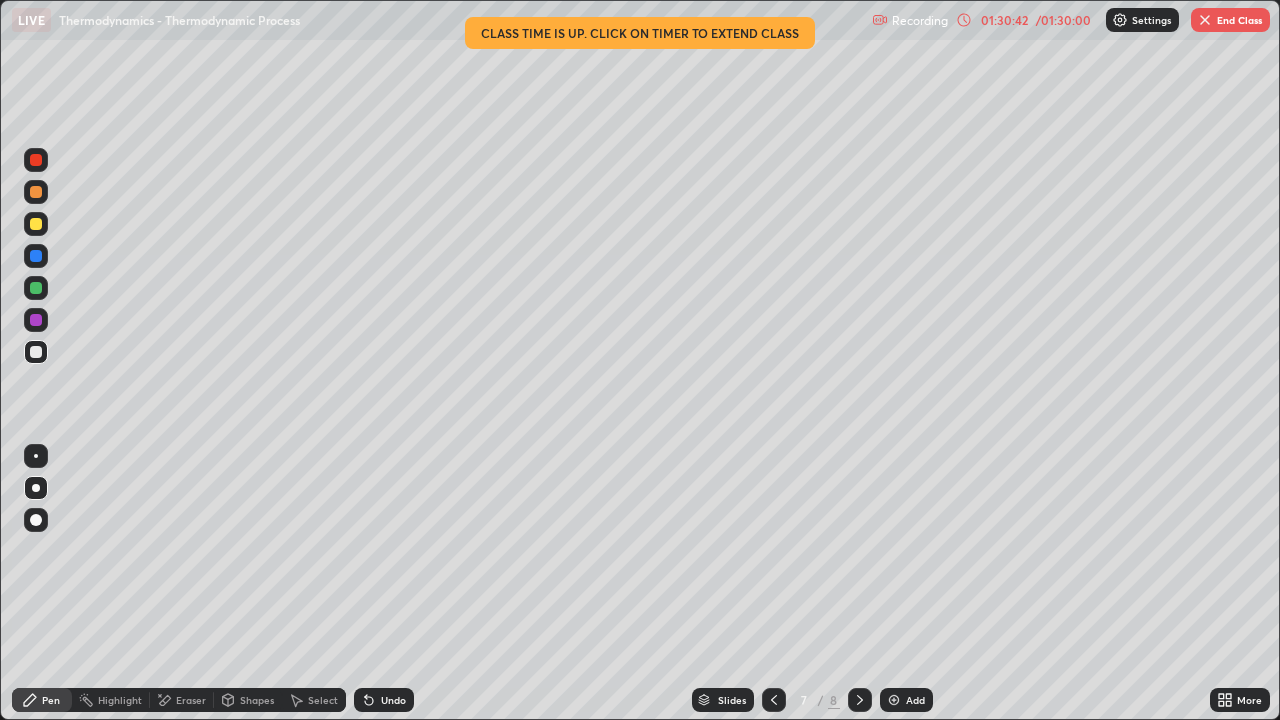 click on "More" at bounding box center (1240, 700) 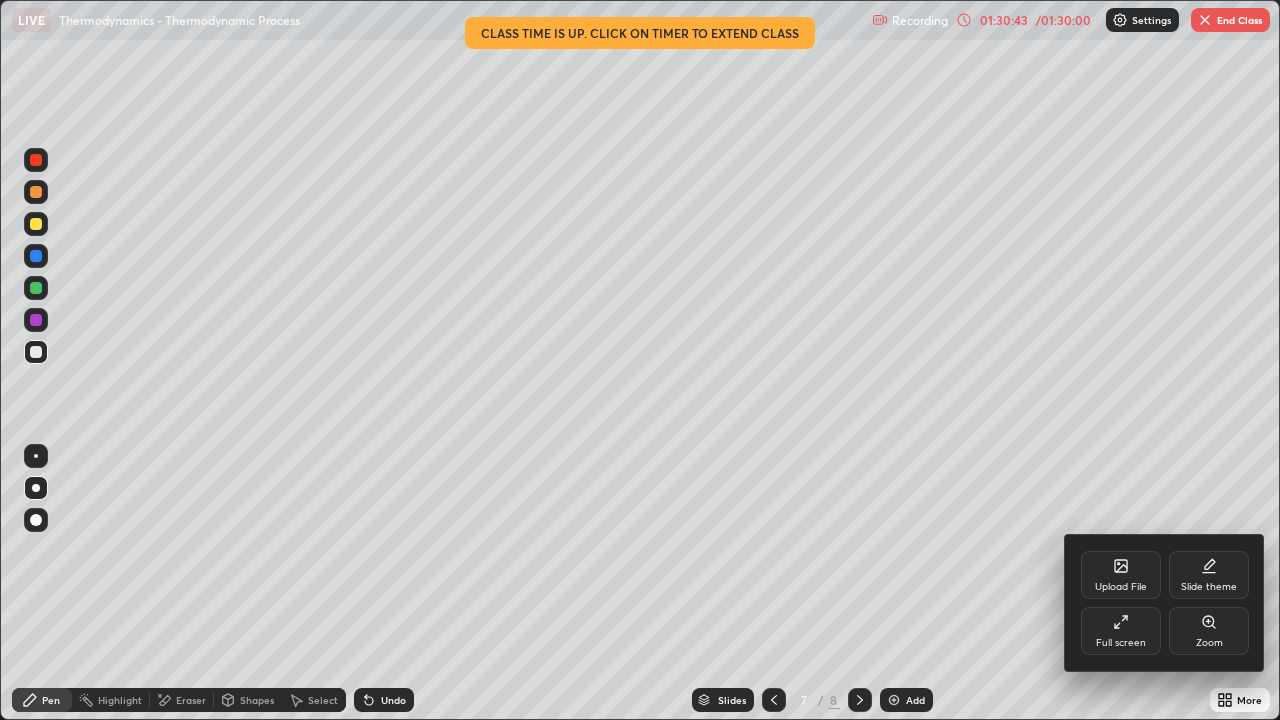 click on "Full screen" at bounding box center [1121, 643] 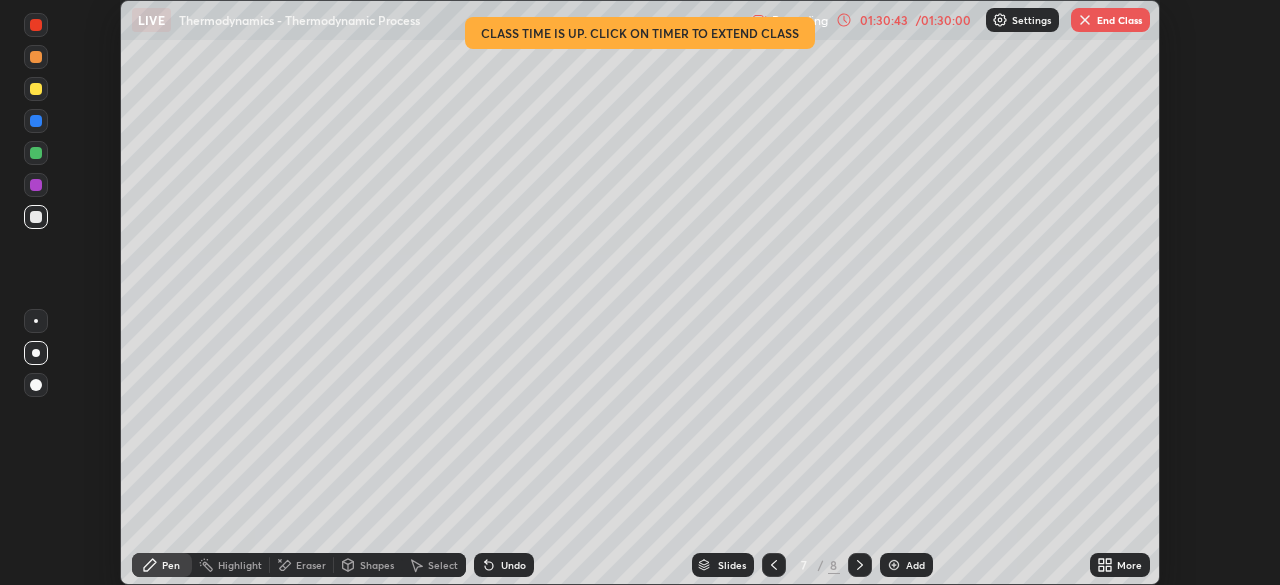 scroll, scrollTop: 585, scrollLeft: 1280, axis: both 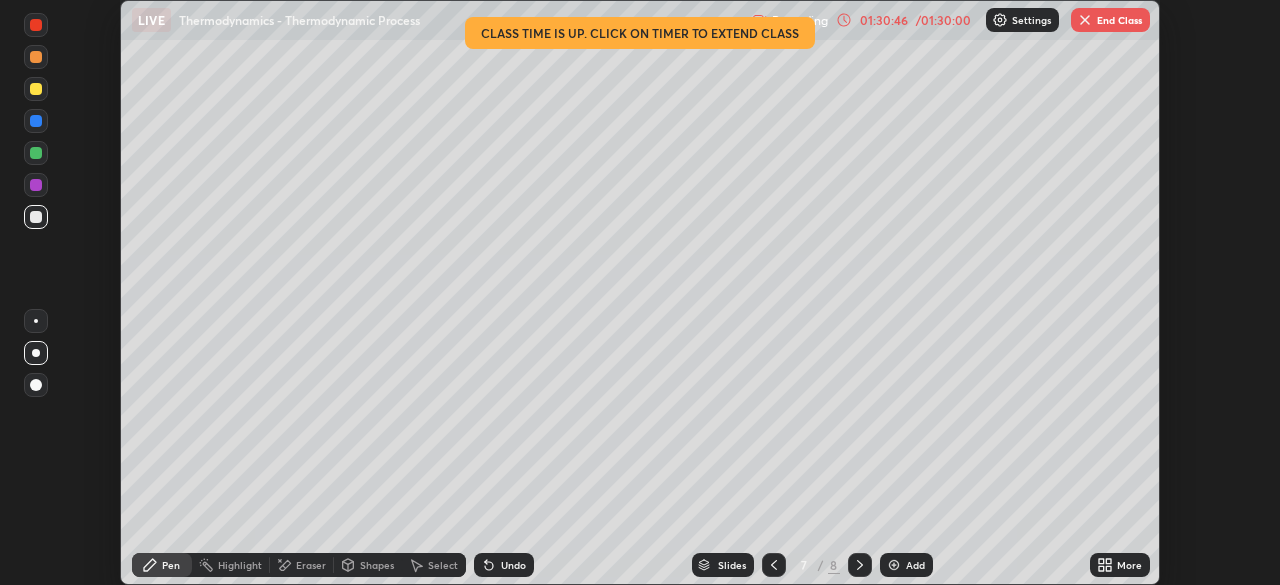 click on "End Class" at bounding box center (1110, 20) 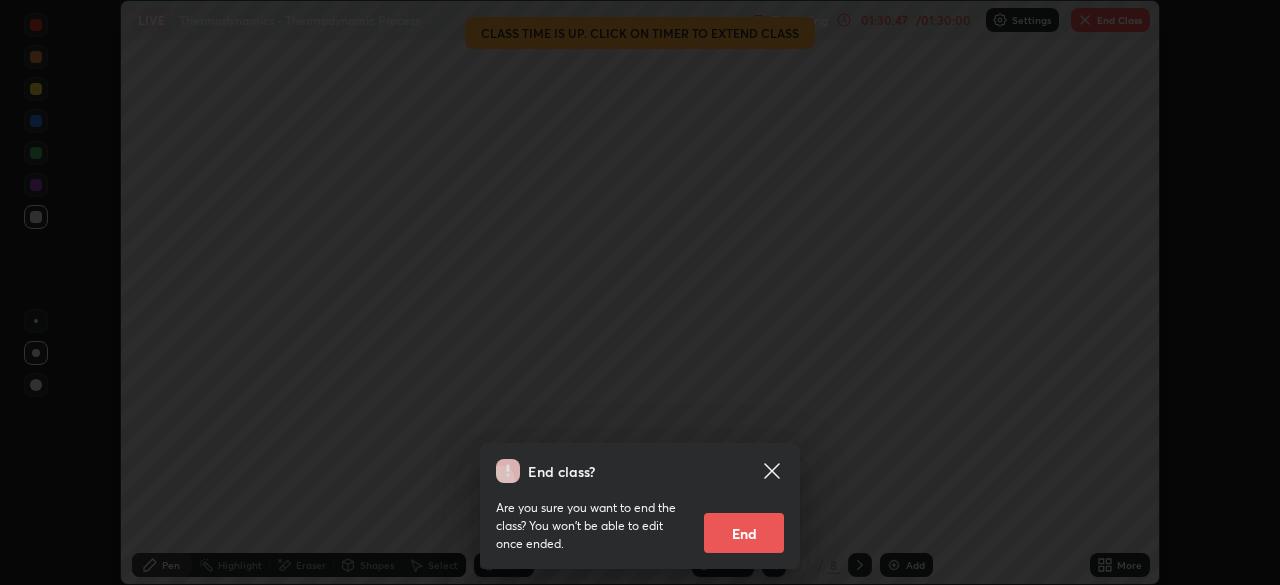 click on "End" at bounding box center [744, 533] 